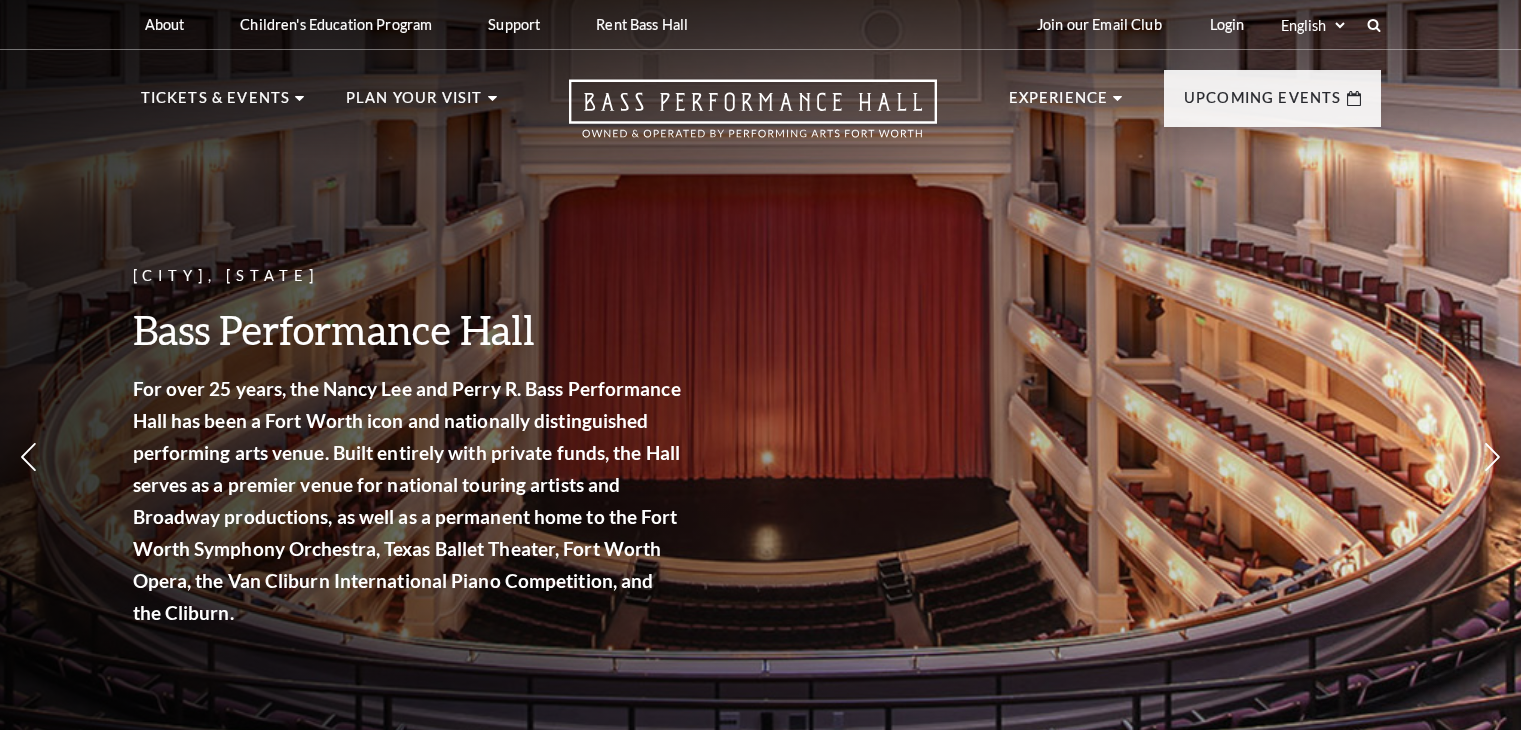 scroll, scrollTop: 0, scrollLeft: 0, axis: both 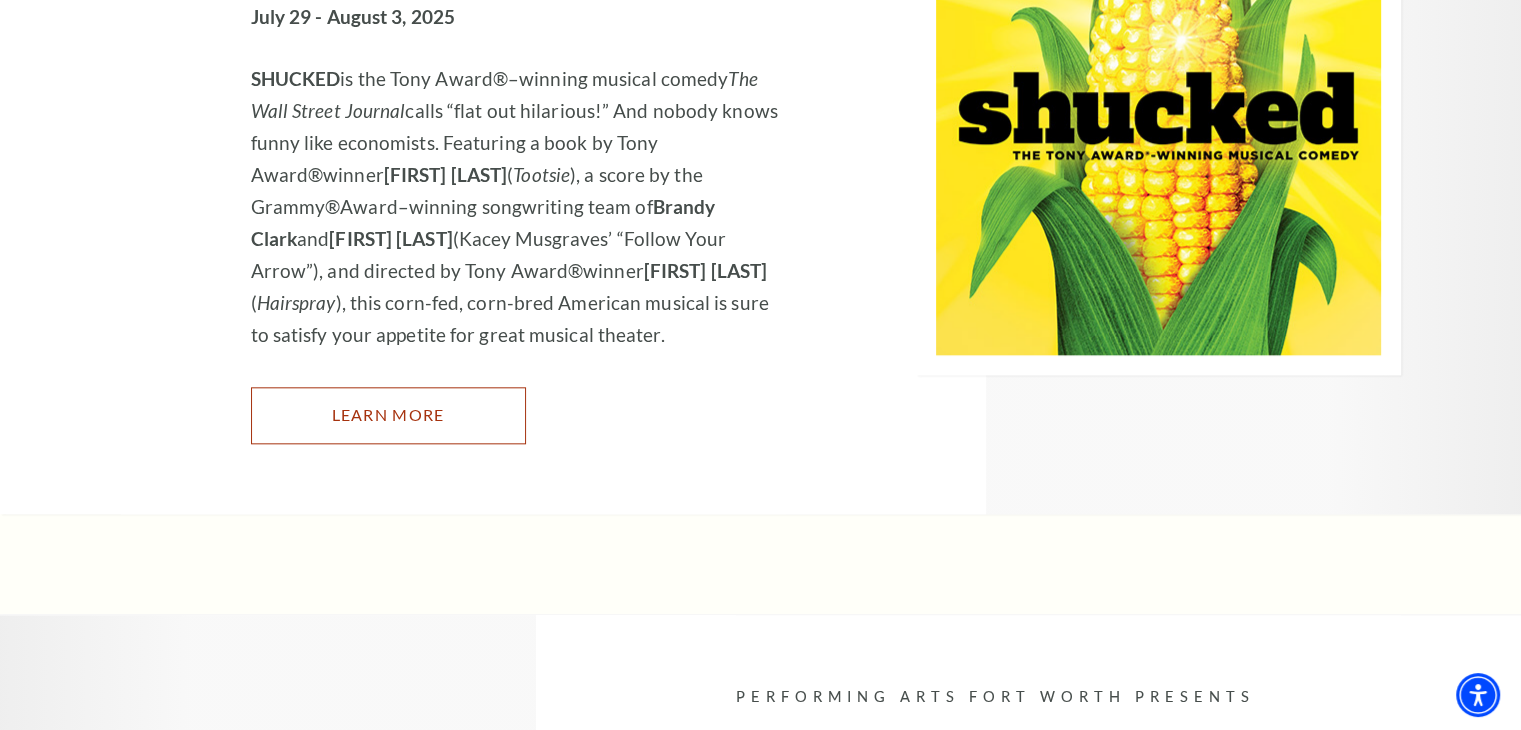 click on "Learn More" at bounding box center (388, 415) 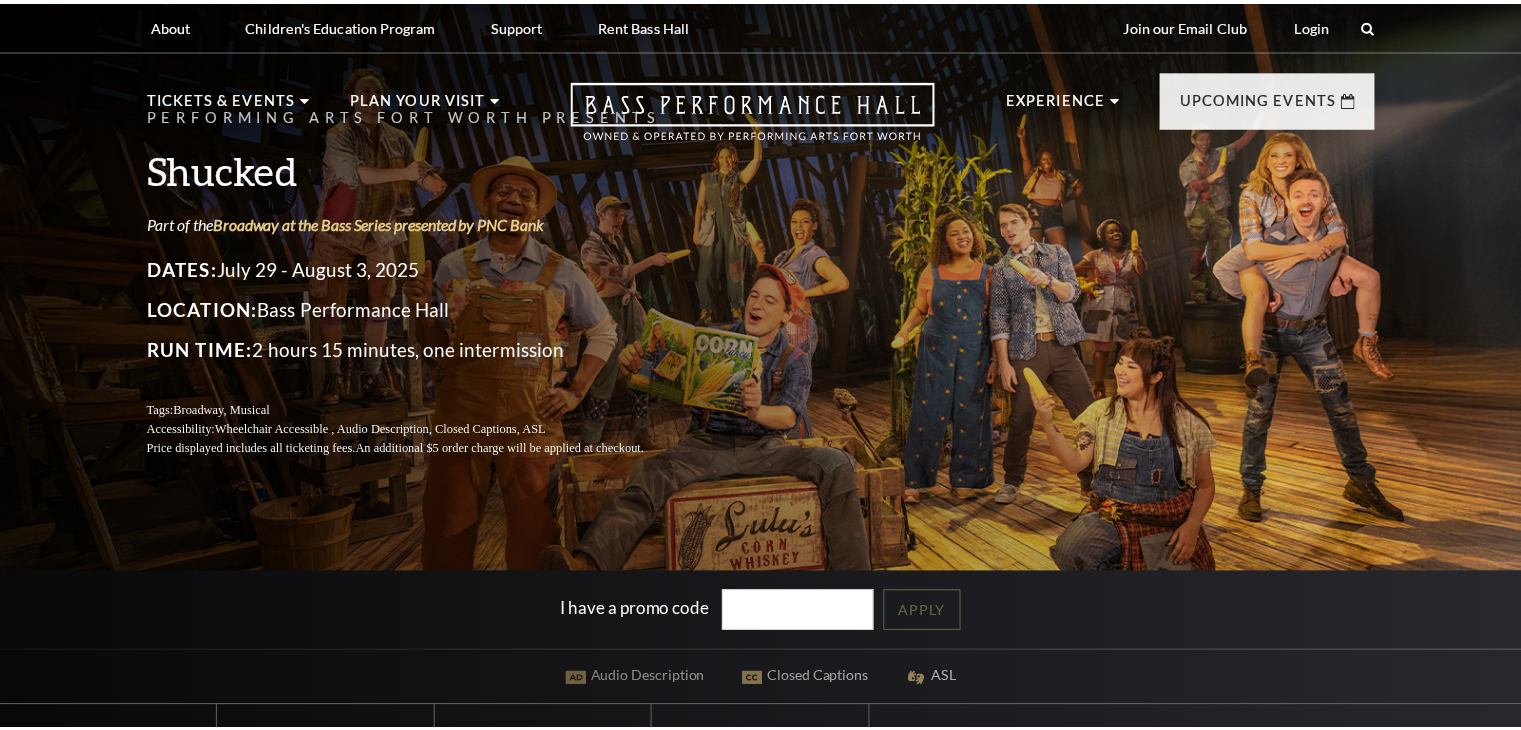 scroll, scrollTop: 0, scrollLeft: 0, axis: both 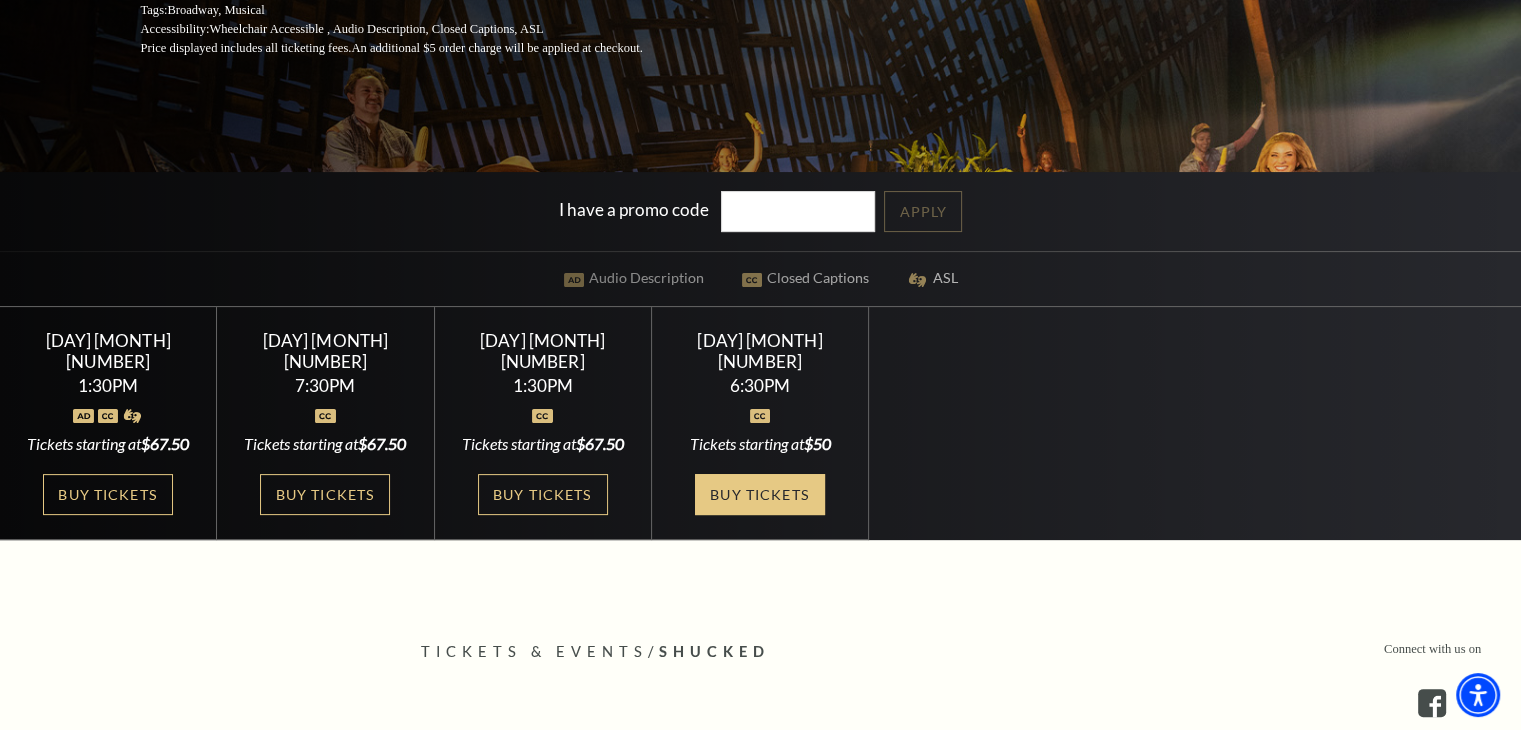 click on "Buy Tickets" at bounding box center (760, 494) 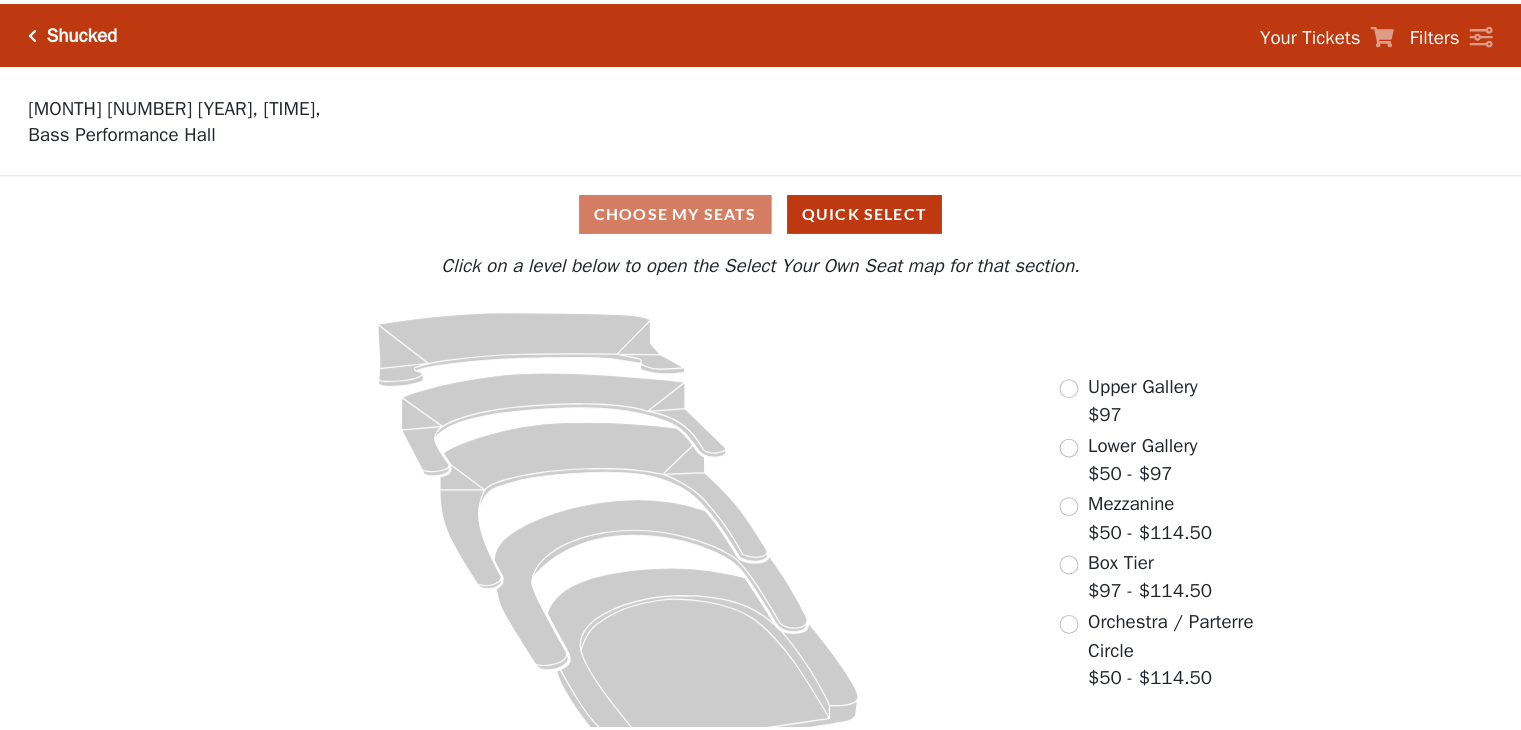 scroll, scrollTop: 0, scrollLeft: 0, axis: both 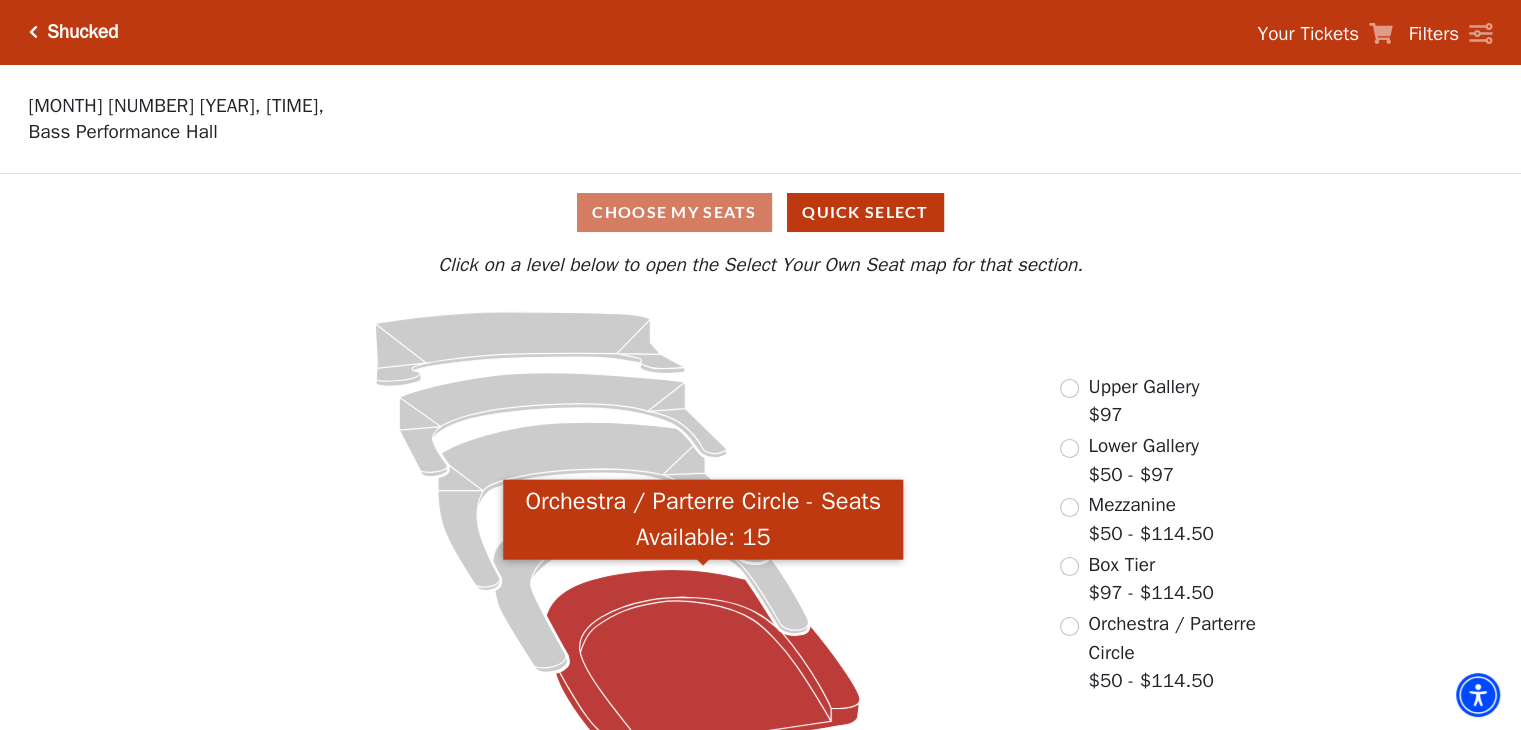 click 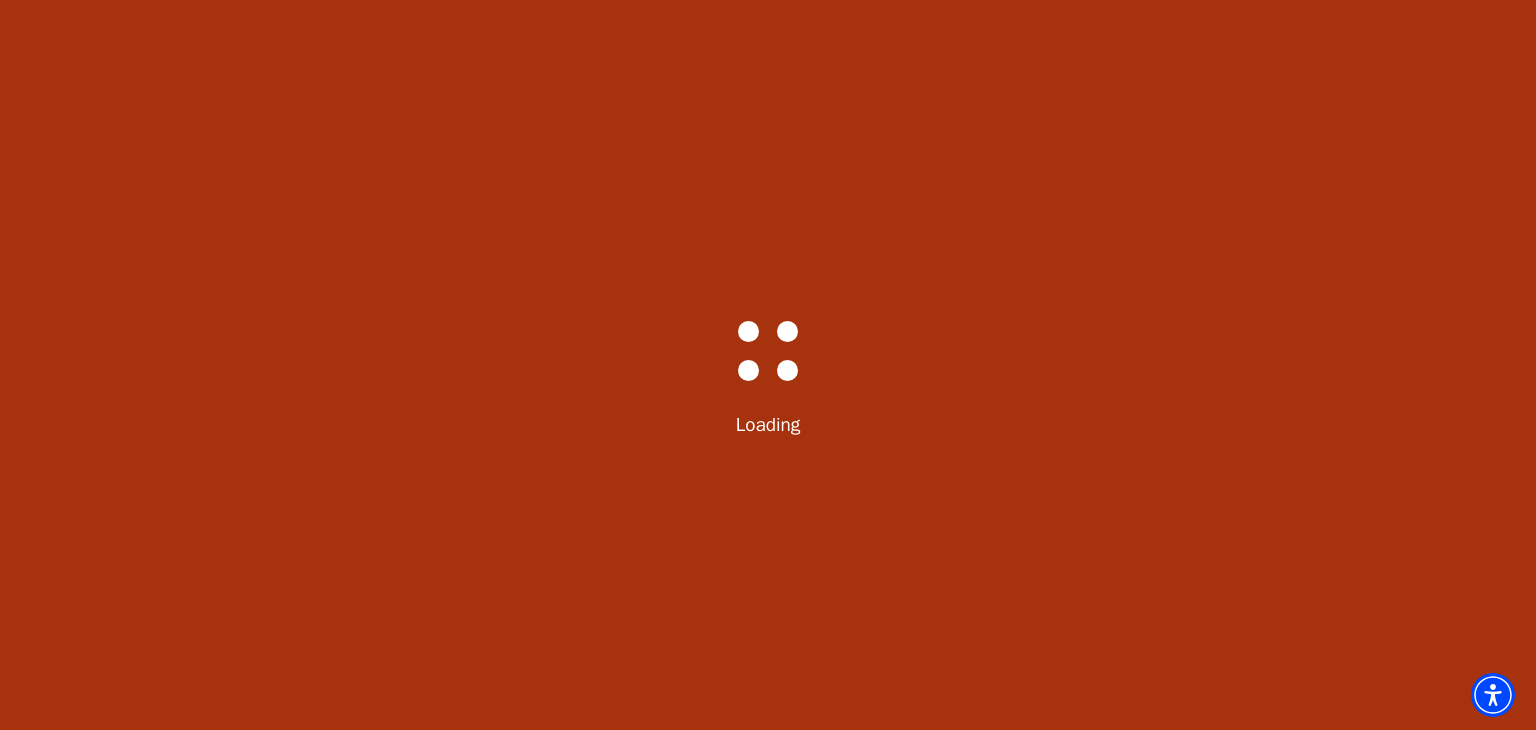 select on "5418" 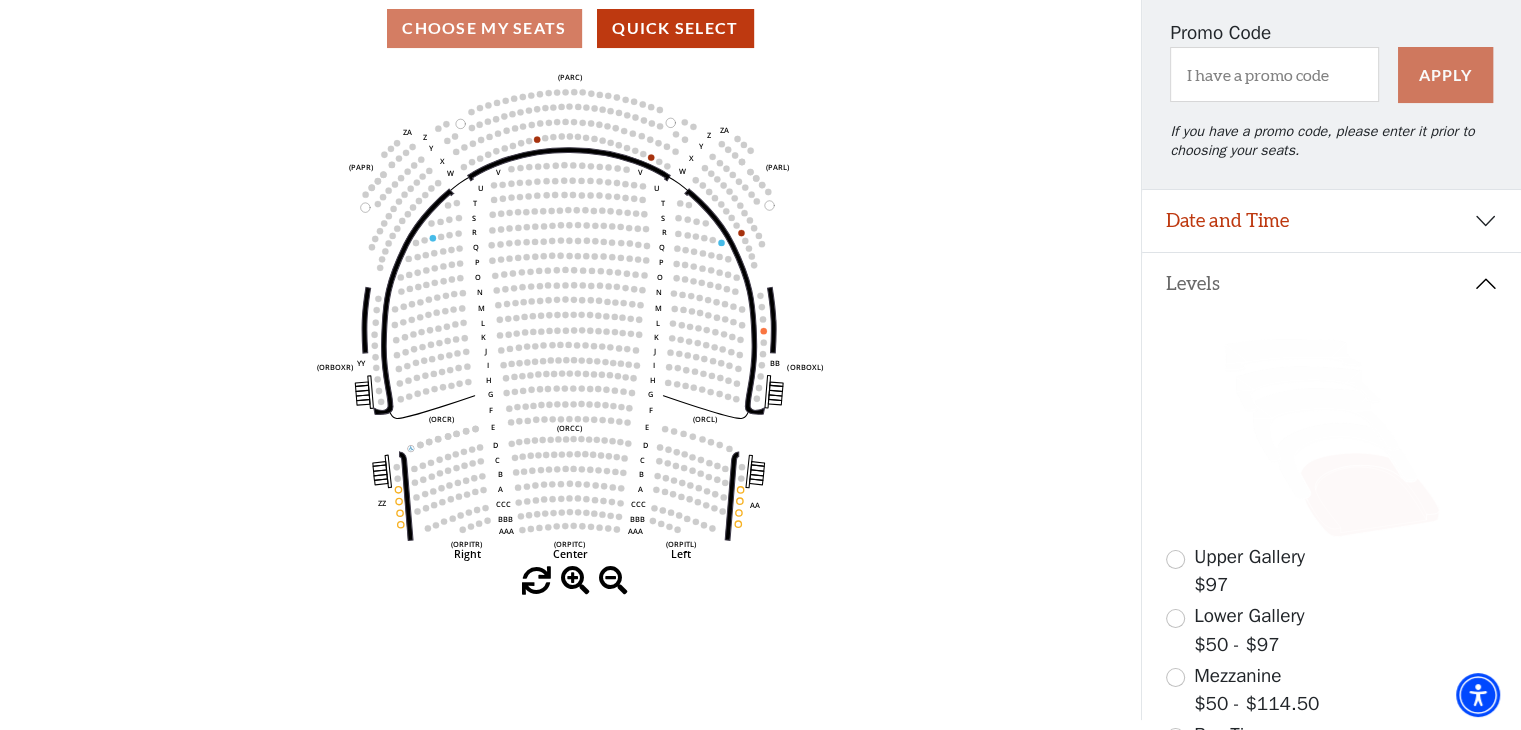 scroll, scrollTop: 192, scrollLeft: 0, axis: vertical 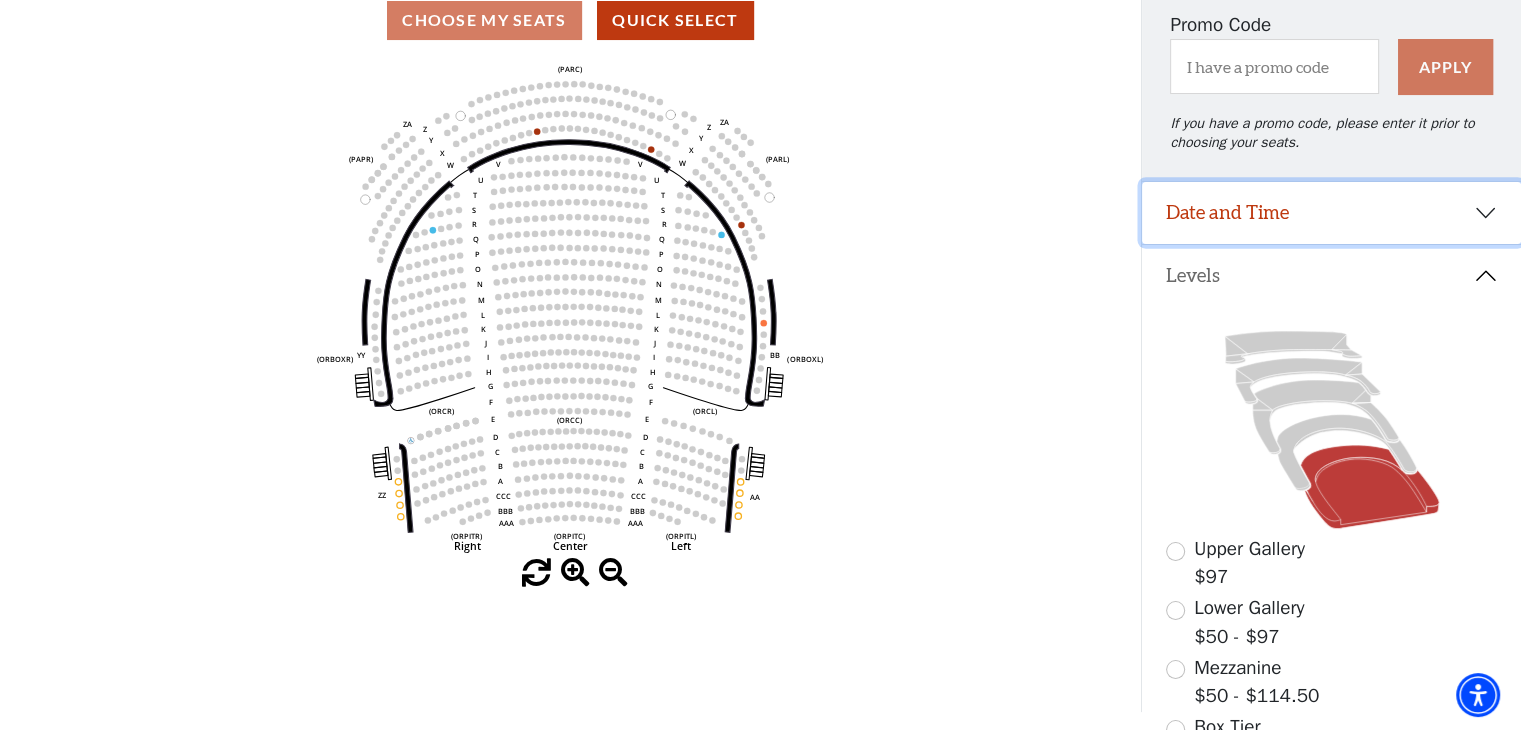 click on "Date and Time" at bounding box center (1331, 213) 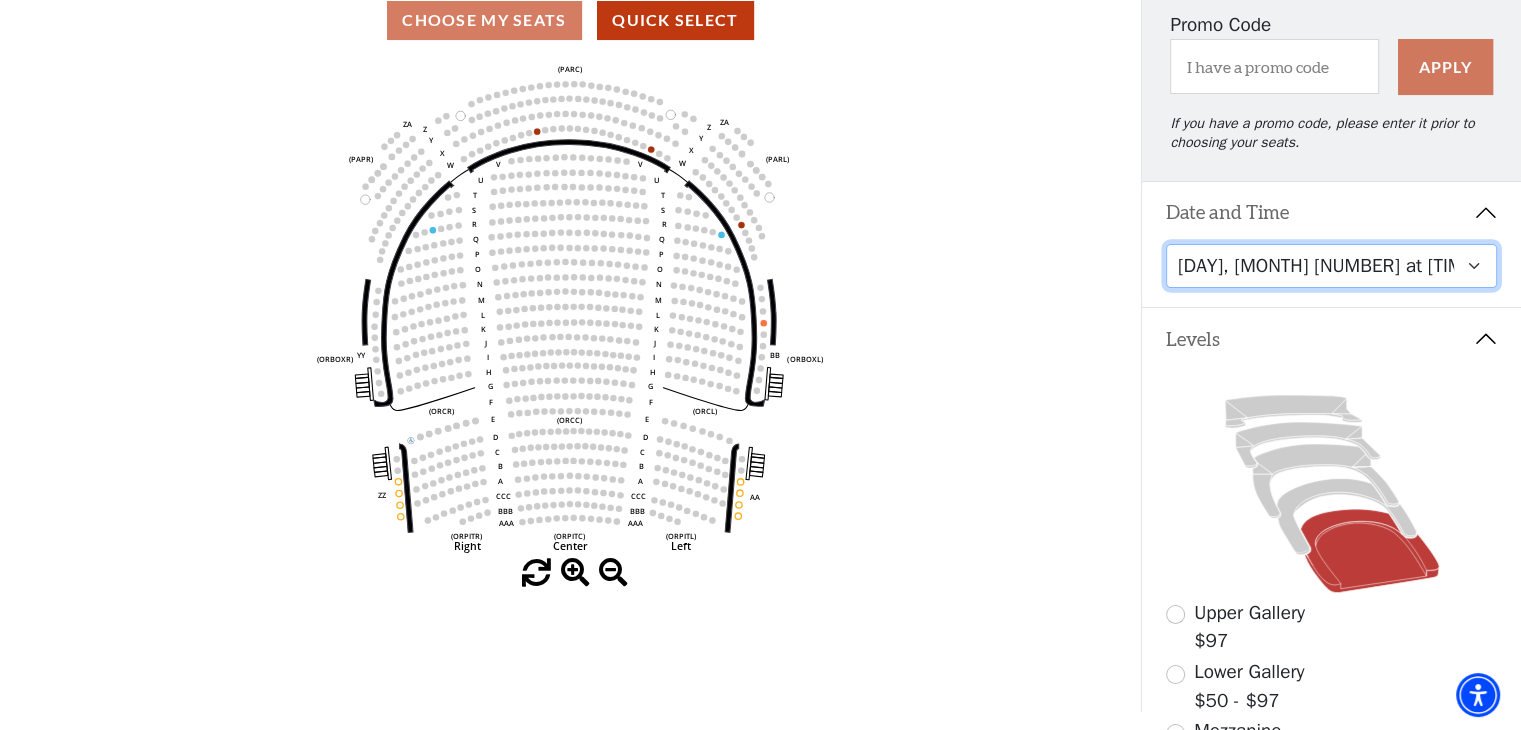 drag, startPoint x: 1295, startPoint y: 263, endPoint x: 1296, endPoint y: 274, distance: 11.045361 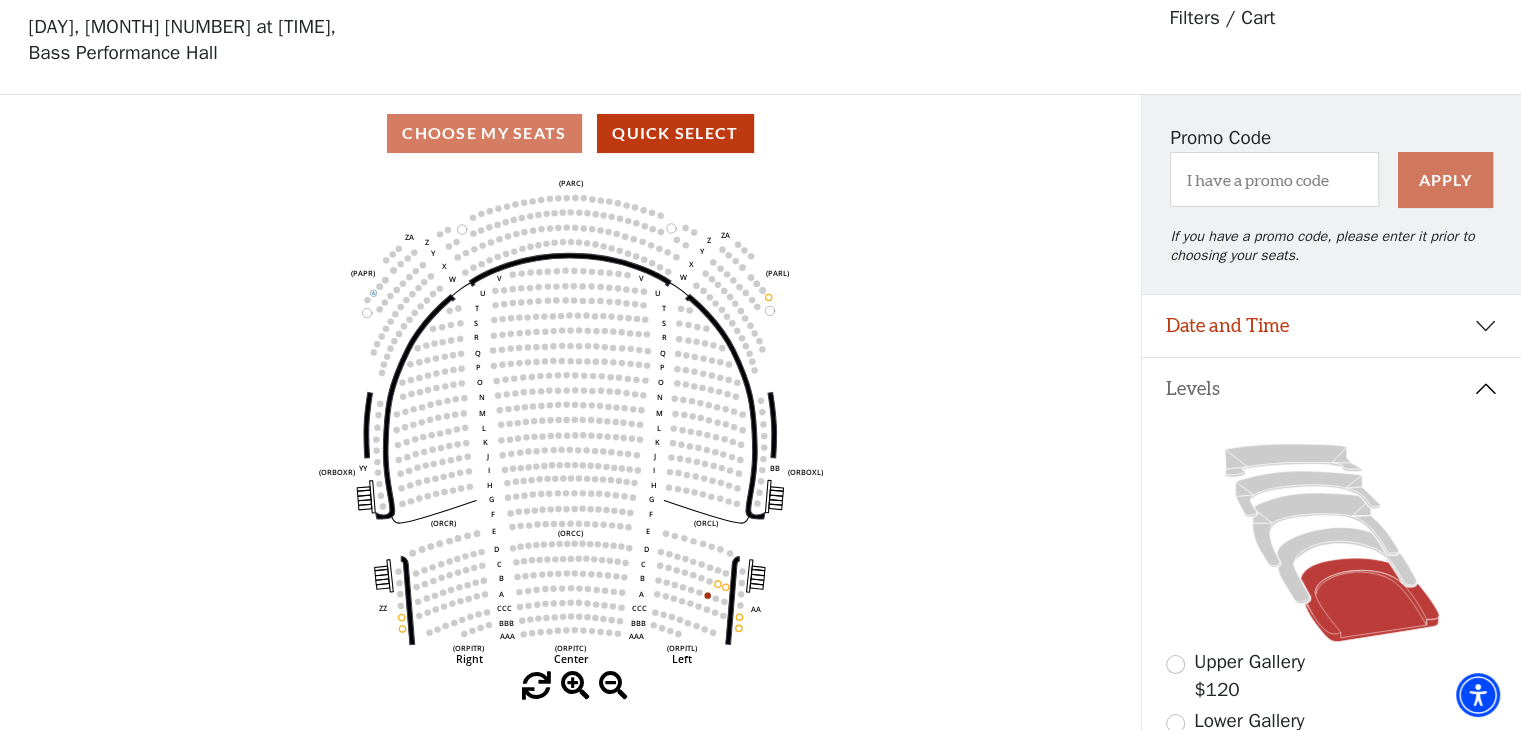 scroll, scrollTop: 92, scrollLeft: 0, axis: vertical 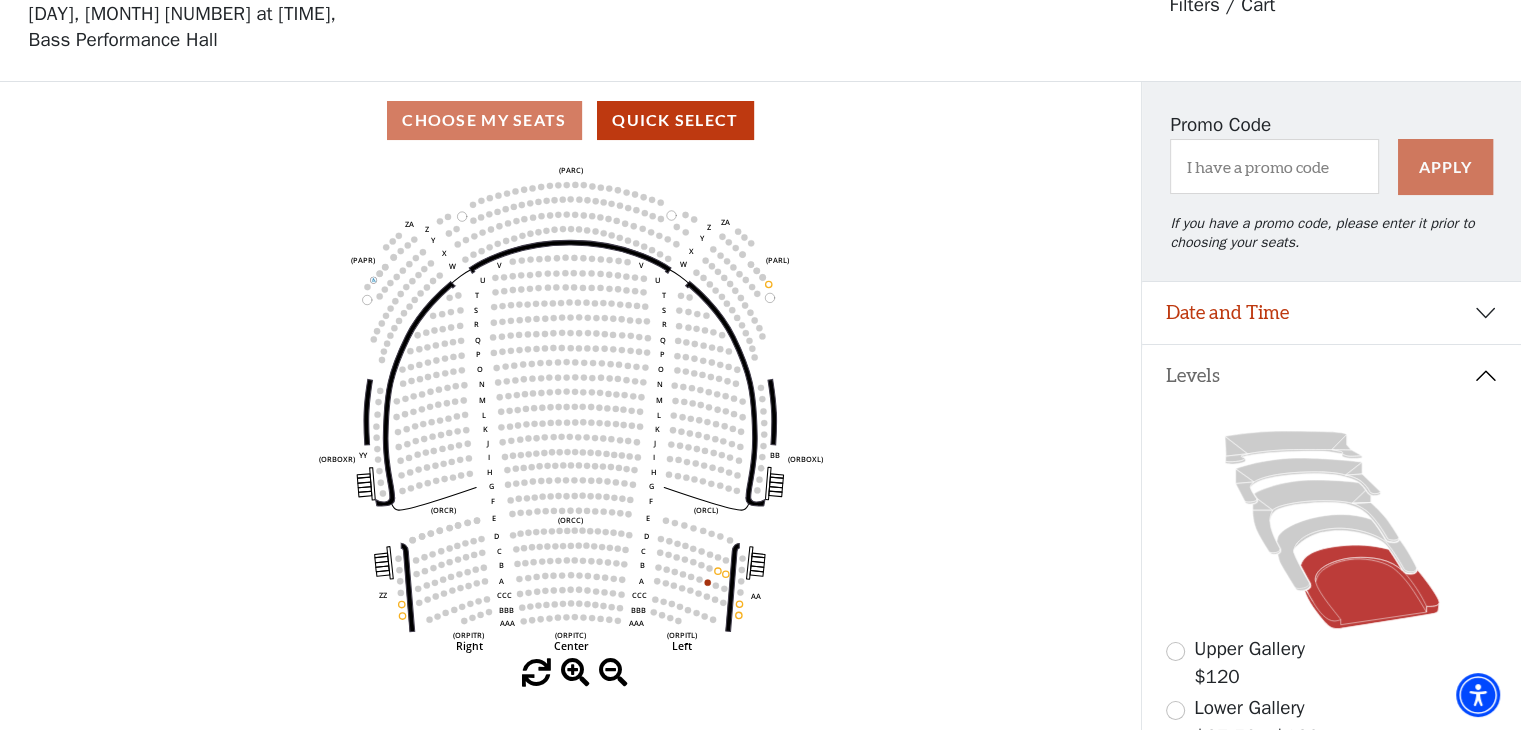 click on "Left   (ORPITL)   Right   (ORPITR)   Center   (ORPITC)   ZZ   AA   YY   BB   ZA   ZA   (ORCL)   (ORCR)   (ORCC)   (ORBOXL)   (ORBOXR)   (PARL)   (PAPR)   (PARC)   Z   Y   X   W   Z   Y   X   W   V   U   T   S   R   Q   P   O   N   M   L   K   J   I   H   G   F   E   D   C   B   A   CCC   BBB   AAA   V   U   T   S   R   Q   P   O   N   M   L   K   J   I   H   G   F   E   D   C   B   A   CCC   BBB   AAA" 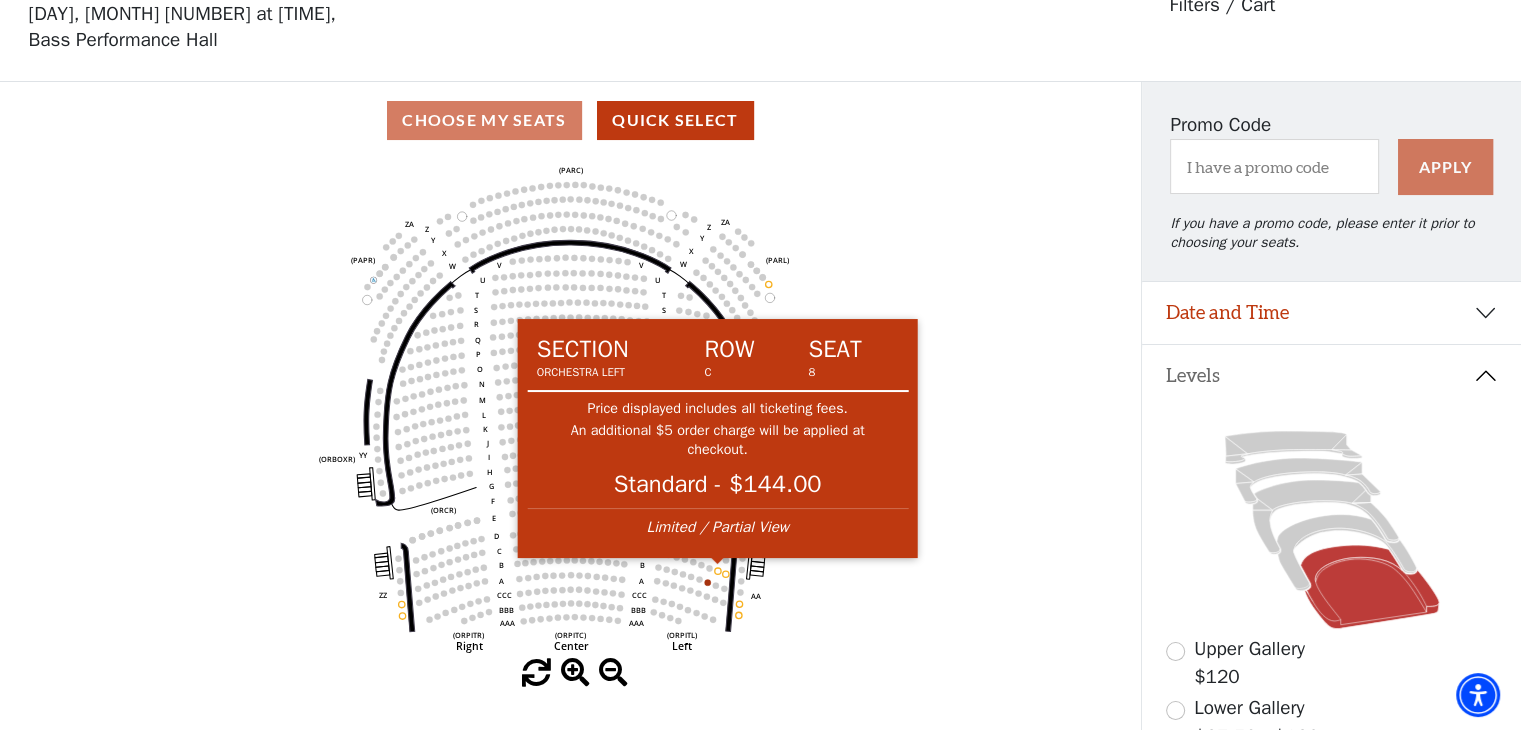 click 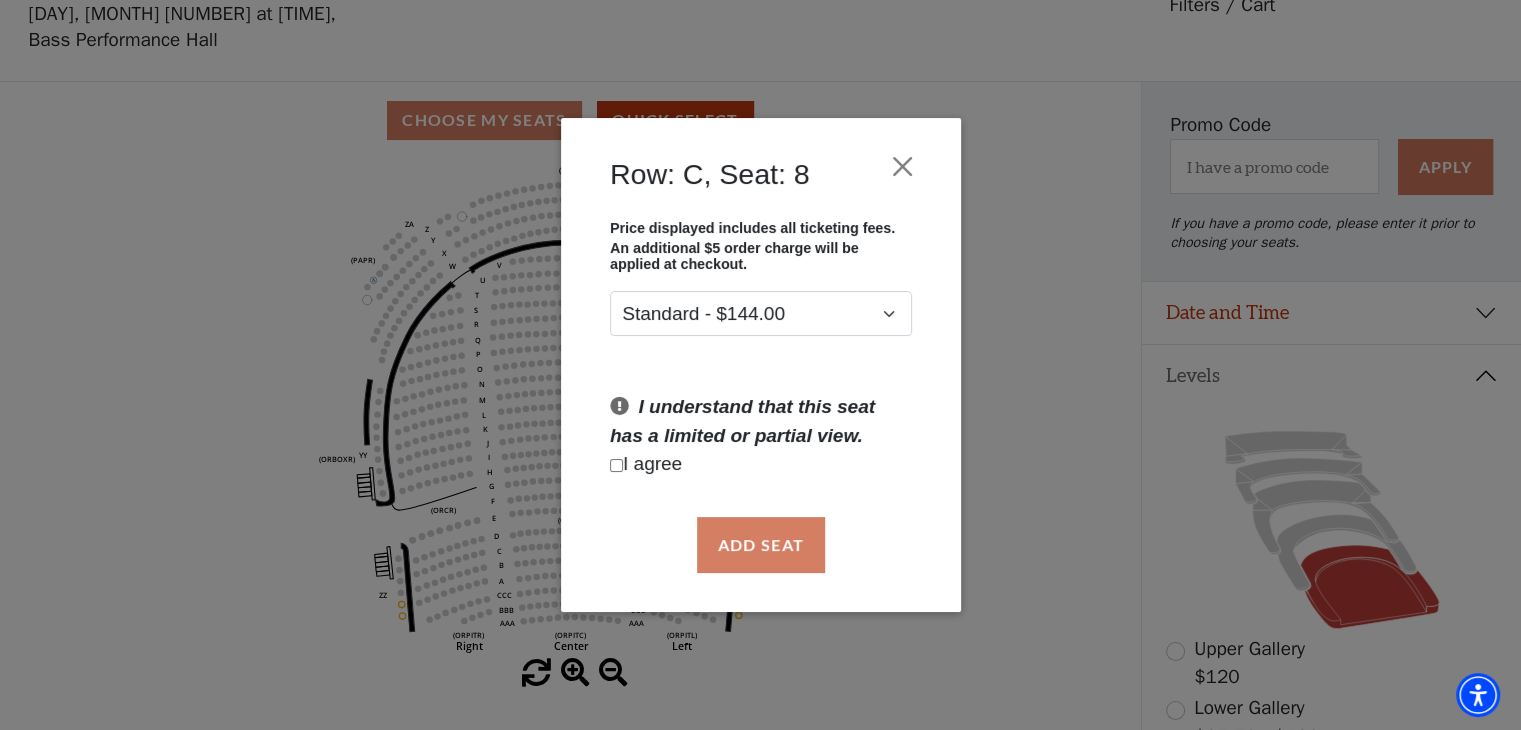 click at bounding box center (616, 465) 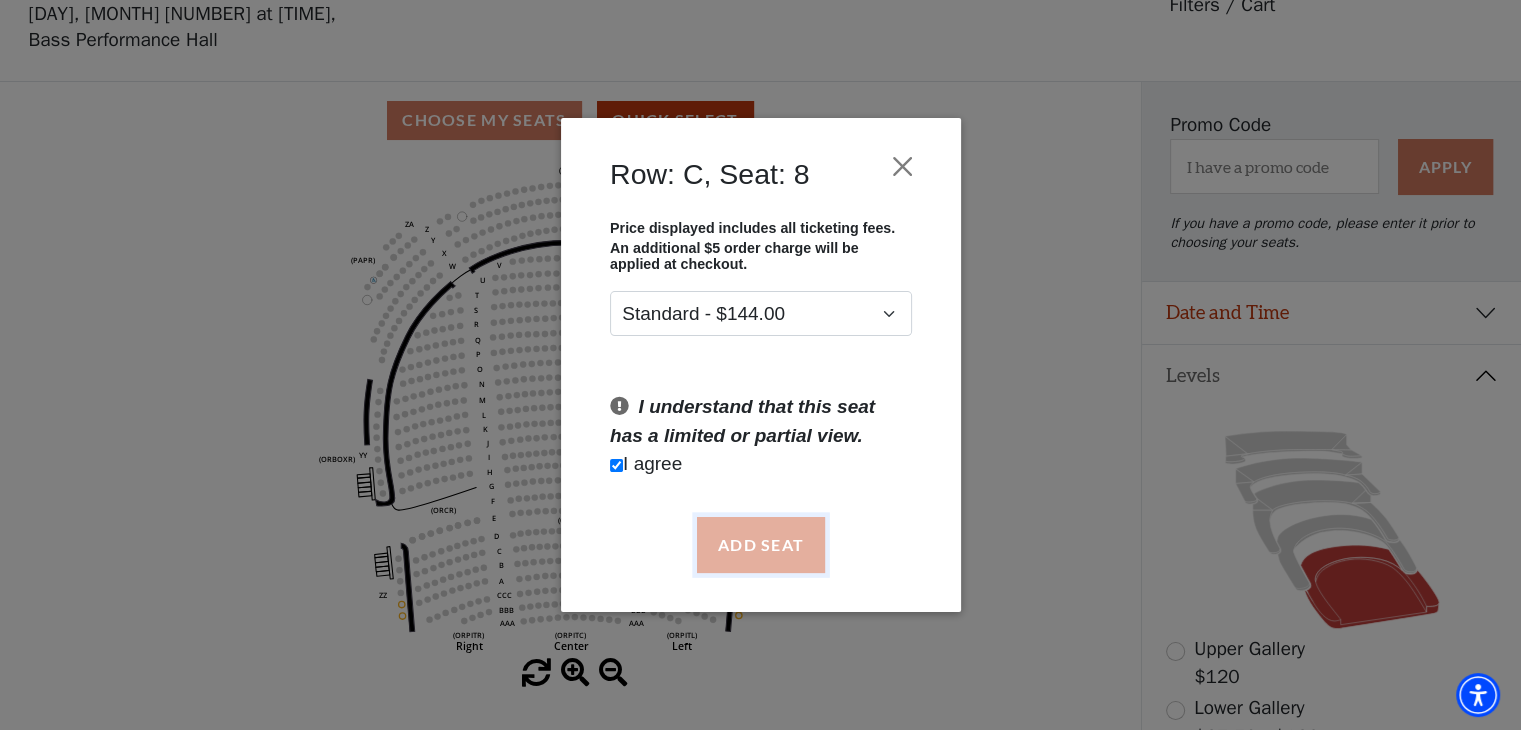click on "Add Seat" at bounding box center (760, 545) 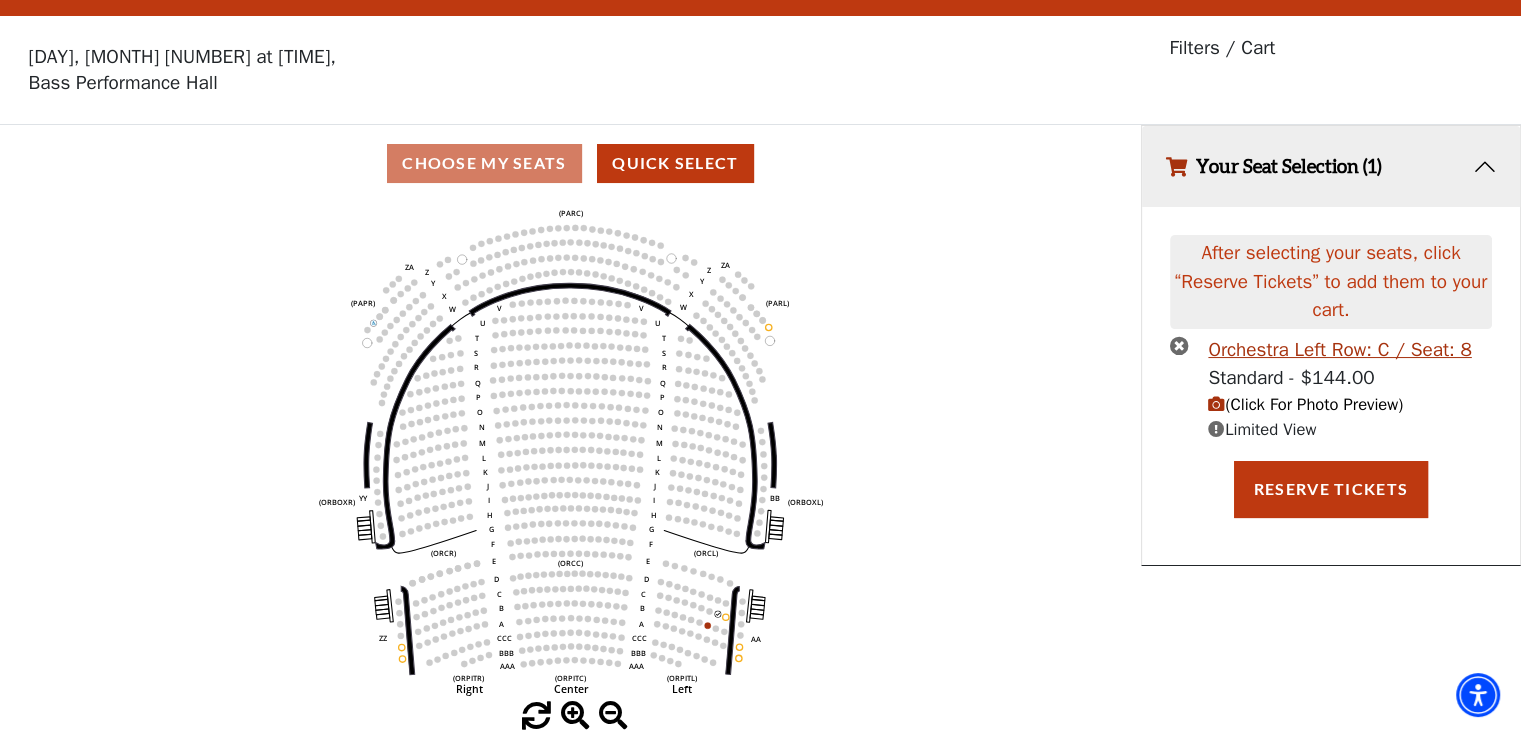 scroll, scrollTop: 0, scrollLeft: 0, axis: both 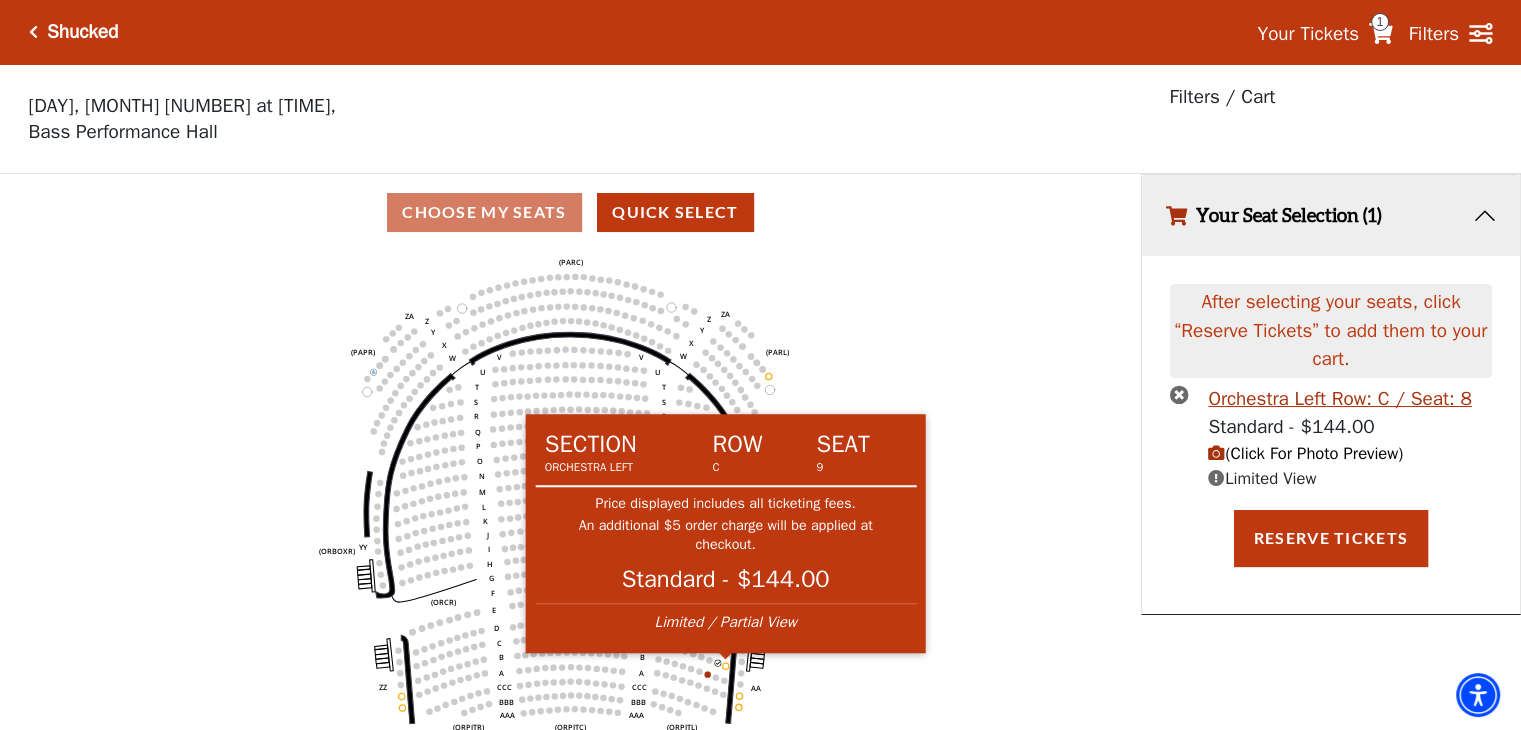 click 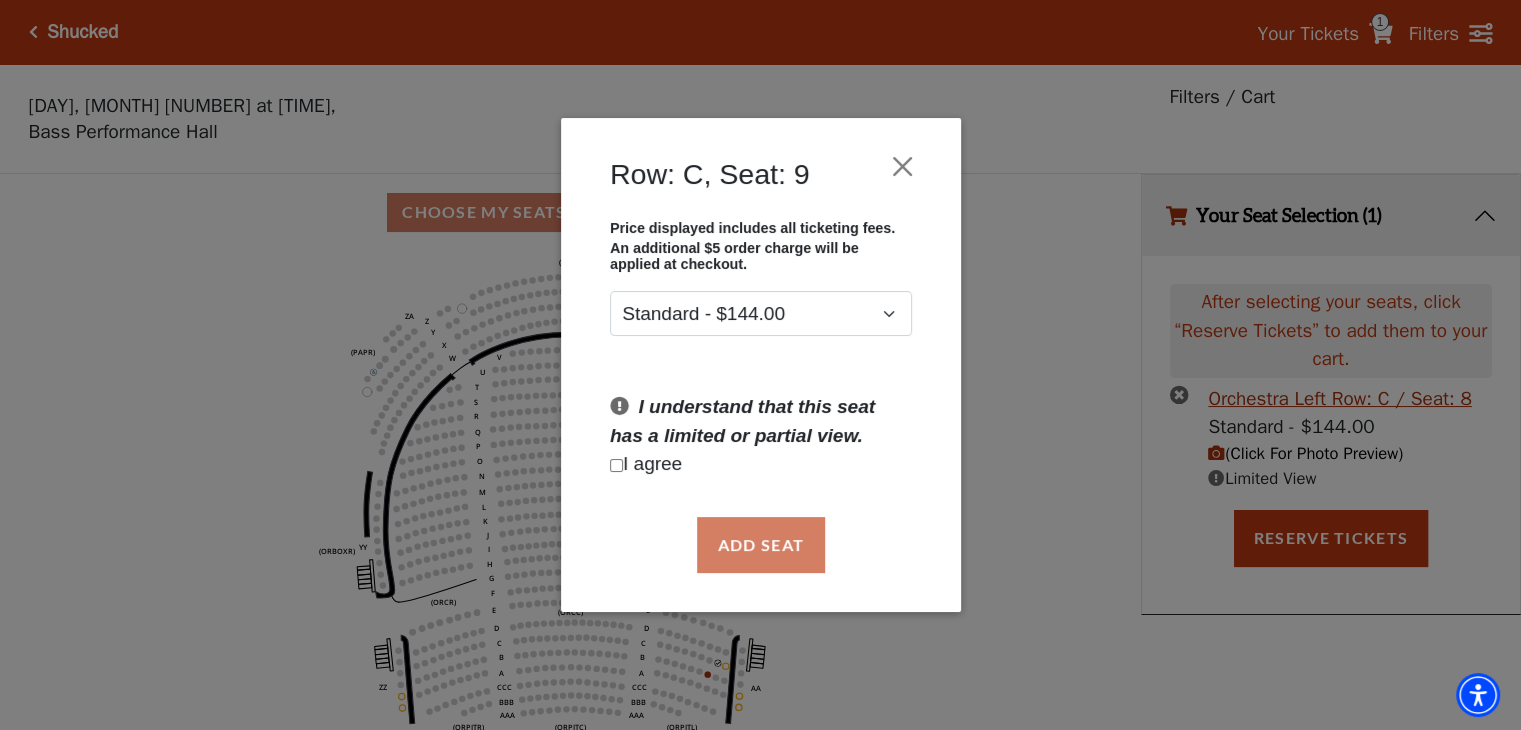 click at bounding box center [616, 465] 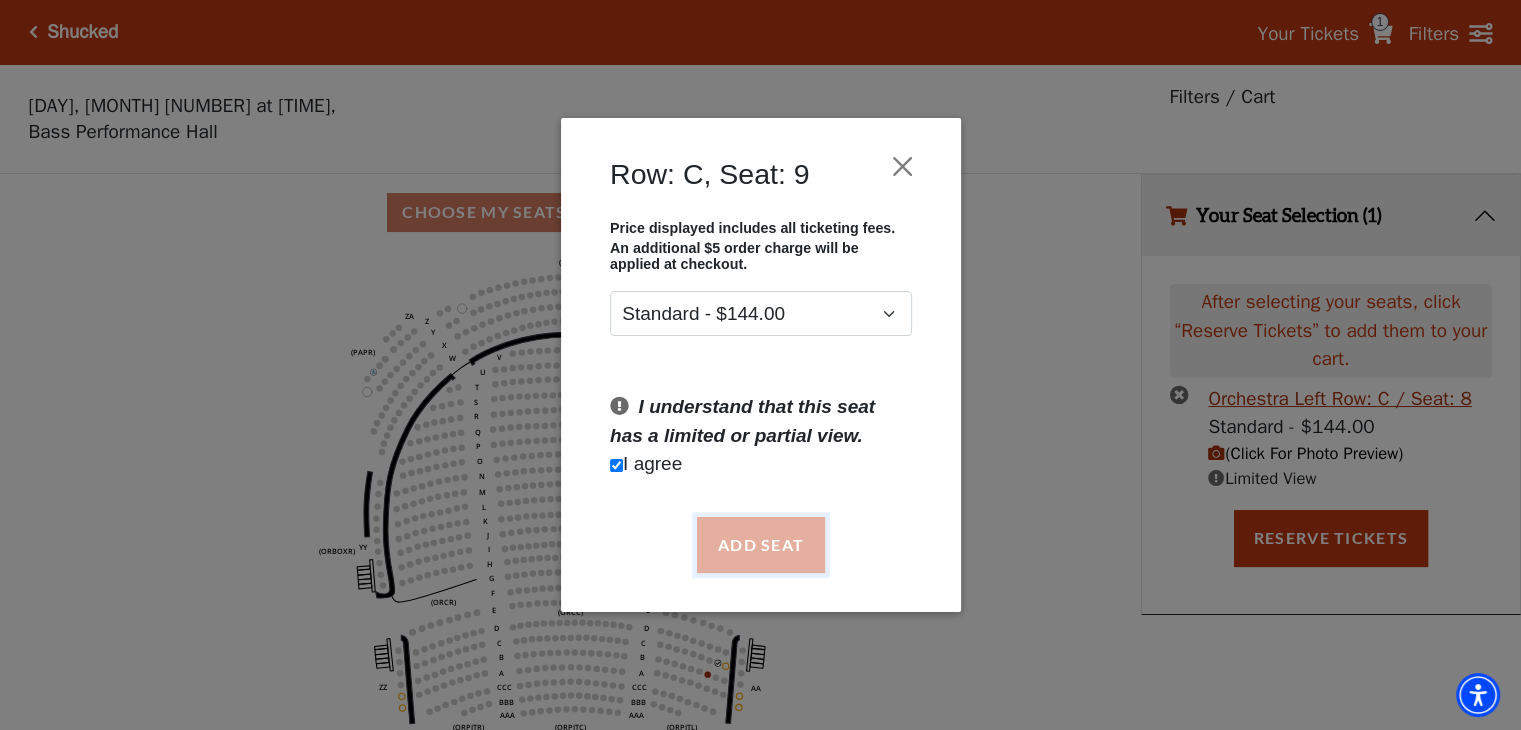 click on "Add Seat" at bounding box center [760, 545] 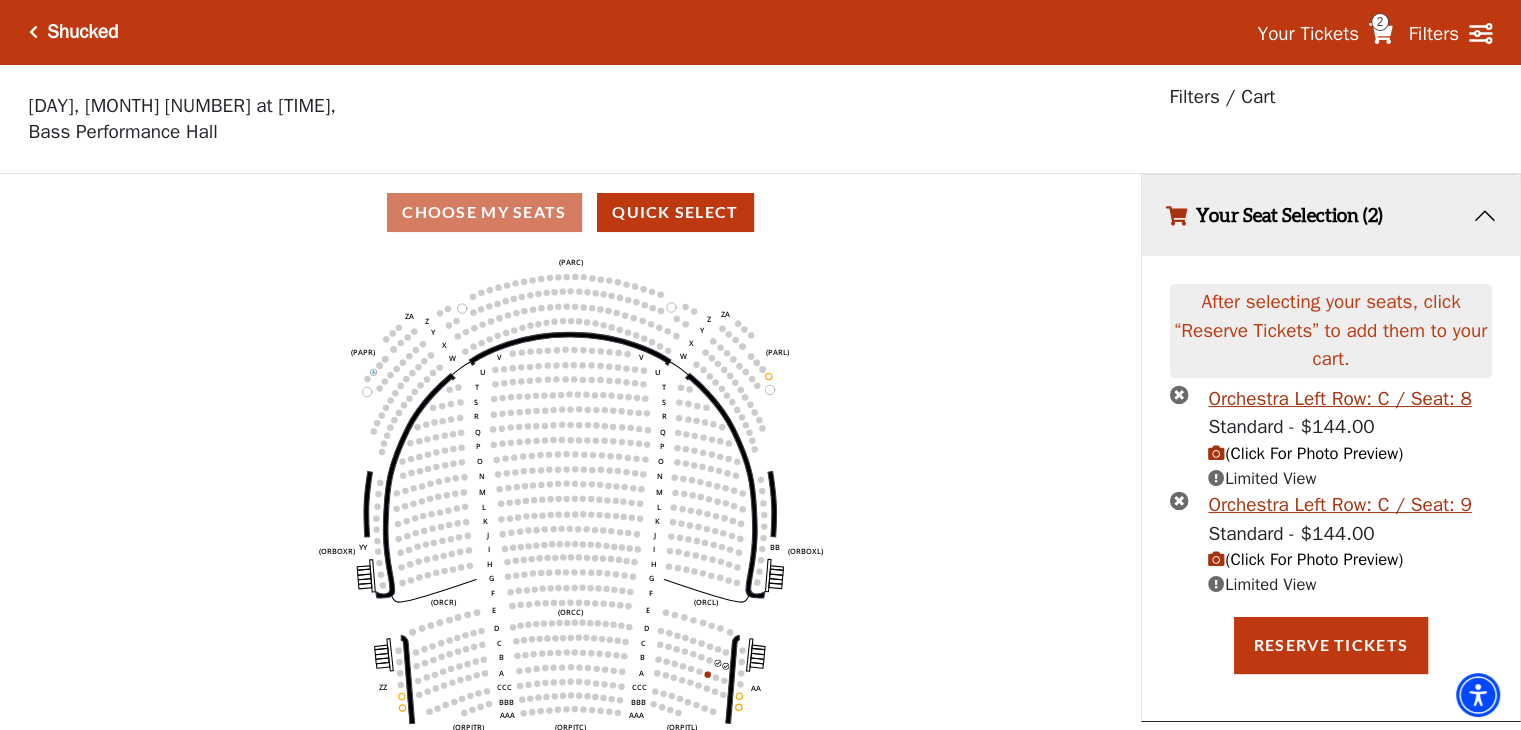 click on "Row: C, Seat: 9
Price displayed includes all ticketing fees.
An additional $5 order charge will be applied at checkout.
Standard - $144.00    I understand that this seat has a limited or partial view.    I agree
Add Seat" at bounding box center (760, 365) 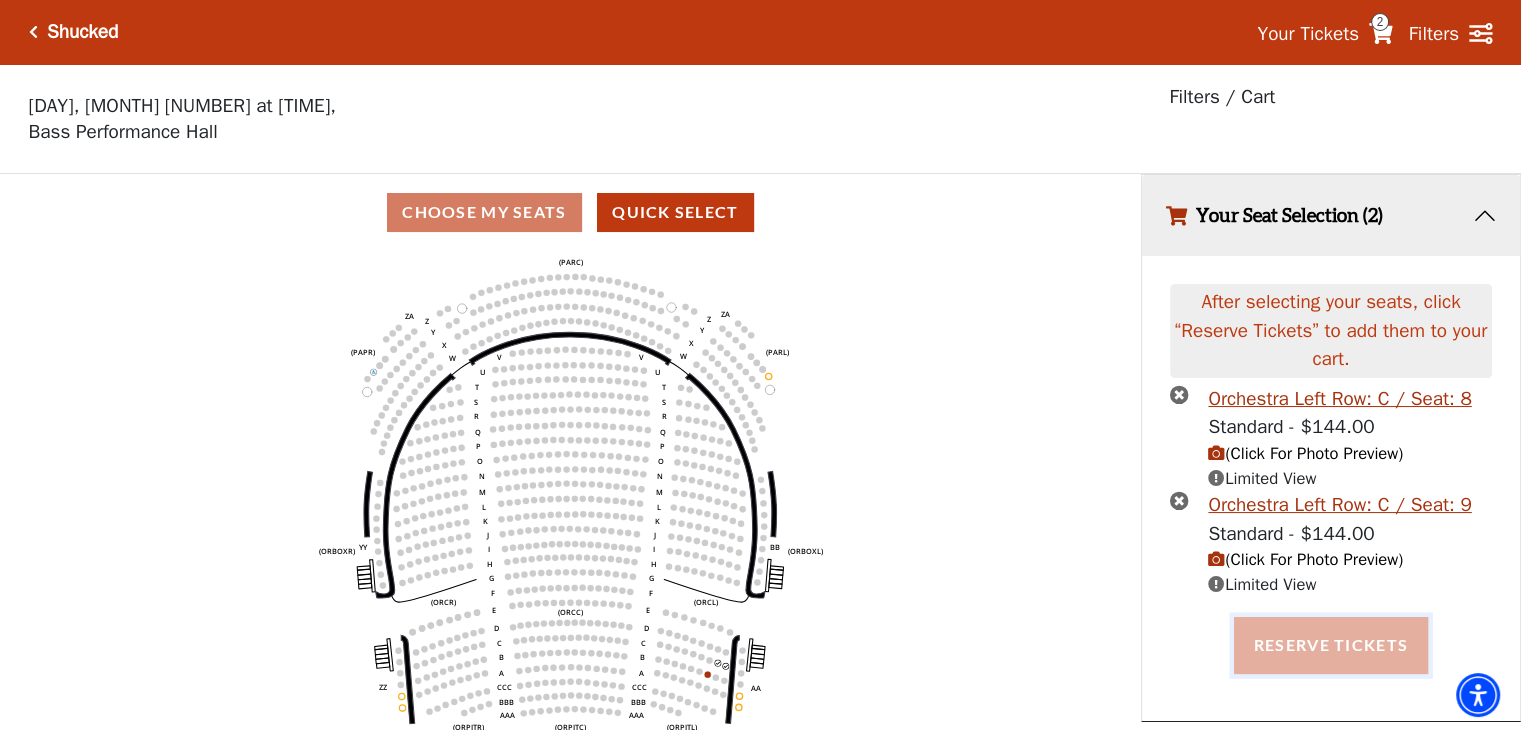 click on "Reserve Tickets" at bounding box center (1331, 645) 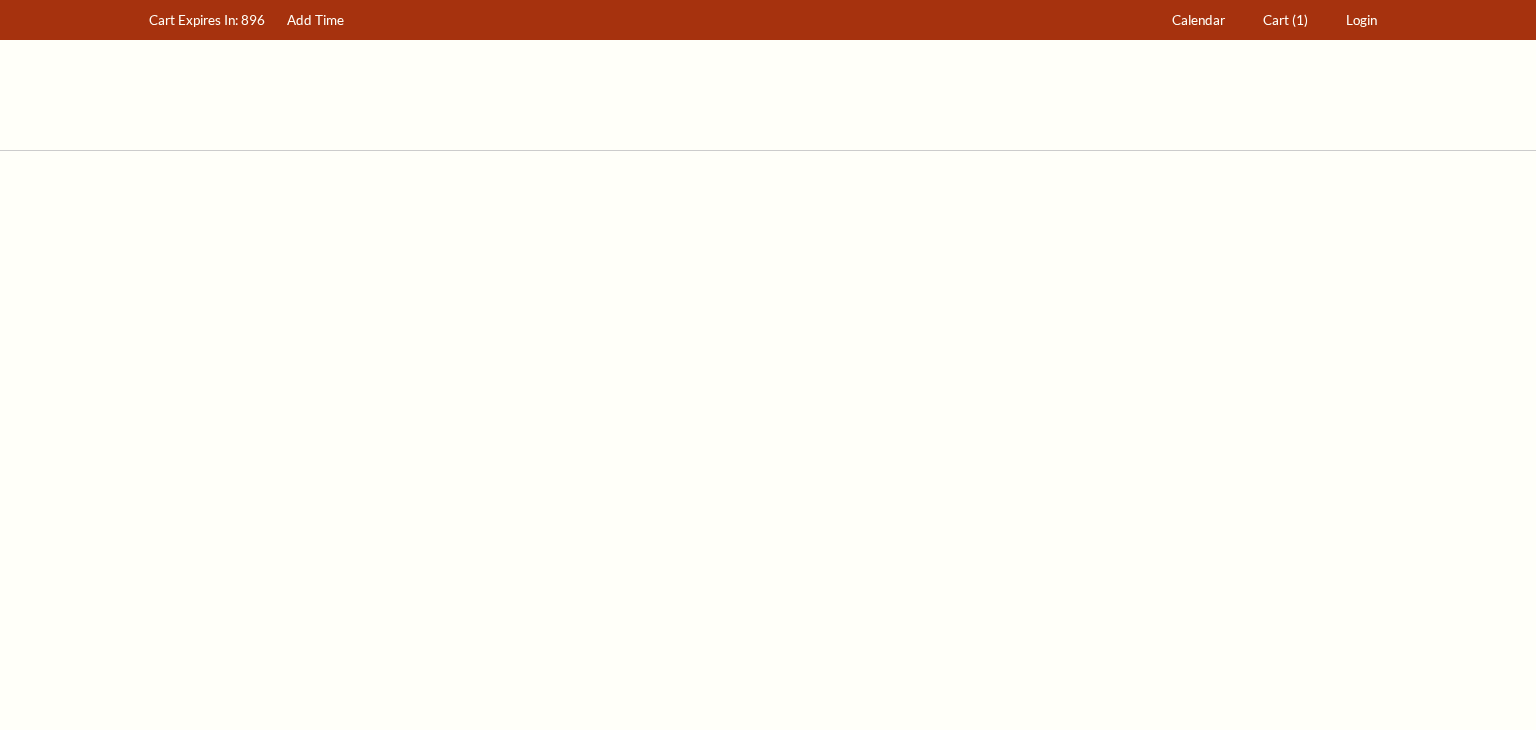 scroll, scrollTop: 0, scrollLeft: 0, axis: both 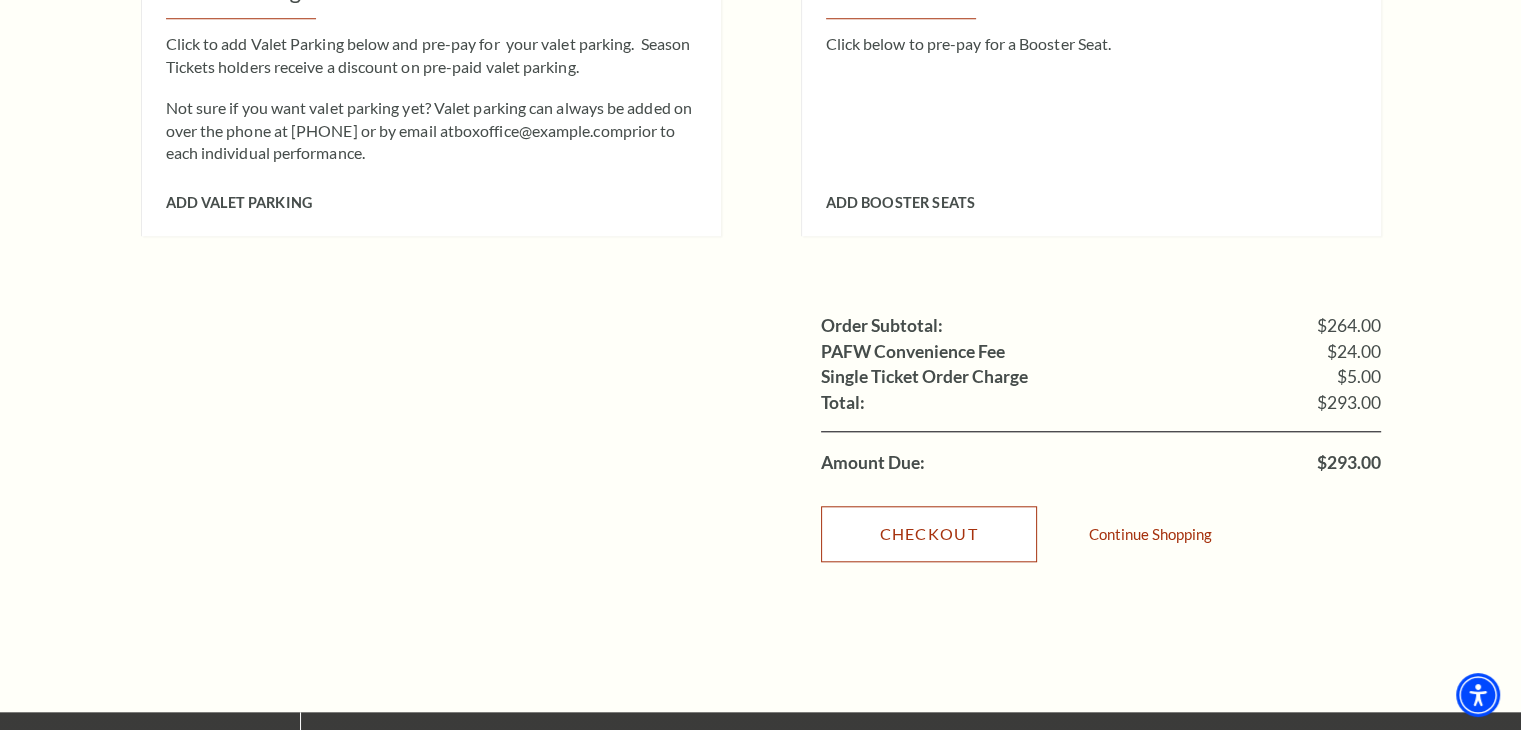 click on "Checkout" at bounding box center [929, 534] 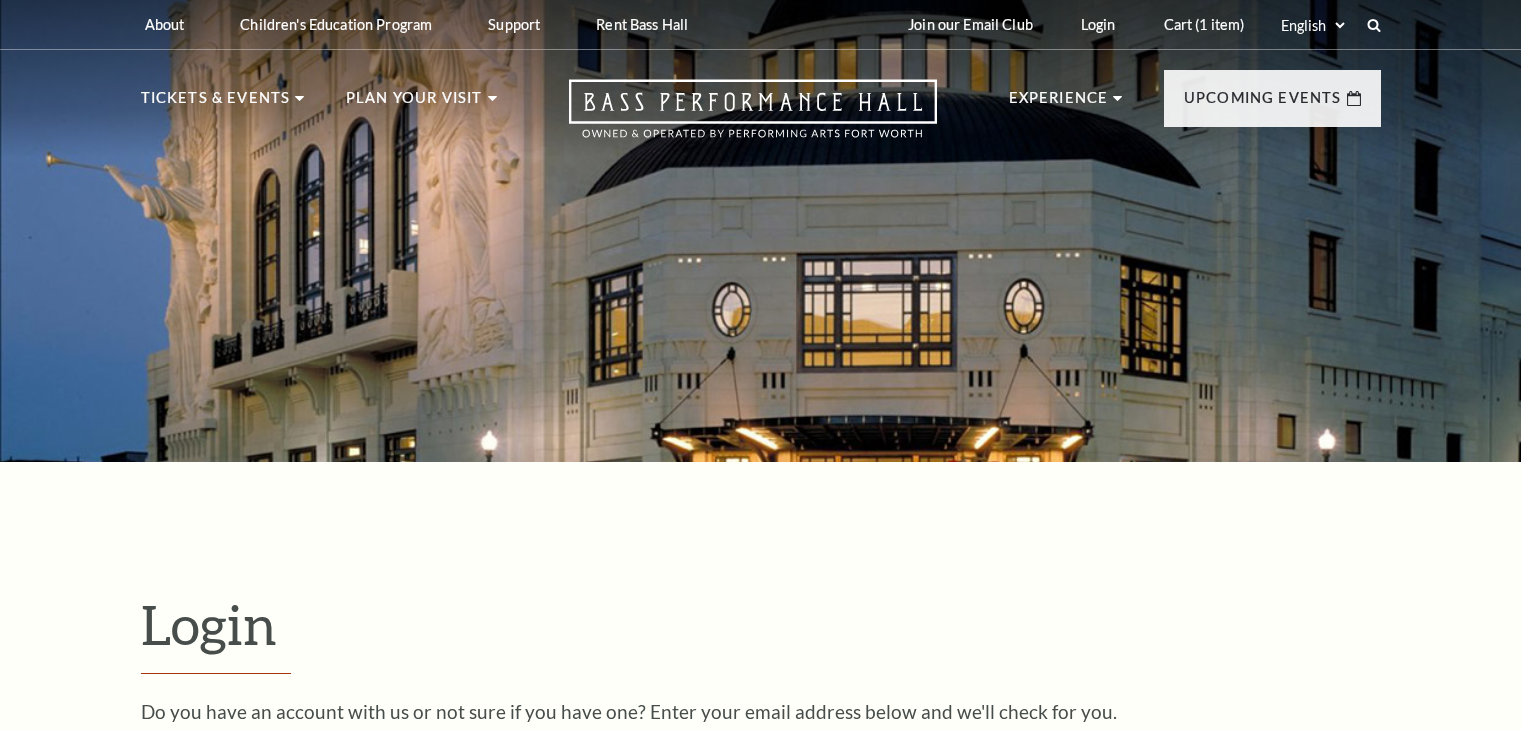 scroll, scrollTop: 592, scrollLeft: 0, axis: vertical 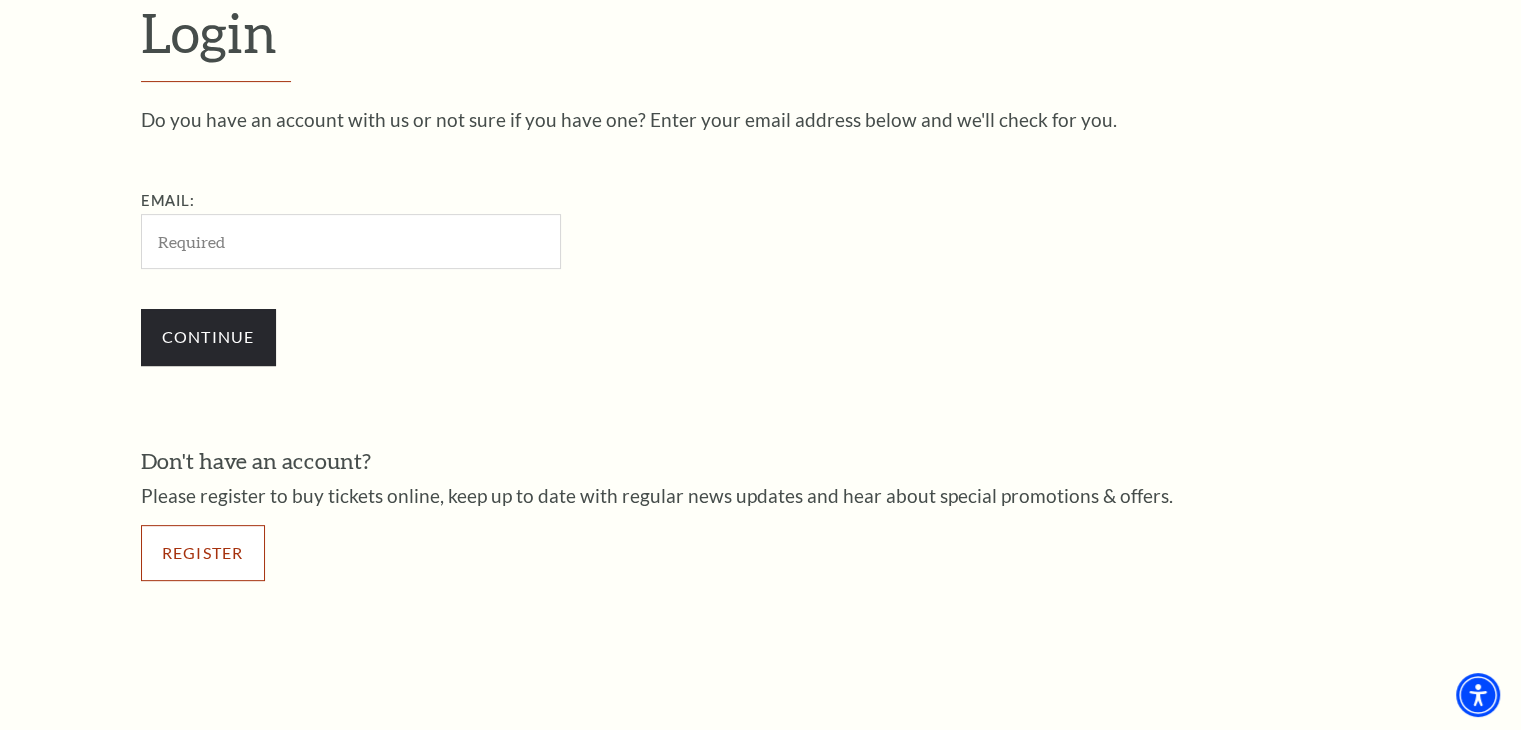 click on "Register" at bounding box center (203, 553) 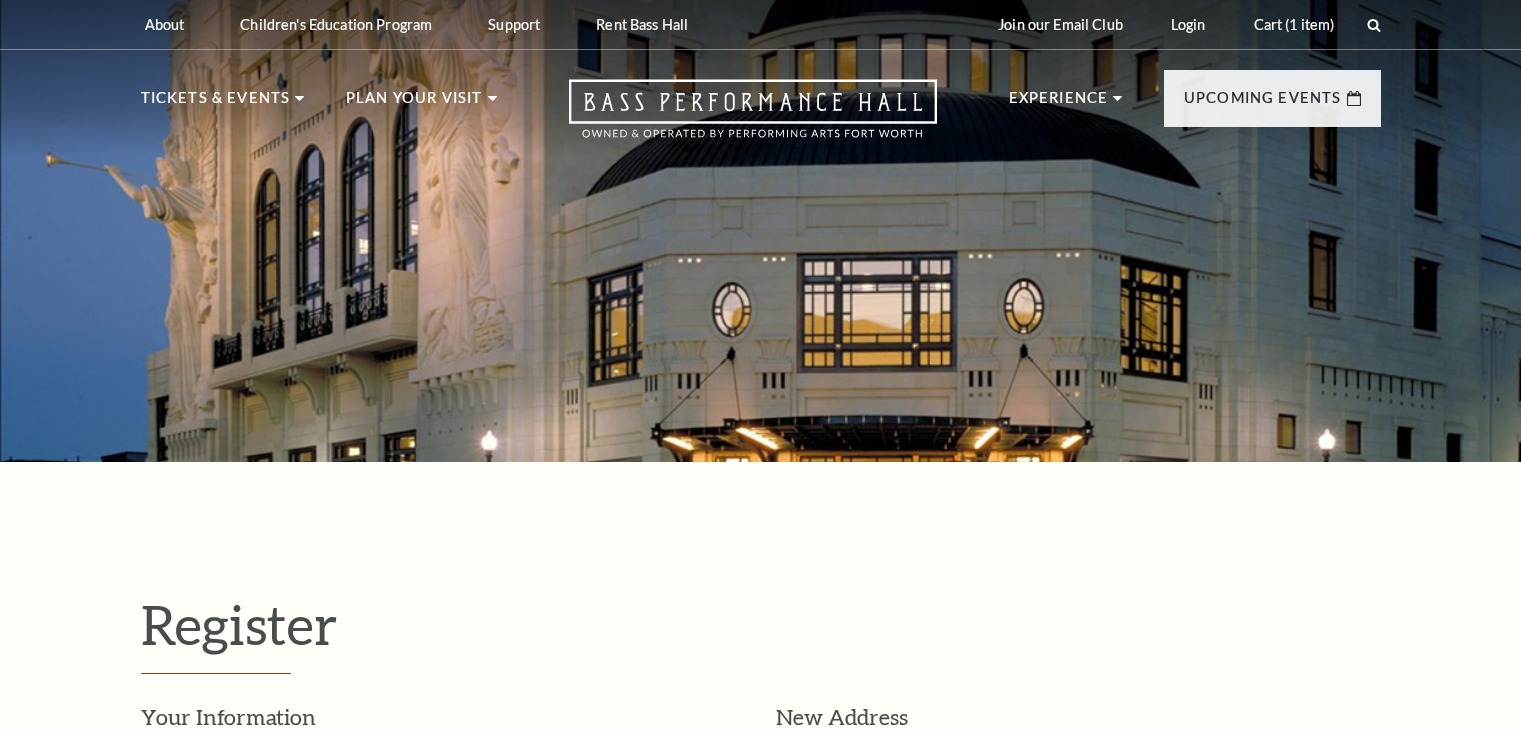 scroll, scrollTop: 0, scrollLeft: 0, axis: both 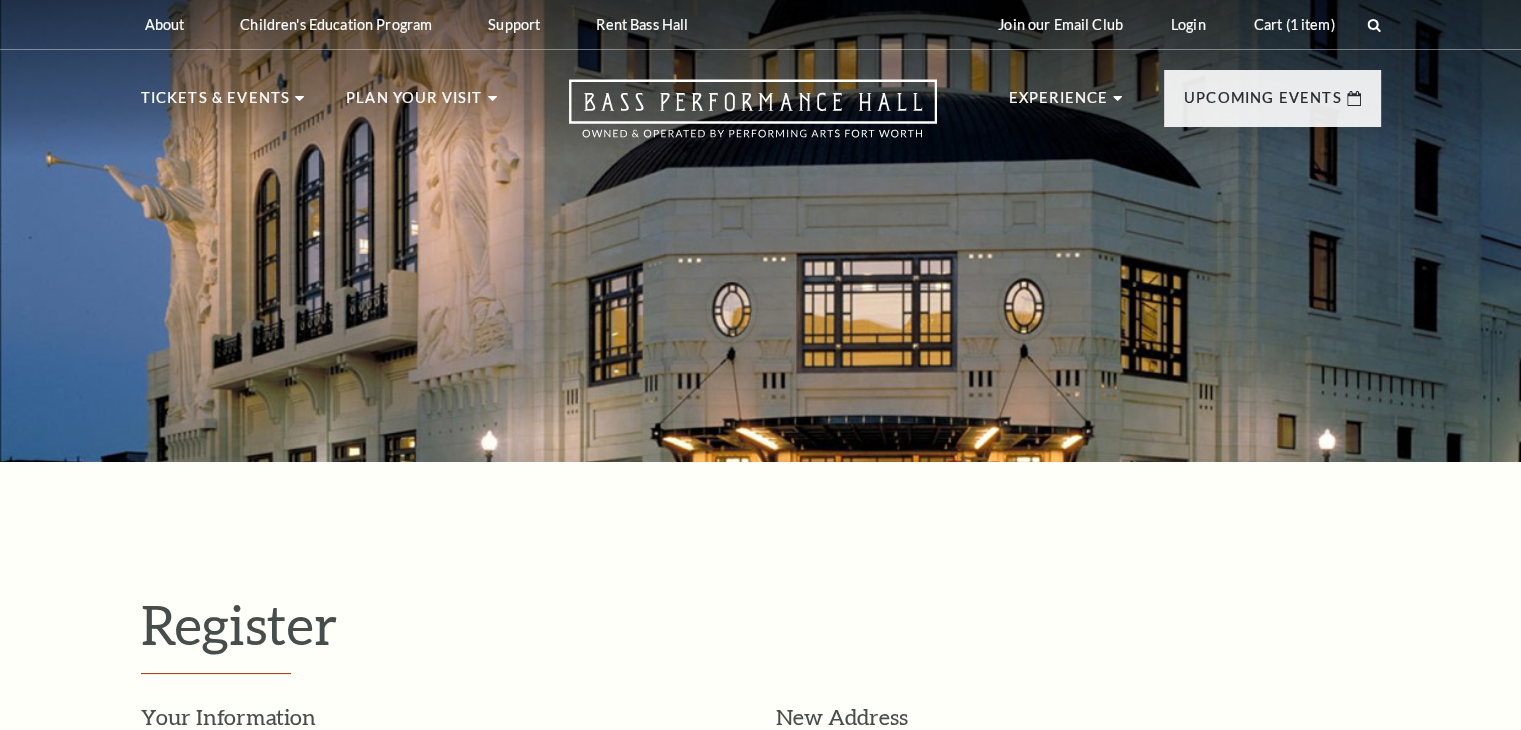 click at bounding box center (760, 225) 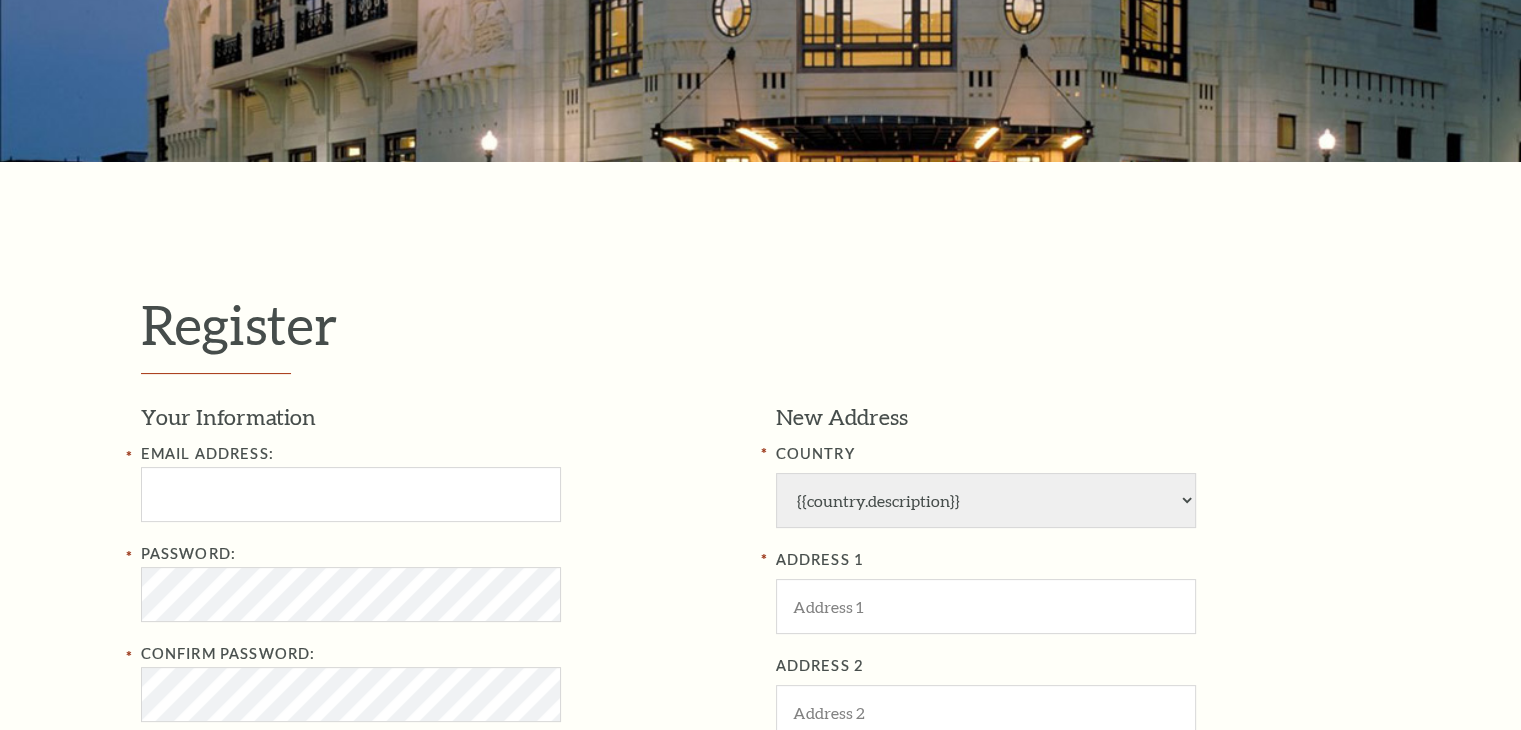 select on "1" 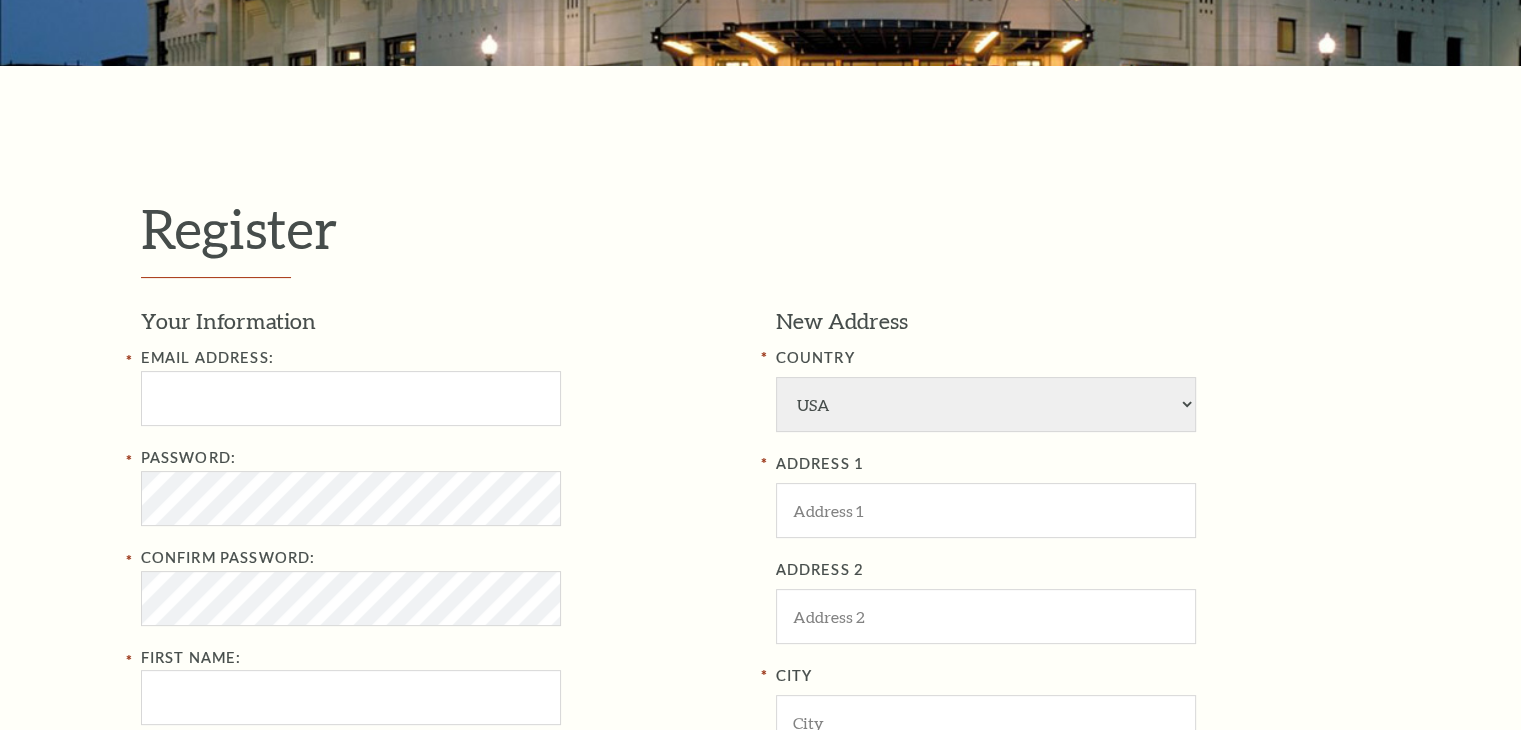 scroll, scrollTop: 400, scrollLeft: 0, axis: vertical 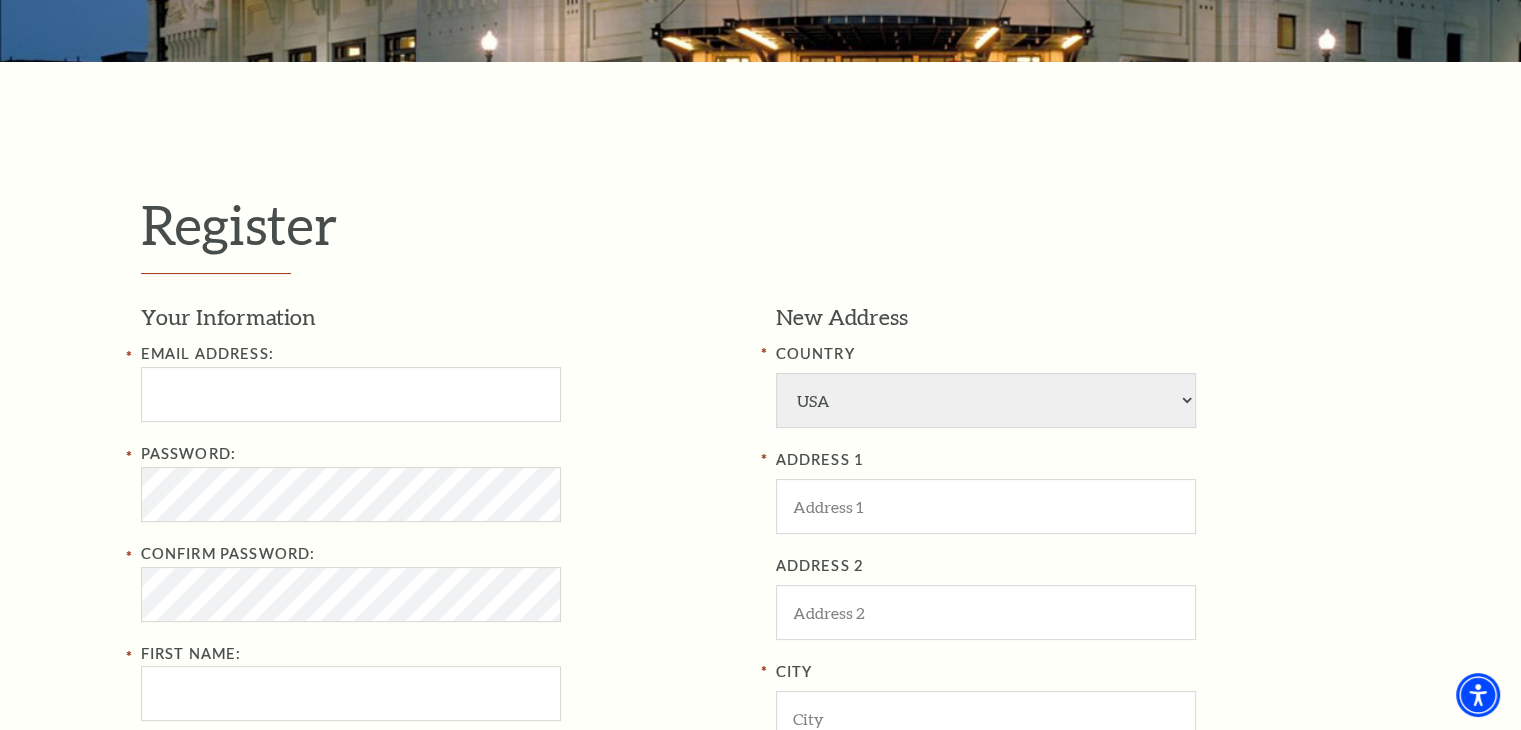 drag, startPoint x: 36, startPoint y: 396, endPoint x: 157, endPoint y: 420, distance: 123.35721 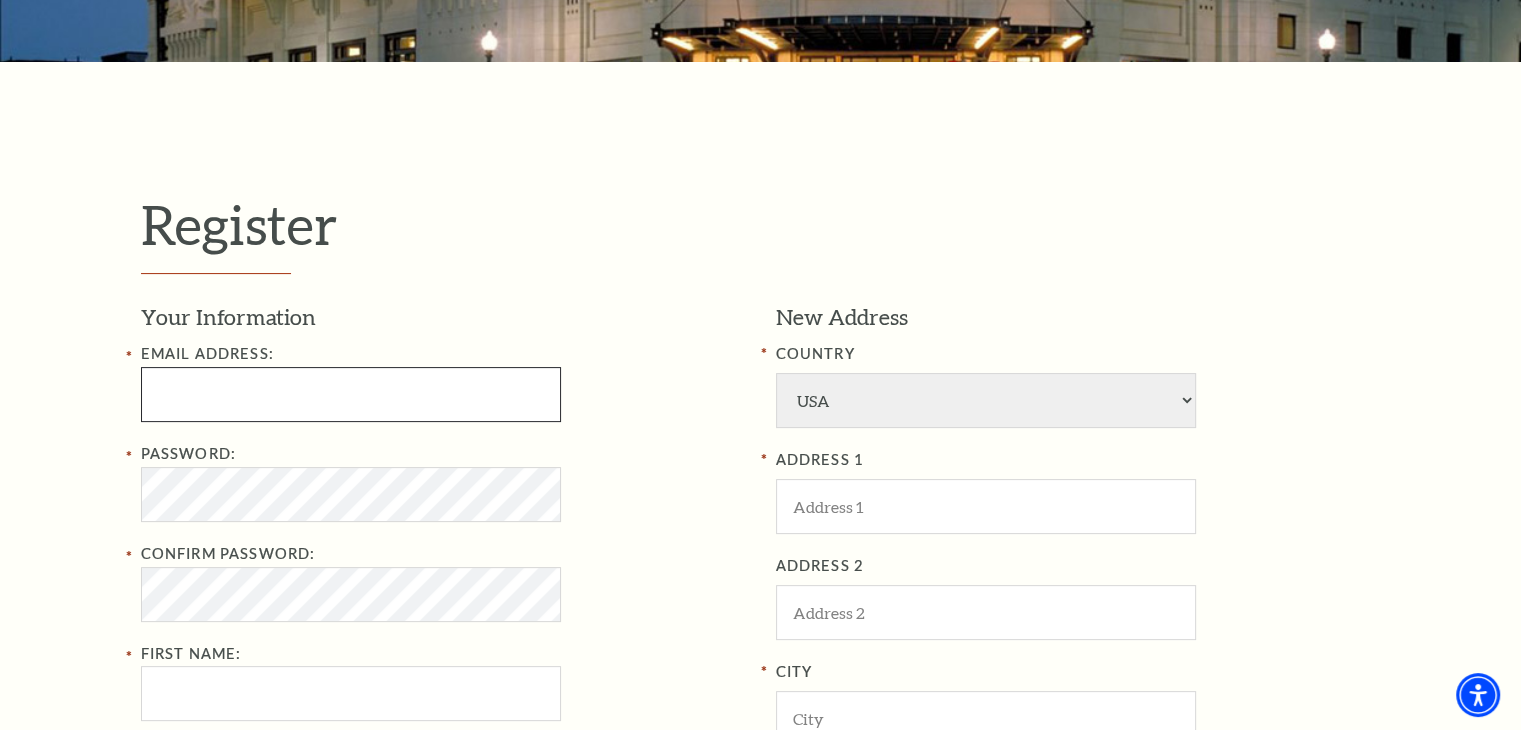 click at bounding box center [351, 394] 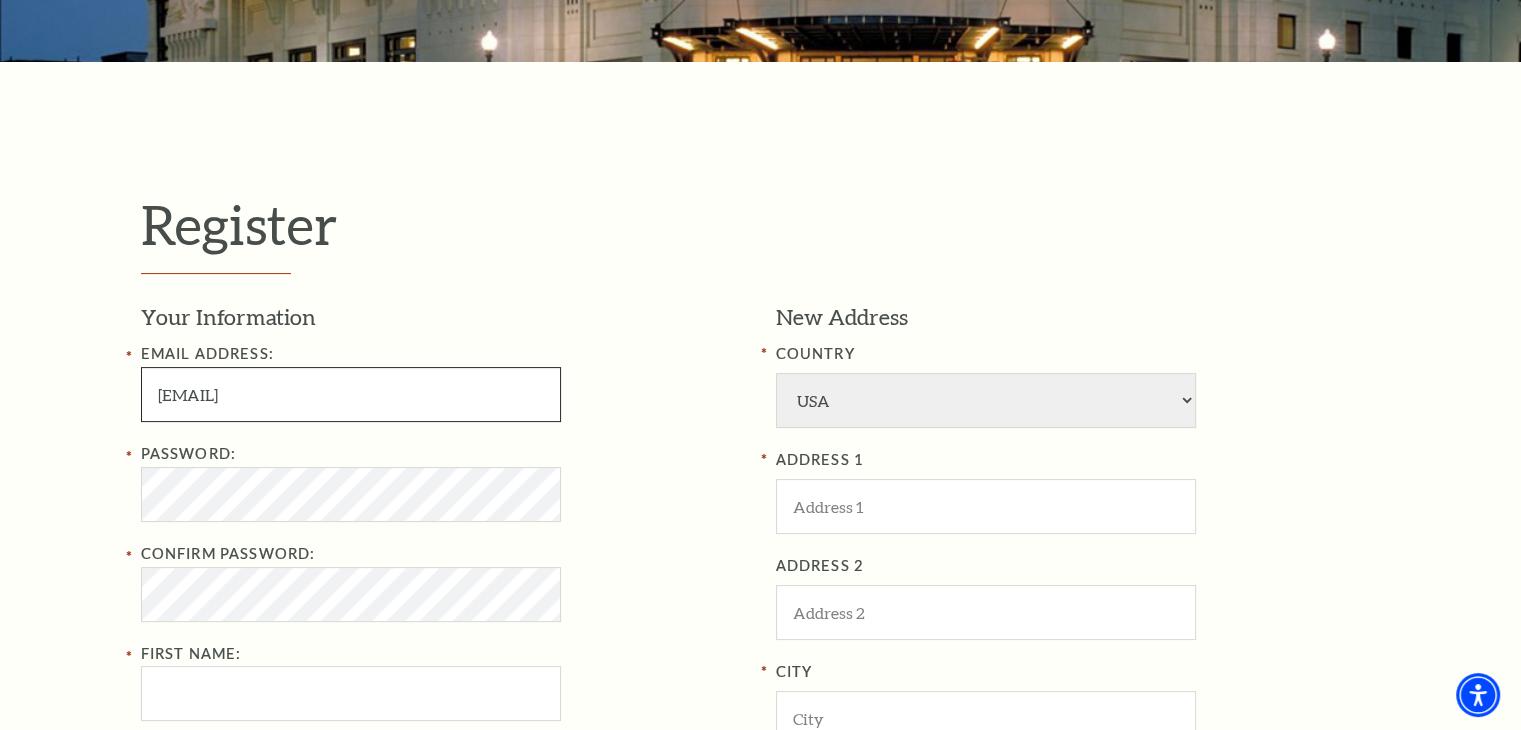 type on "[EMAIL]" 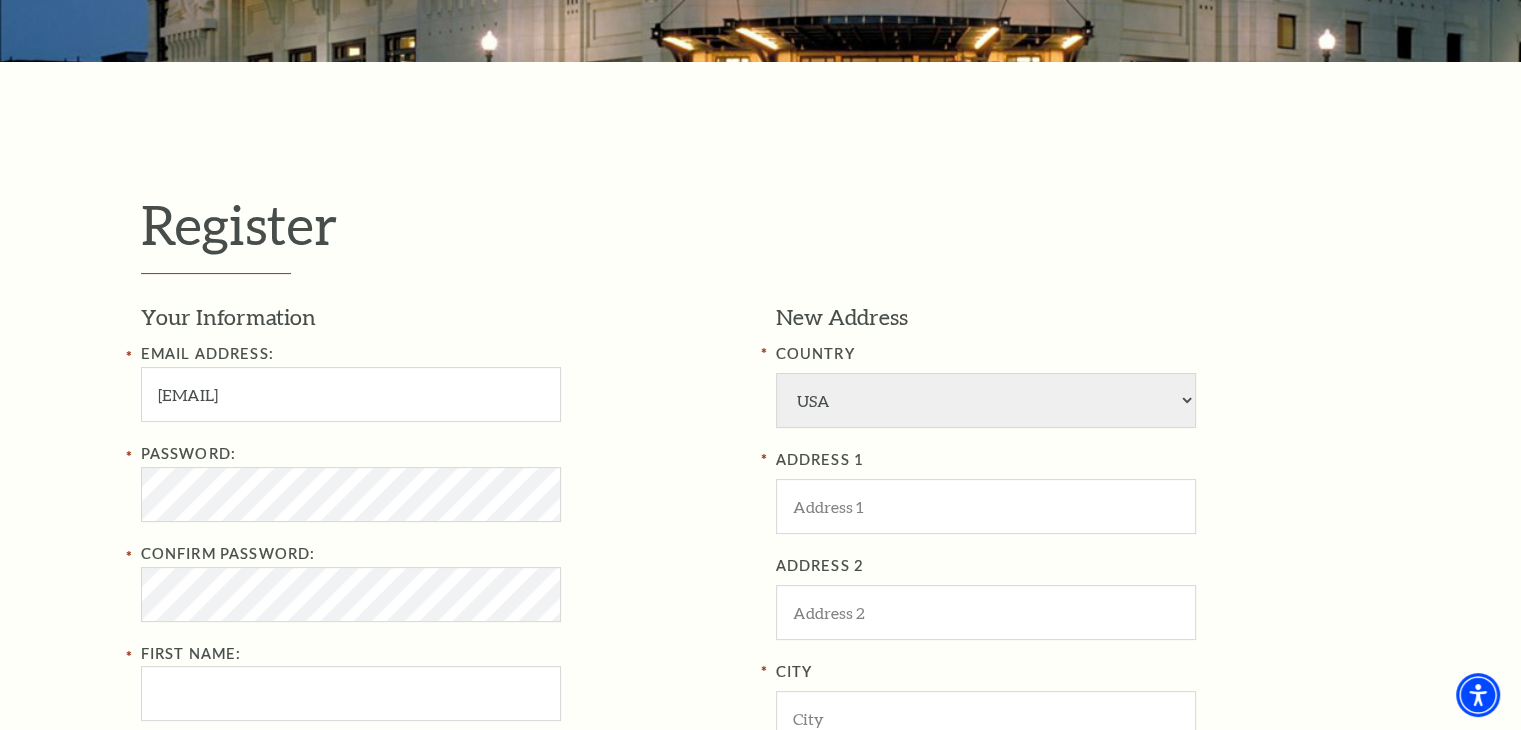 drag, startPoint x: 36, startPoint y: 650, endPoint x: 48, endPoint y: 621, distance: 31.38471 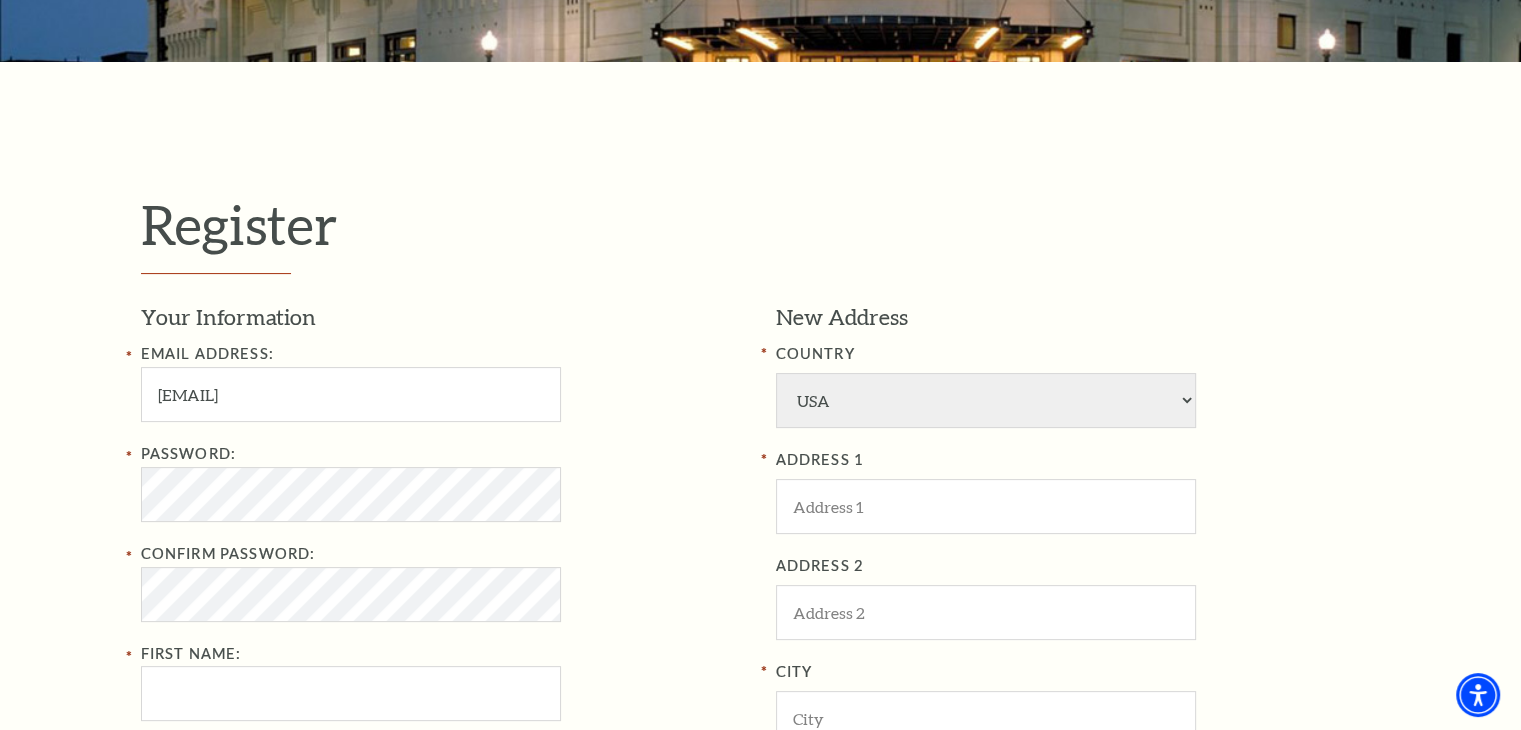 click on "Register
Your Information
Email Address:   jackohebert@yahoo.com     Password:       Confirm Password:       First Name:       Last Name:       Phone
New Address
COUNTRY   Afghanistan Albania Algeria Andorra Angola Antigua and Barbuda Argentina Aruba Australia Austria Azores Bahamas Bahrain Bangladesh Barbados Belgium Belize Benin Bermuda Bhutan Bolivia Botswana Brazil British Virgin Islnd Brunei Darussalam Bulgaria Burkina Faso Burma Burundi Cameroon Canada Canal Zone Canary Islands Cape Verde Cayman Islands Central African Rep Chad Channel Islands Chile Colombia Comoros Confed of Senegambia Congo Cook Islands Costa Rica Croatia Cuba Curacao Cyprus Czechoslovakia Dahomey Denmark Djibouti Dm People's Rp Korea Dominica Ecuador Egypt" at bounding box center [760, 672] 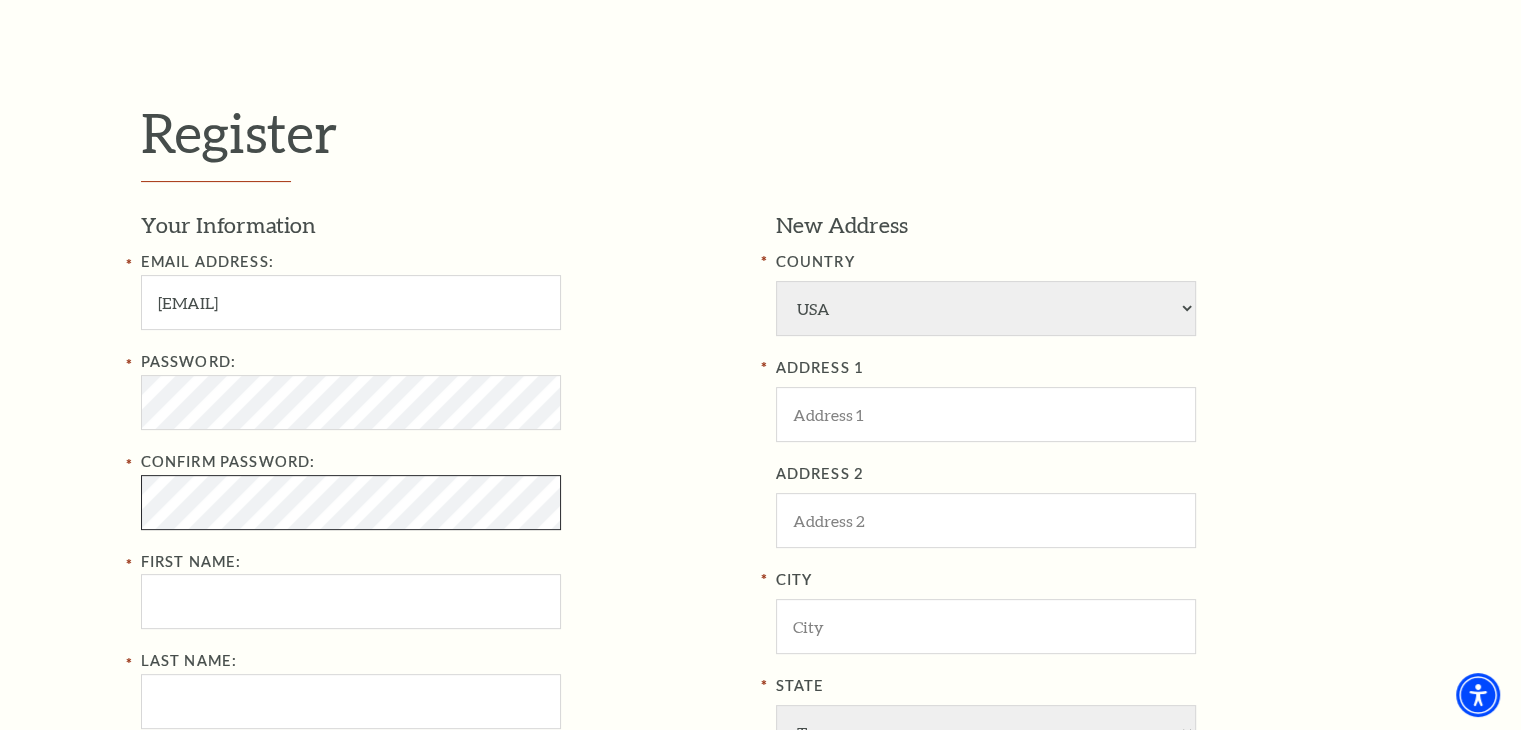 scroll, scrollTop: 500, scrollLeft: 0, axis: vertical 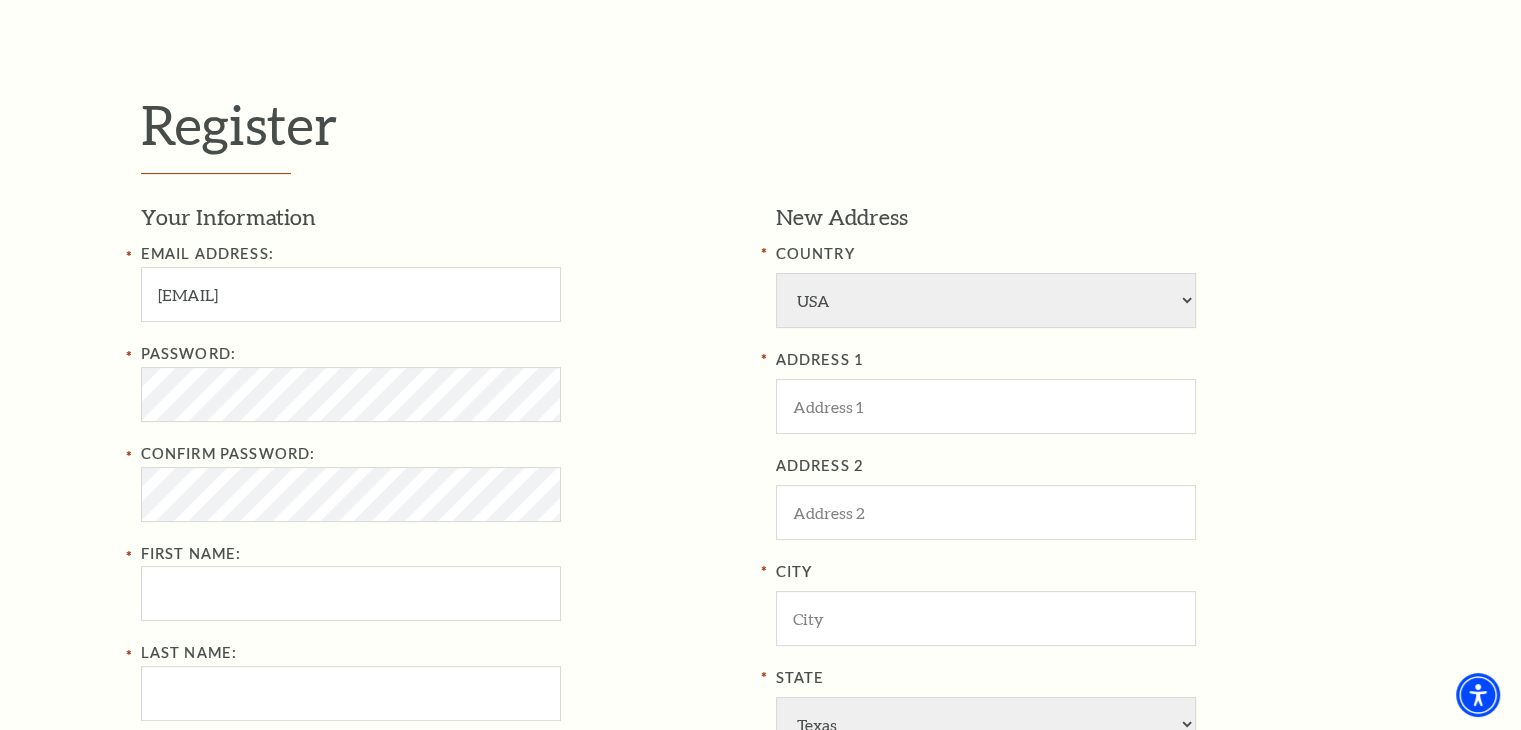 drag, startPoint x: 0, startPoint y: 487, endPoint x: 64, endPoint y: 481, distance: 64.28063 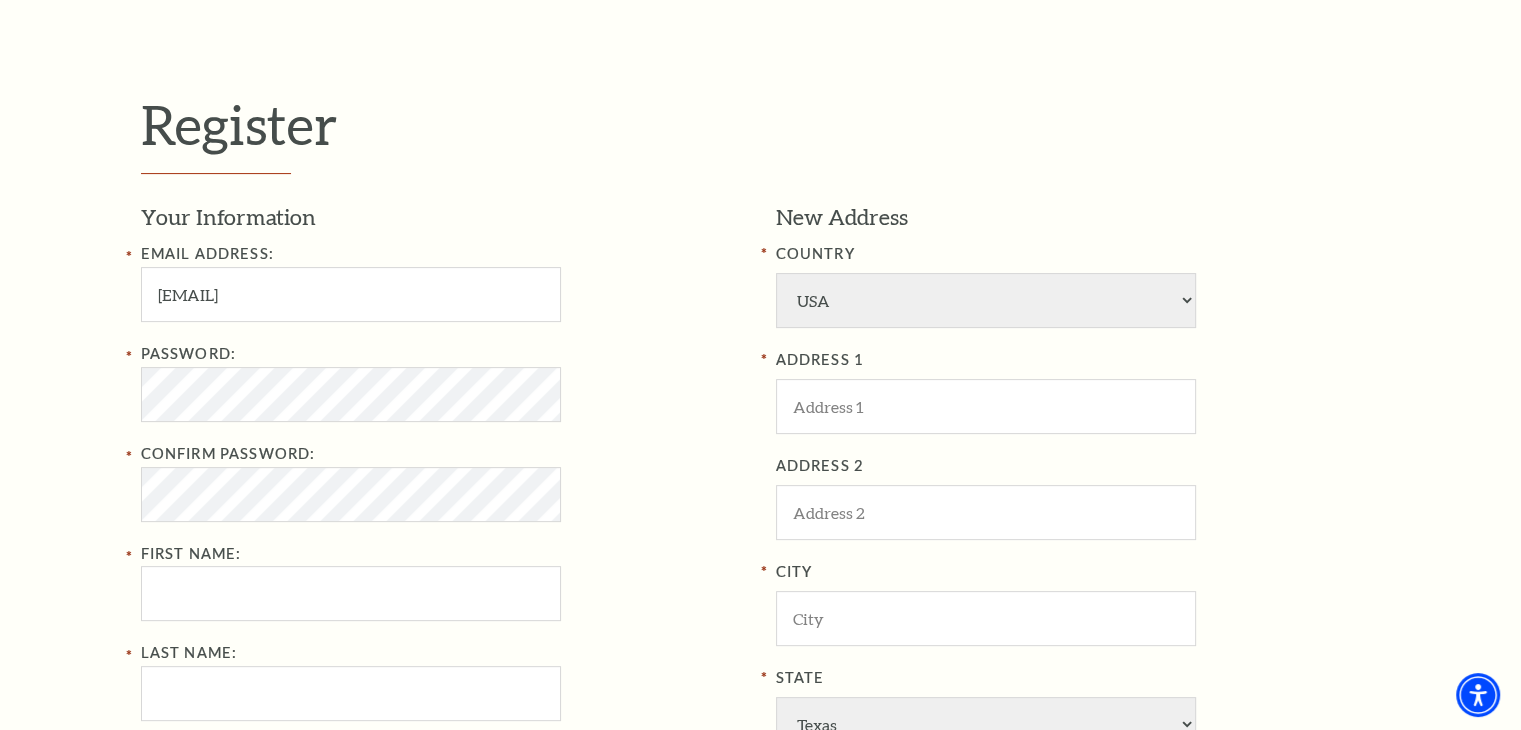 click on "Register
Your Information
Email Address:   jackohebert@yahoo.com     Password:       Confirm Password:       First Name:       Last Name:       Phone
New Address
COUNTRY   Afghanistan Albania Algeria Andorra Angola Antigua and Barbuda Argentina Aruba Australia Austria Azores Bahamas Bahrain Bangladesh Barbados Belgium Belize Benin Bermuda Bhutan Bolivia Botswana Brazil British Virgin Islnd Brunei Darussalam Bulgaria Burkina Faso Burma Burundi Cameroon Canada Canal Zone Canary Islands Cape Verde Cayman Islands Central African Rep Chad Channel Islands Chile Colombia Comoros Confed of Senegambia Congo Cook Islands Costa Rica Croatia Cuba Curacao Cyprus Czechoslovakia Dahomey Denmark Djibouti Dm People's Rp Korea Dominica Ecuador Egypt" at bounding box center [760, 572] 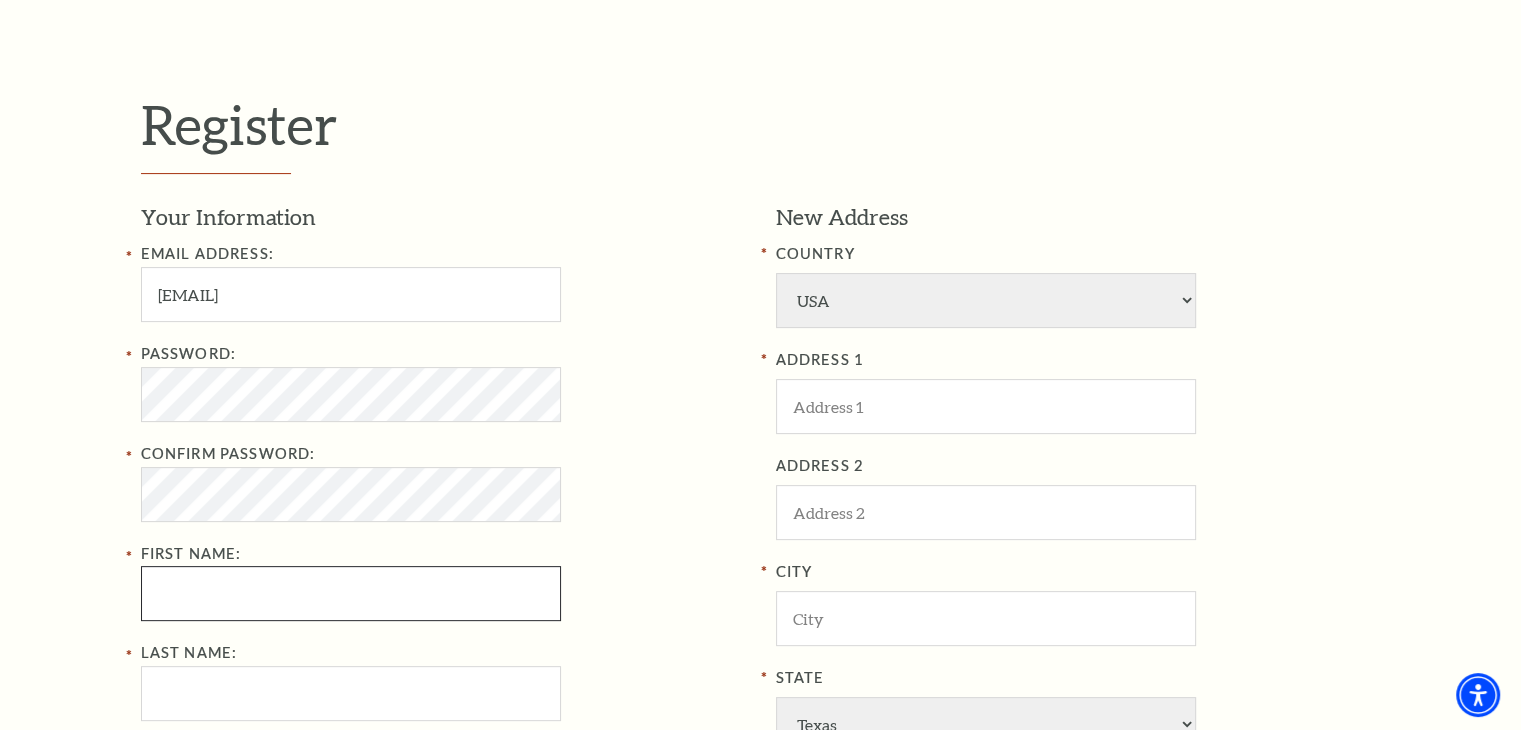 click on "First Name:" at bounding box center (351, 593) 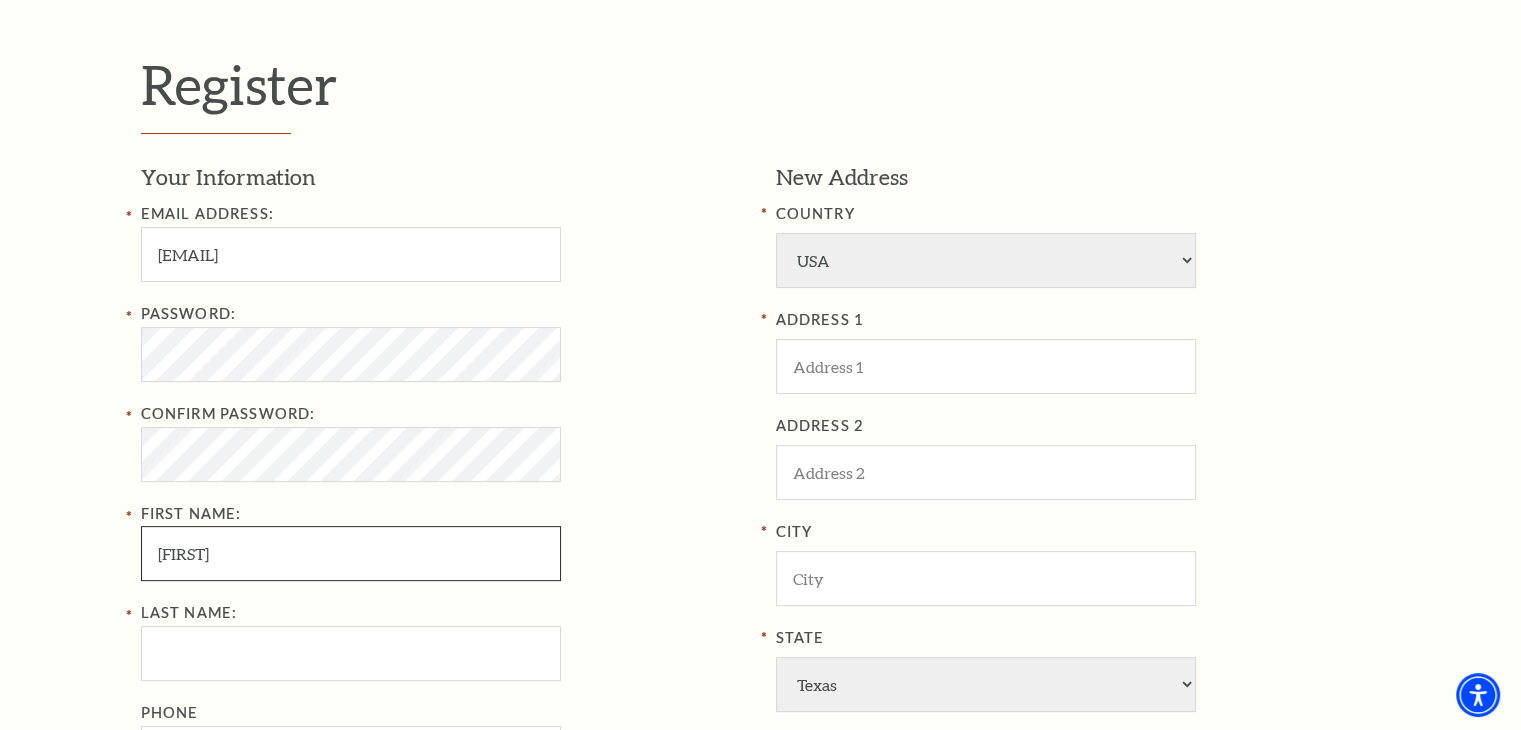 scroll, scrollTop: 700, scrollLeft: 0, axis: vertical 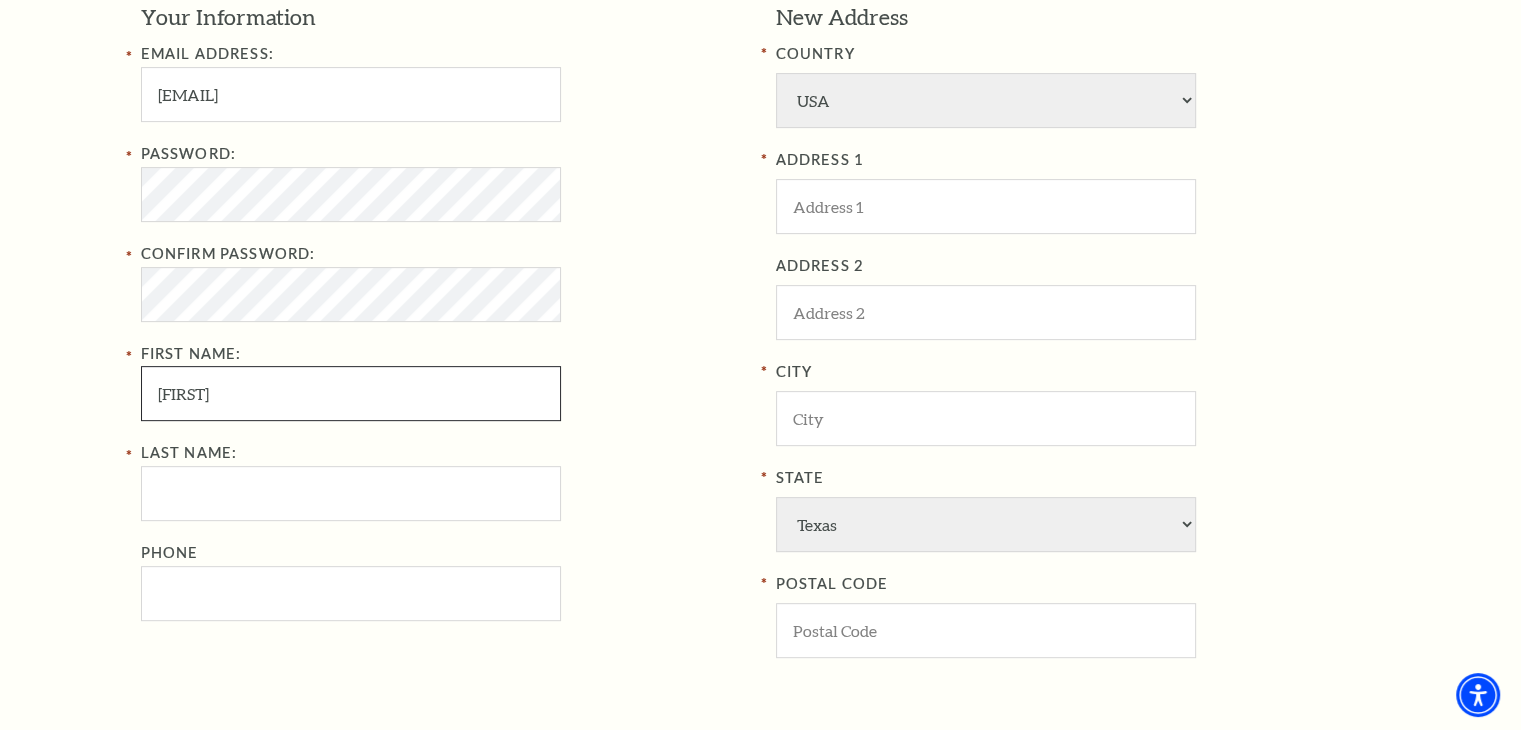 type on "Jacques" 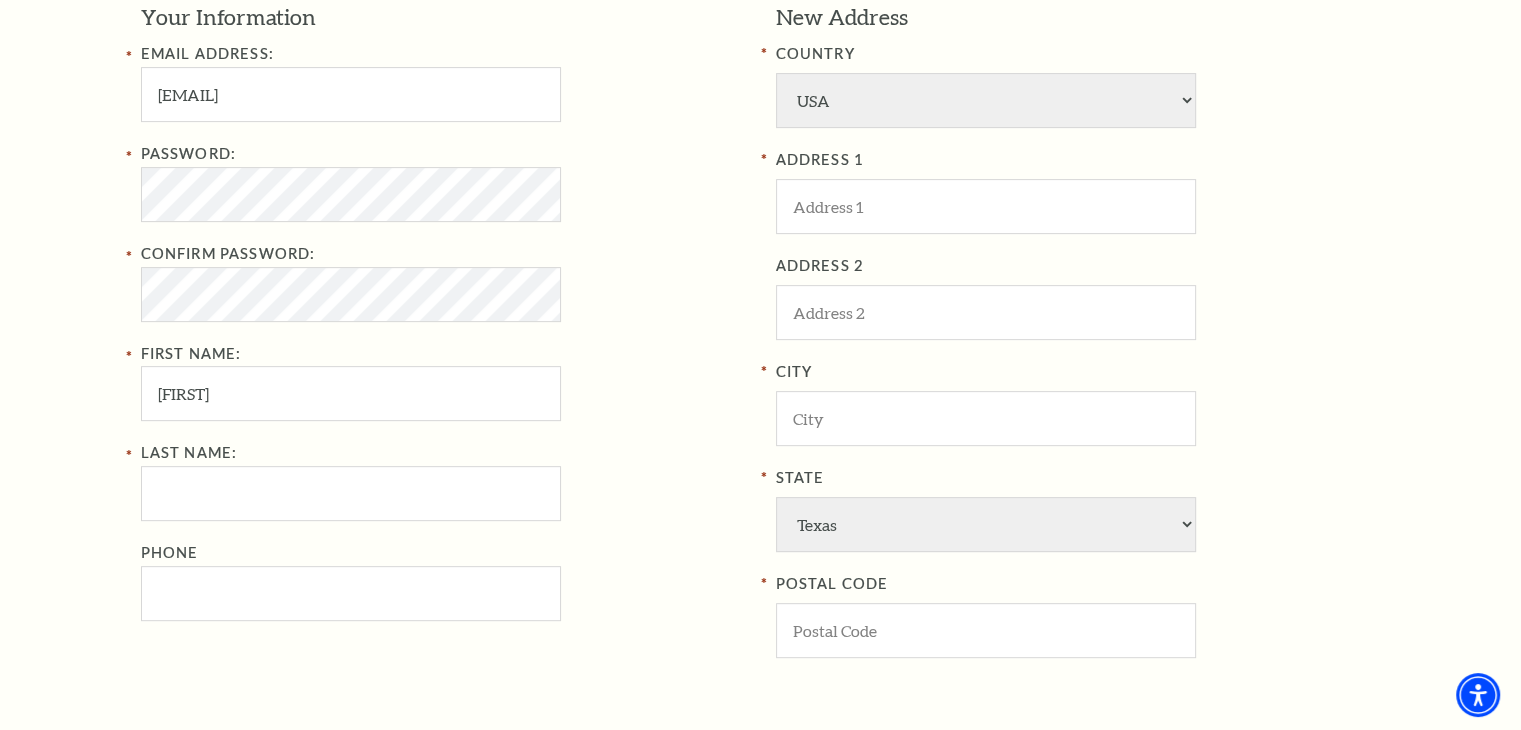 drag, startPoint x: 1391, startPoint y: 435, endPoint x: 1322, endPoint y: 425, distance: 69.72087 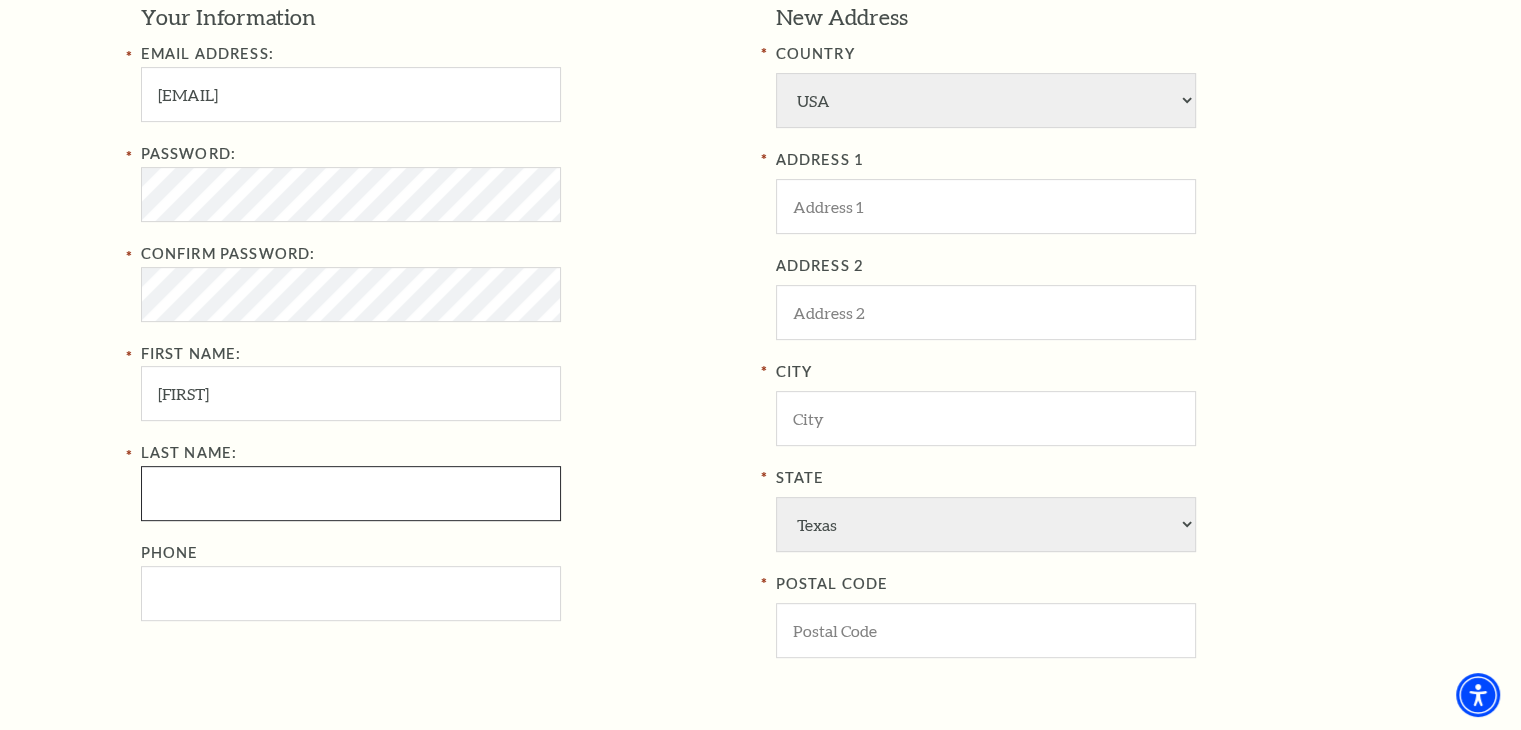 click on "Last Name:" at bounding box center [351, 493] 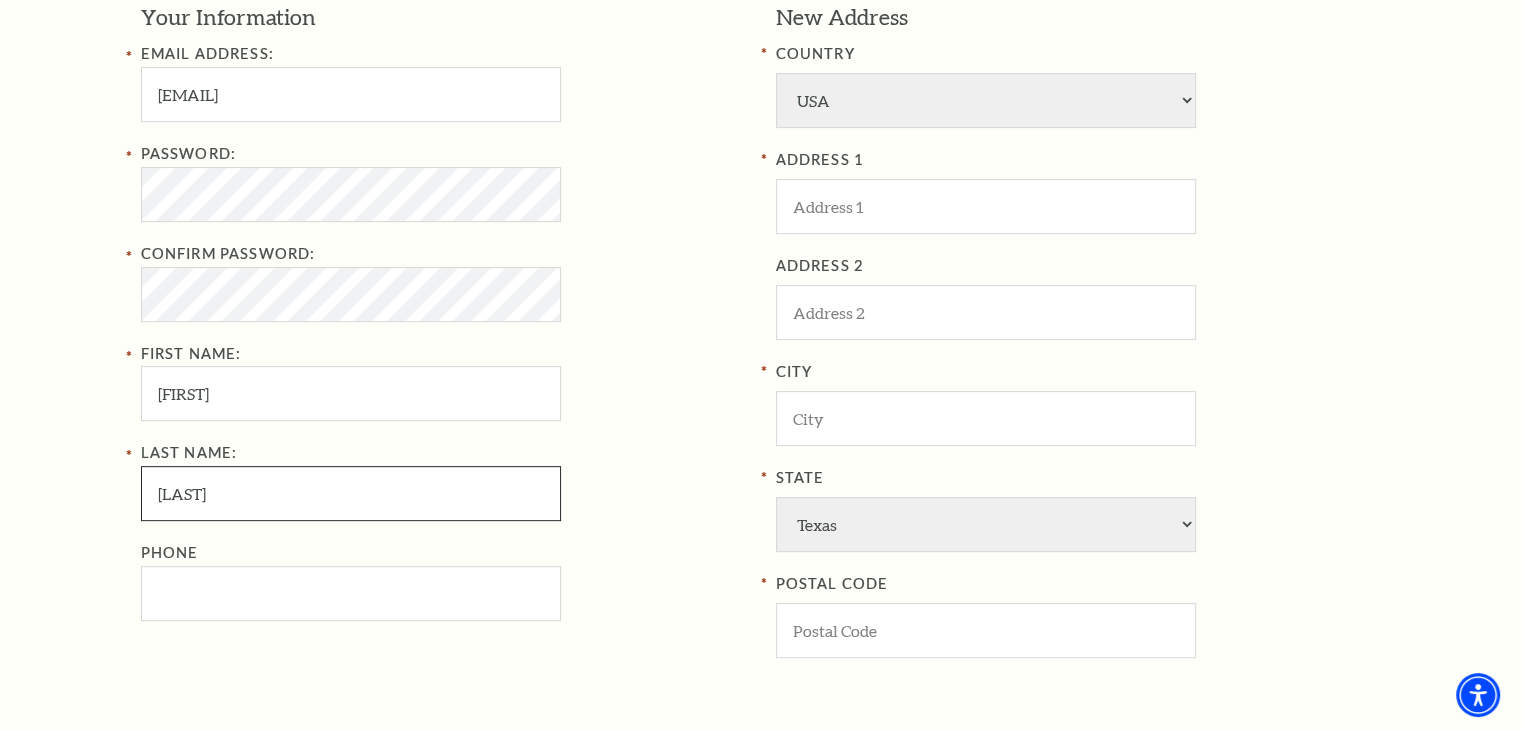 type on "Hebert" 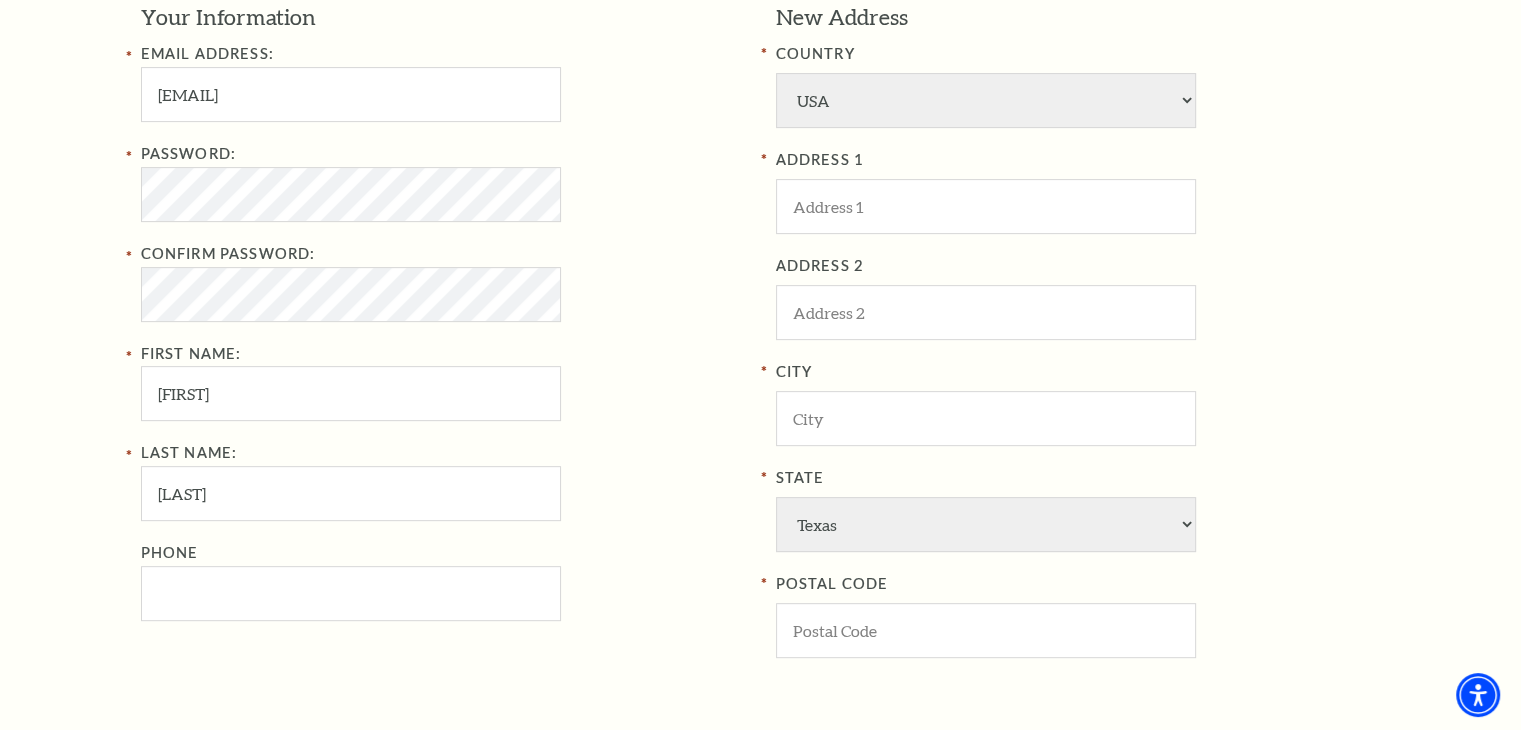 click on "Register
Your Information
Email Address:   jackohebert@yahoo.com     Password:       Confirm Password:       First Name:   Jacques     Last Name:   Hebert     Phone
New Address
COUNTRY   Afghanistan Albania Algeria Andorra Angola Antigua and Barbuda Argentina Aruba Australia Austria Azores Bahamas Bahrain Bangladesh Barbados Belgium Belize Benin Bermuda Bhutan Bolivia Botswana Brazil British Virgin Islnd Brunei Darussalam Bulgaria Burkina Faso Burma Burundi Cameroon Canada Canal Zone Canary Islands Cape Verde Cayman Islands Central African Rep Chad Channel Islands Chile Colombia Comoros Confed of Senegambia Congo Cook Islands Costa Rica Croatia Cuba Curacao Cyprus Czechoslovakia Dahomey Denmark Djibouti Dm People's Rp Korea Dominica" at bounding box center (760, 372) 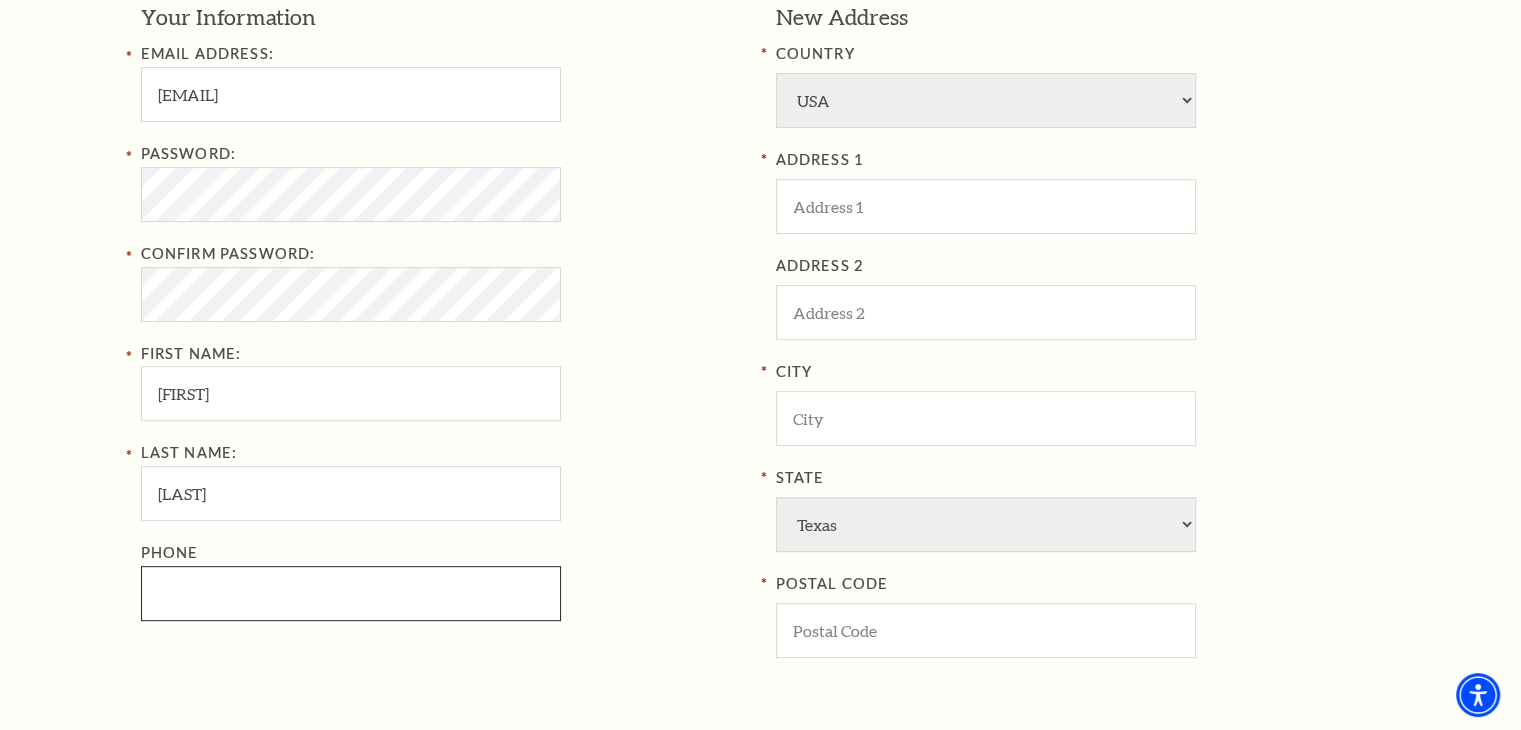 click on "Phone" at bounding box center [351, 593] 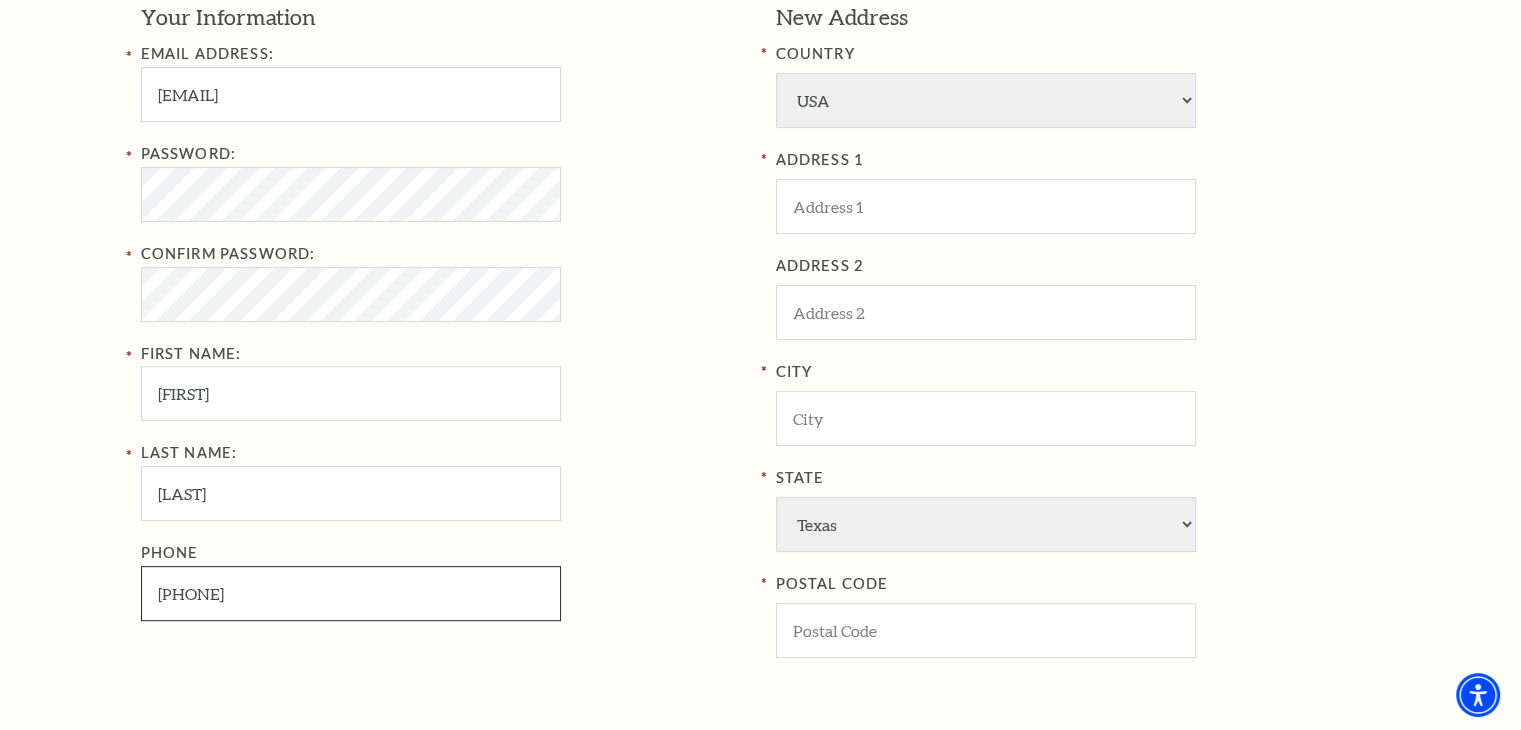 type on "318-347-3814" 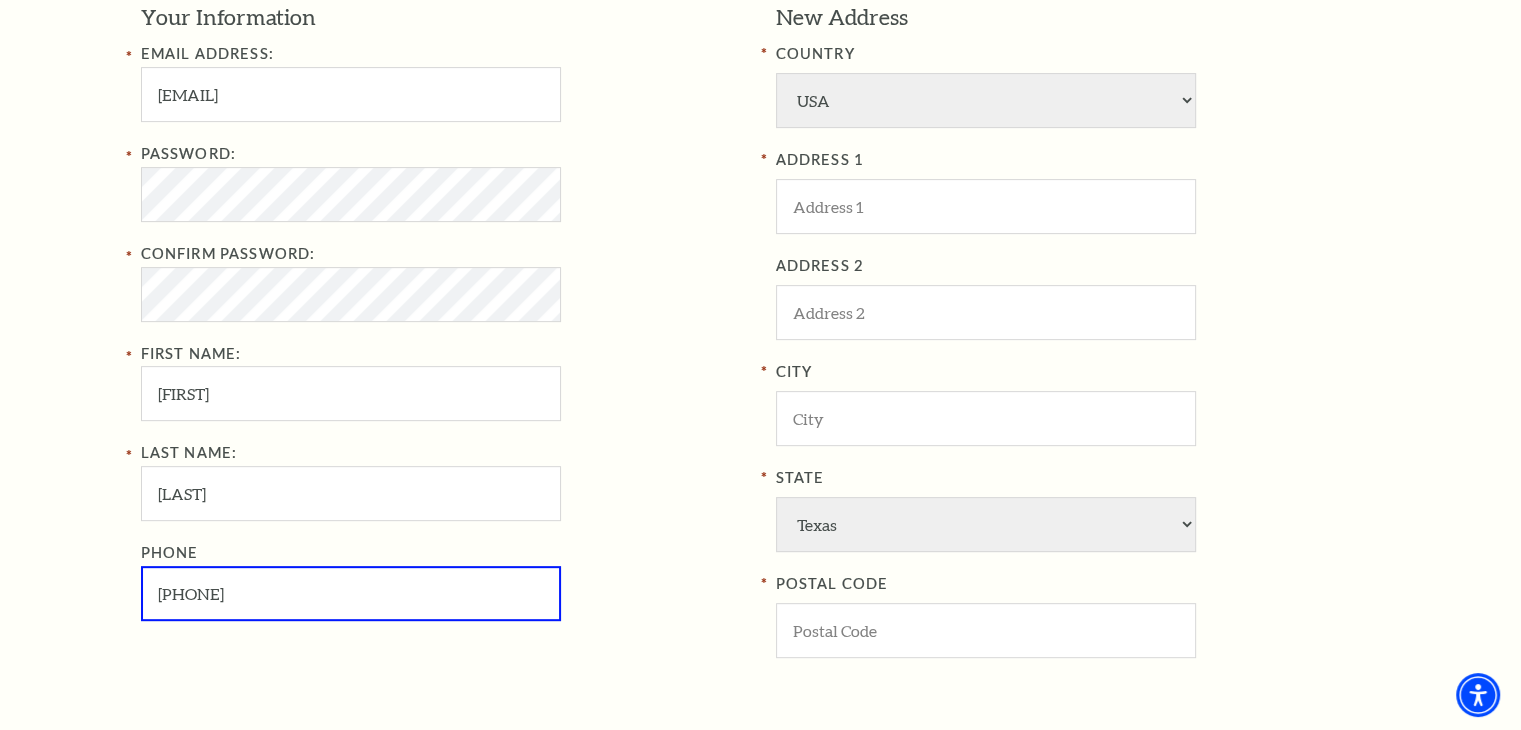 click on "Register
Your Information
Email Address:   jackohebert@yahoo.com     Password:       Confirm Password:       First Name:   Jacques     Last Name:   Hebert     Phone   318-347-3814
New Address
COUNTRY   Afghanistan Albania Algeria Andorra Angola Antigua and Barbuda Argentina Aruba Australia Austria Azores Bahamas Bahrain Bangladesh Barbados Belgium Belize Benin Bermuda Bhutan Bolivia Botswana Brazil British Virgin Islnd Brunei Darussalam Bulgaria Burkina Faso Burma Burundi Cameroon Canada Canal Zone Canary Islands Cape Verde Cayman Islands Central African Rep Chad Channel Islands Chile Colombia Comoros Confed of Senegambia Congo Cook Islands Costa Rica Croatia Cuba Curacao Cyprus Czechoslovakia Dahomey Denmark Djibouti Dm People's Rp Korea Ecuador" at bounding box center [761, 372] 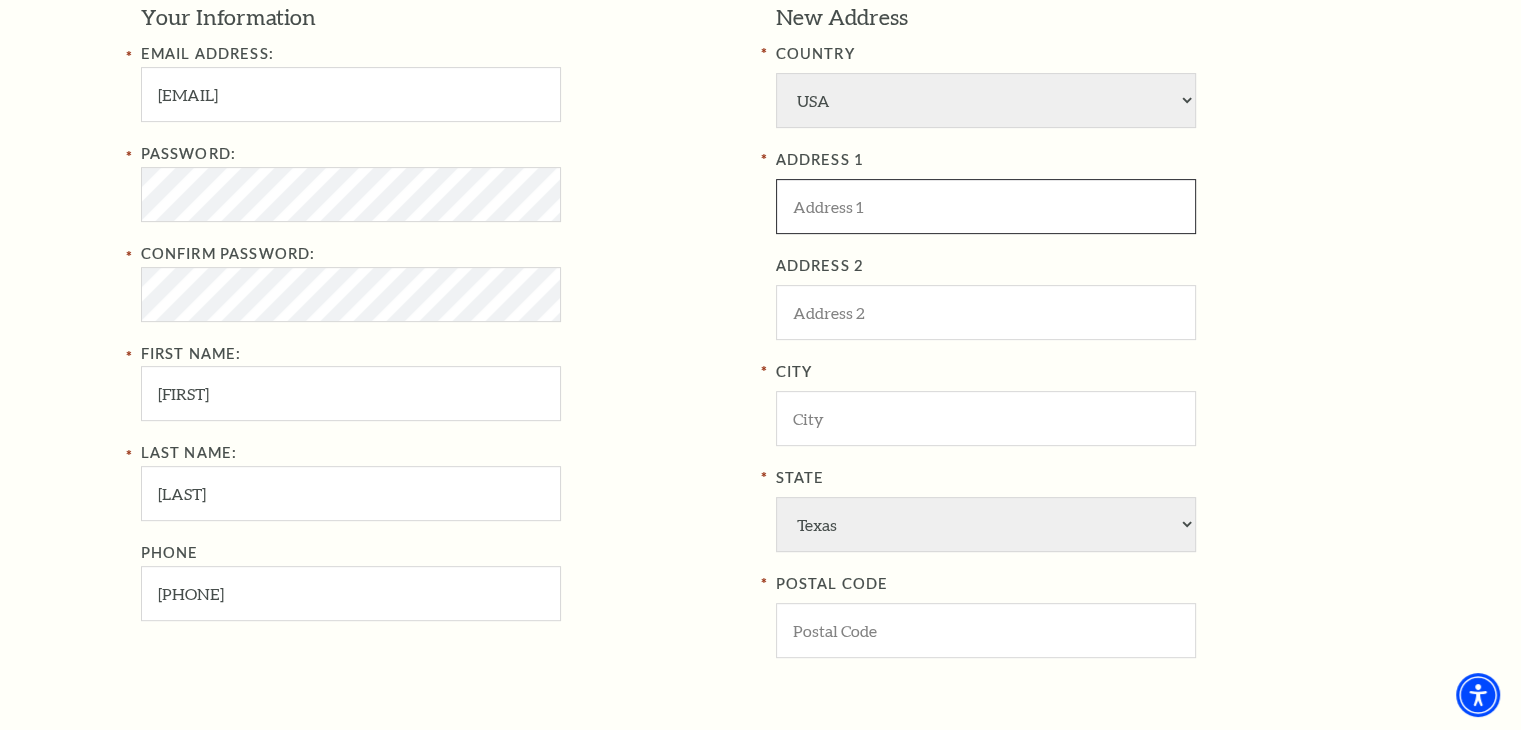 click at bounding box center (986, 206) 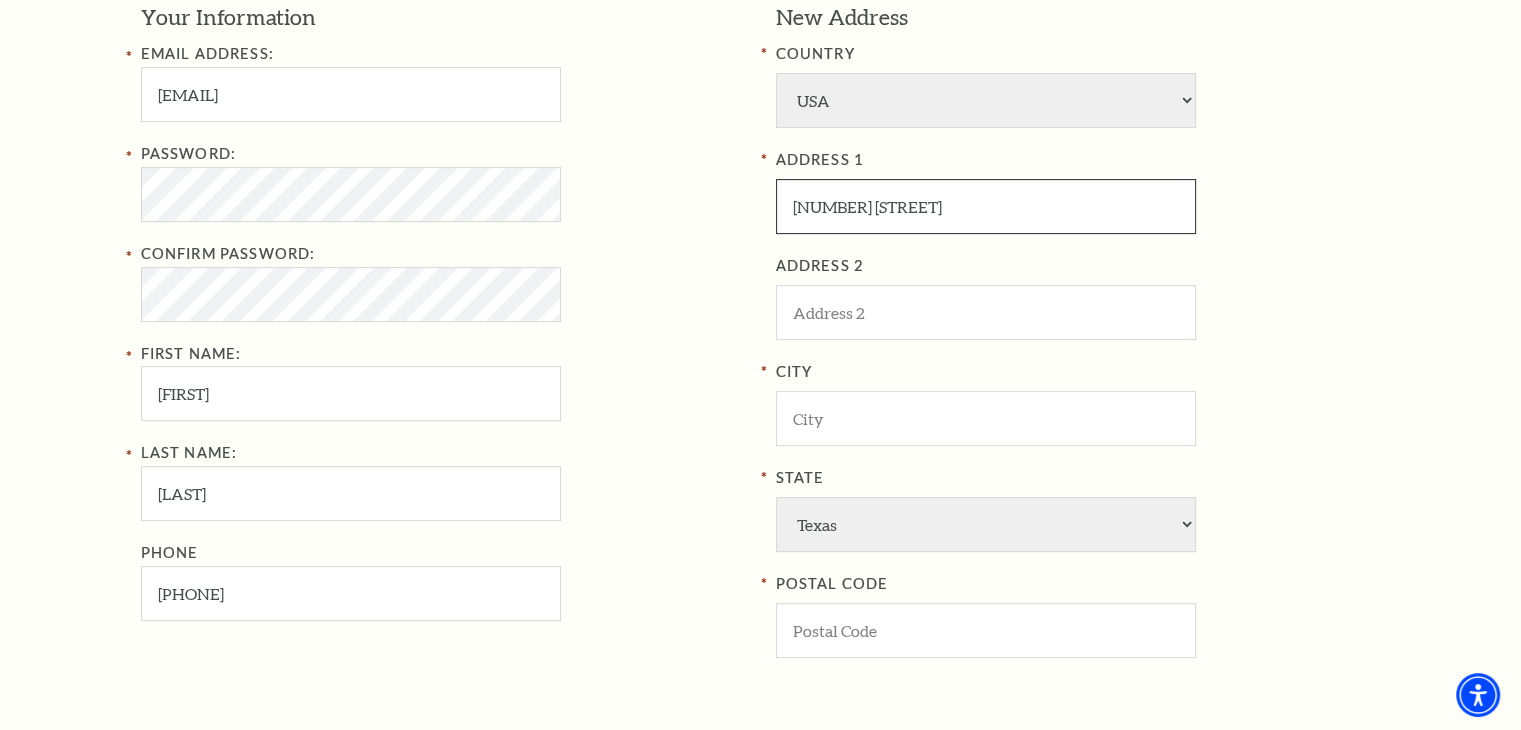 type on "[NUMBER] [STREET]" 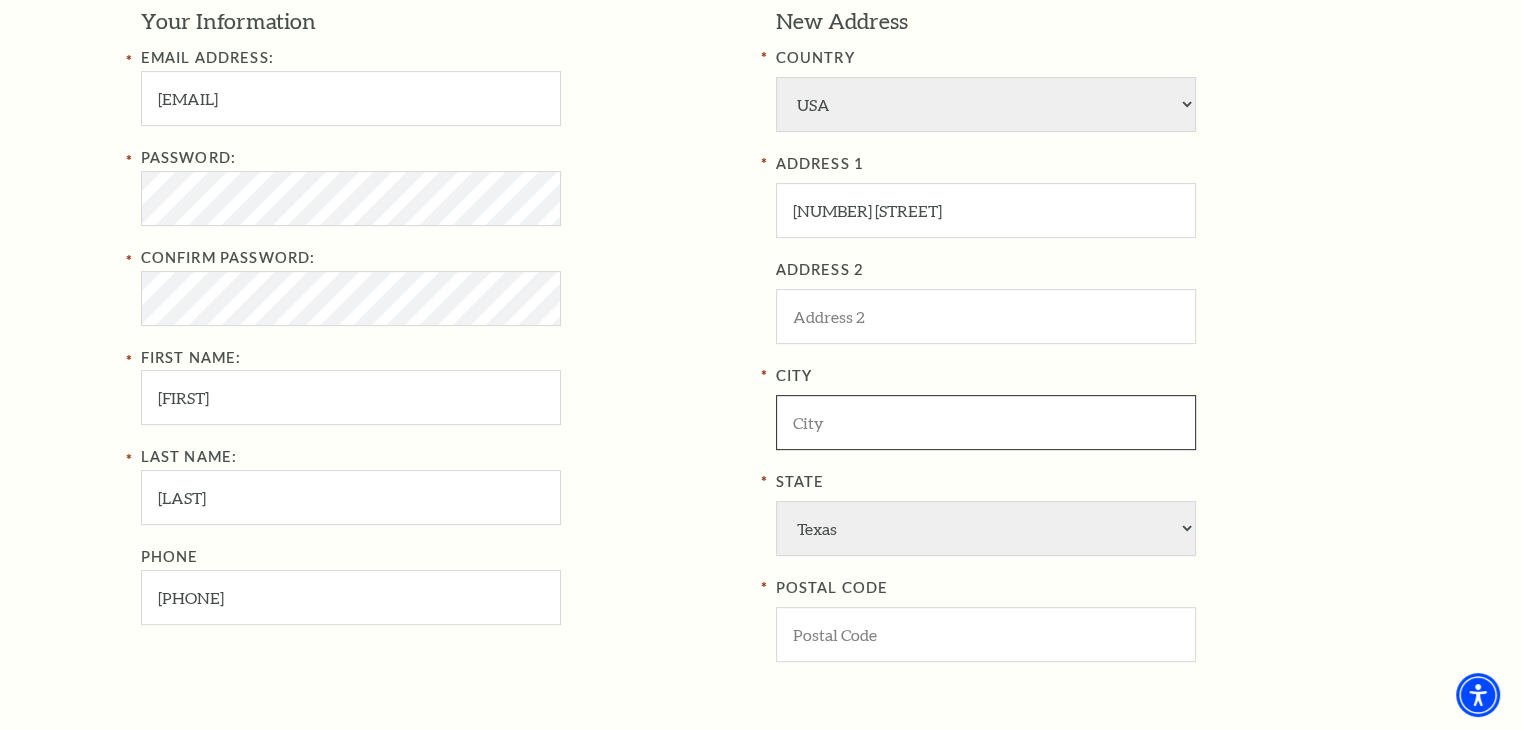 click at bounding box center [986, 422] 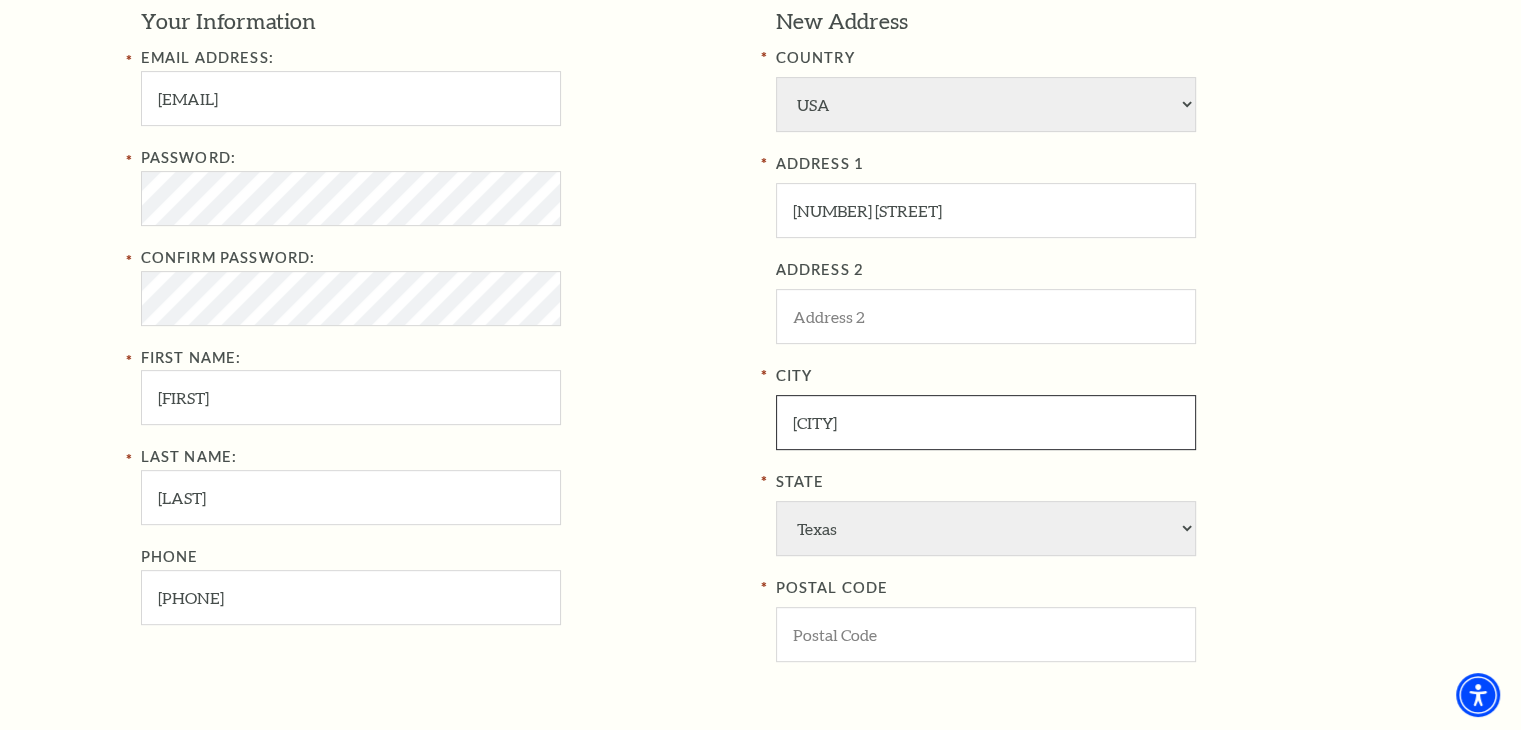 type on "[CITY]" 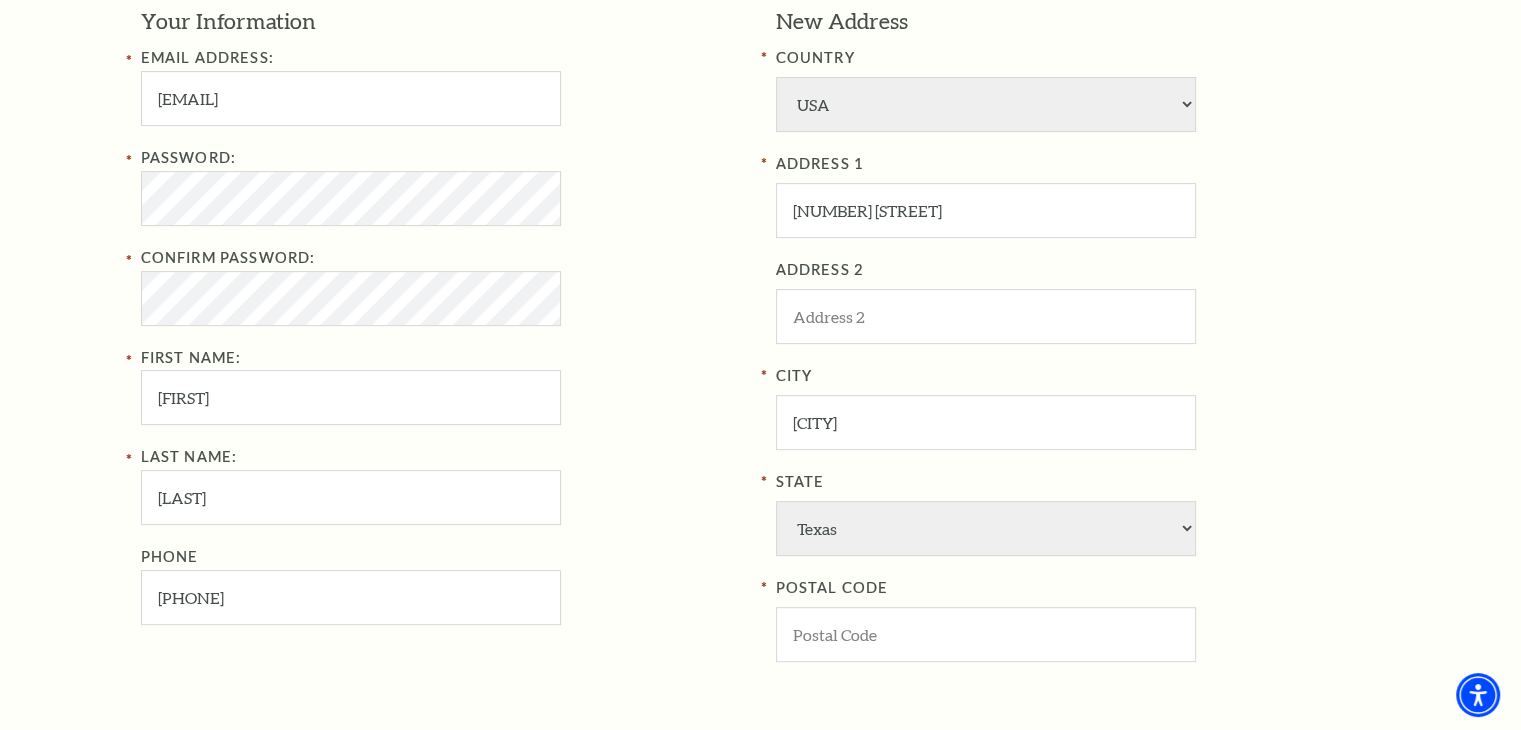 click on "Register
Your Information
Email Address:   jackohebert@yahoo.com     Password:       Confirm Password:       First Name:   Jacques     Last Name:   Hebert     Phone   318-347-3814
New Address
COUNTRY   Afghanistan Albania Algeria Andorra Angola Antigua and Barbuda Argentina Aruba Australia Austria Azores Bahamas Bahrain Bangladesh Barbados Belgium Belize Benin Bermuda Bhutan Bolivia Botswana Brazil British Virgin Islnd Brunei Darussalam Bulgaria Burkina Faso Burma Burundi Cameroon Canada Canal Zone Canary Islands Cape Verde Cayman Islands Central African Rep Chad Channel Islands Chile Colombia Comoros Confed of Senegambia Congo Cook Islands Costa Rica Croatia Cuba Curacao Cyprus Czechoslovakia Dahomey Denmark Djibouti Dominica Ecuador" at bounding box center [760, 376] 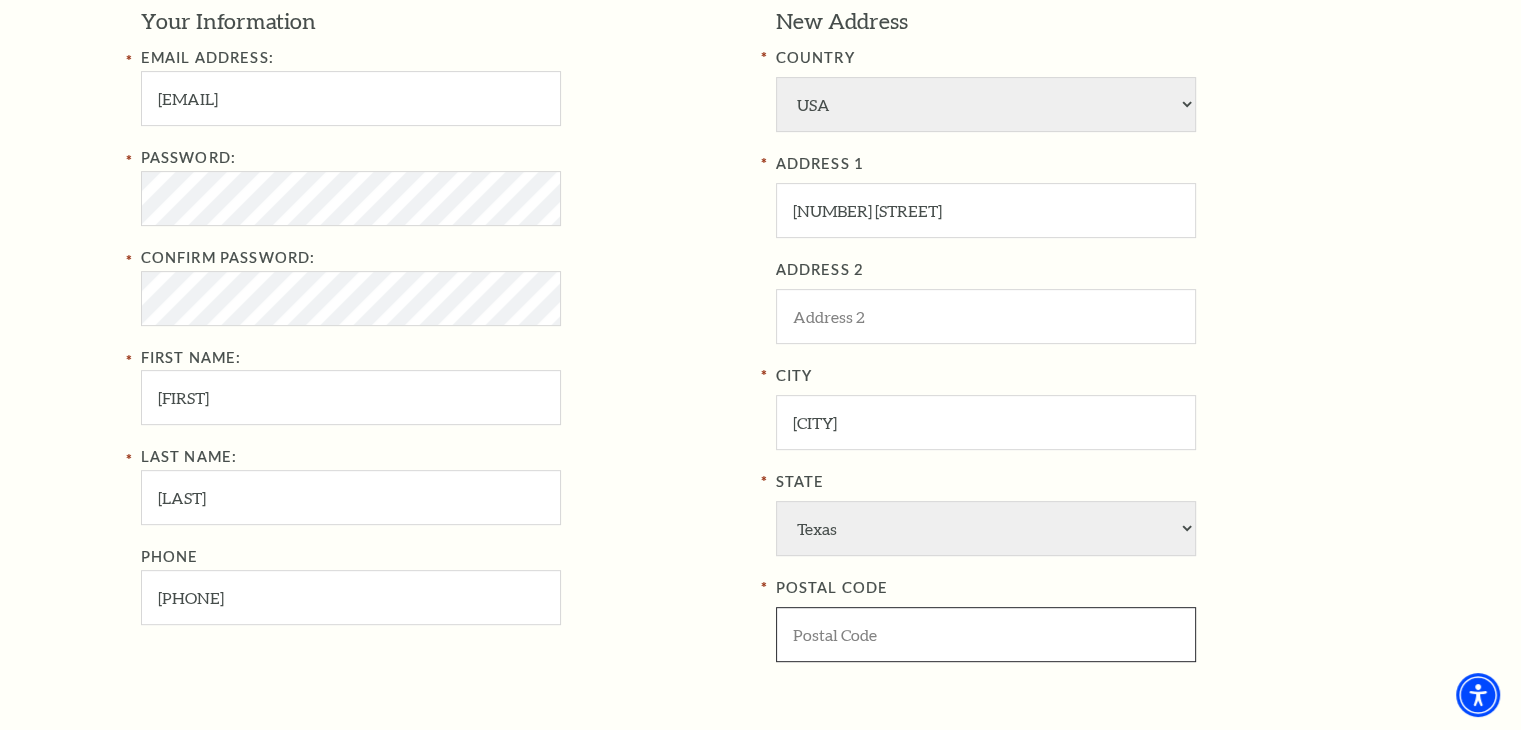 click at bounding box center (986, 634) 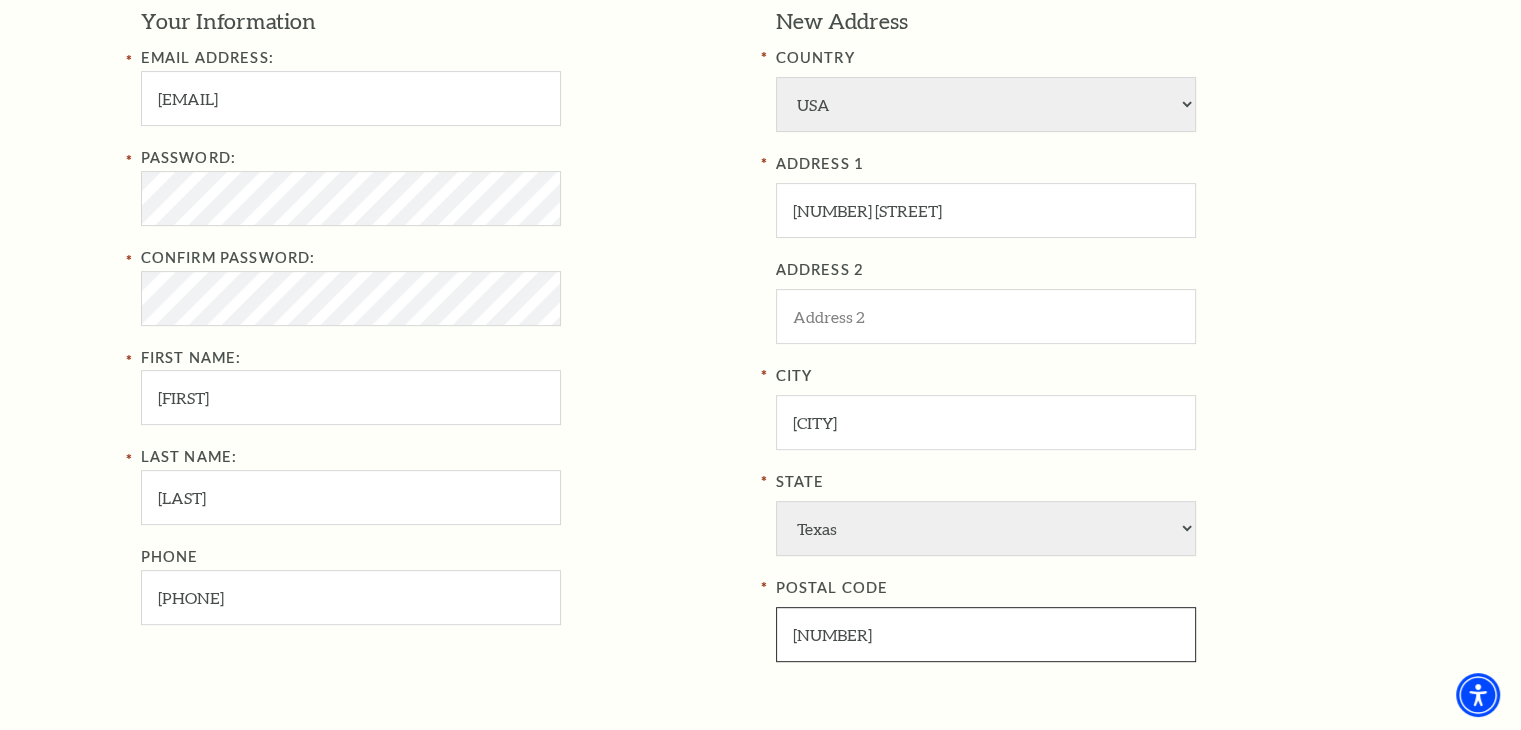 type on "[NUMBER]" 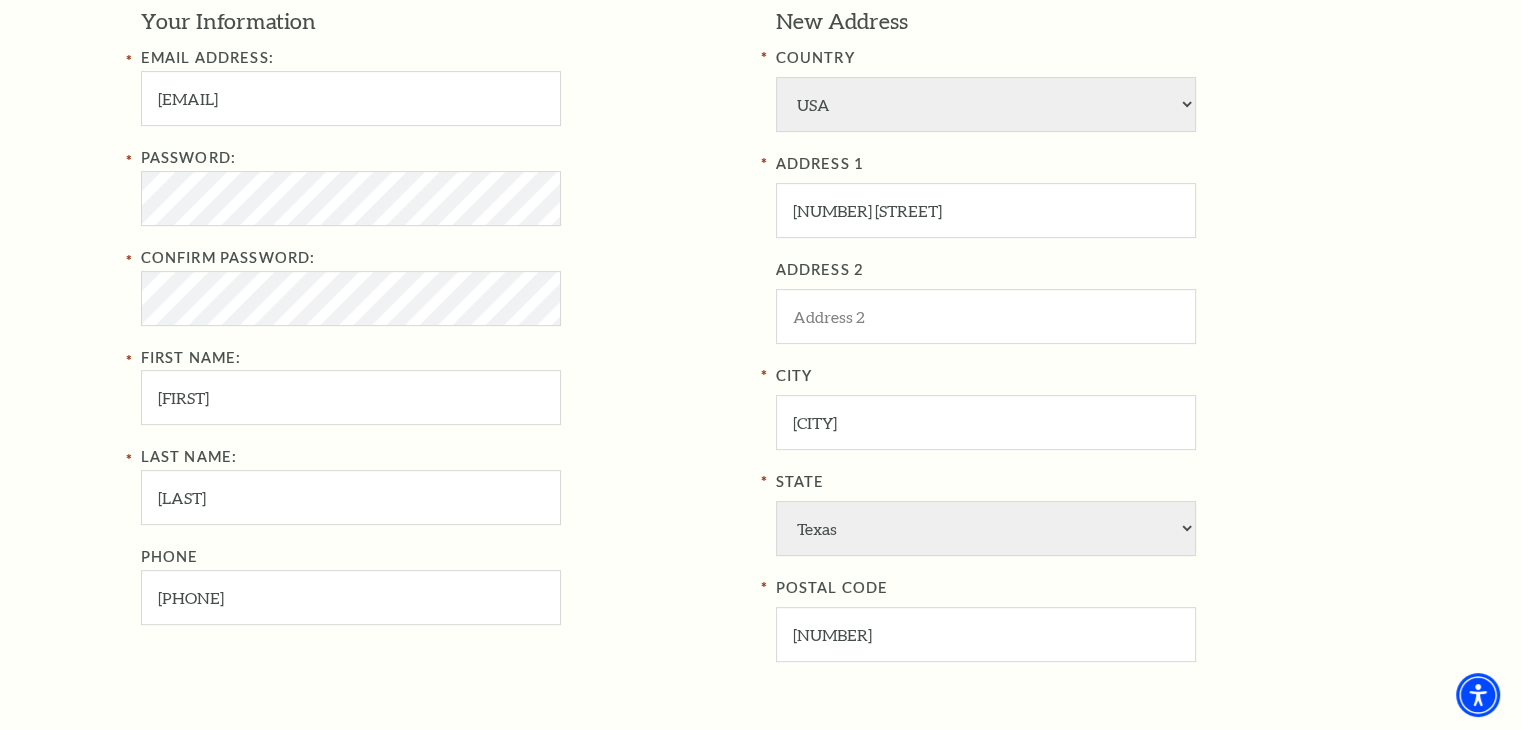 drag, startPoint x: 1399, startPoint y: 413, endPoint x: 1261, endPoint y: 418, distance: 138.09055 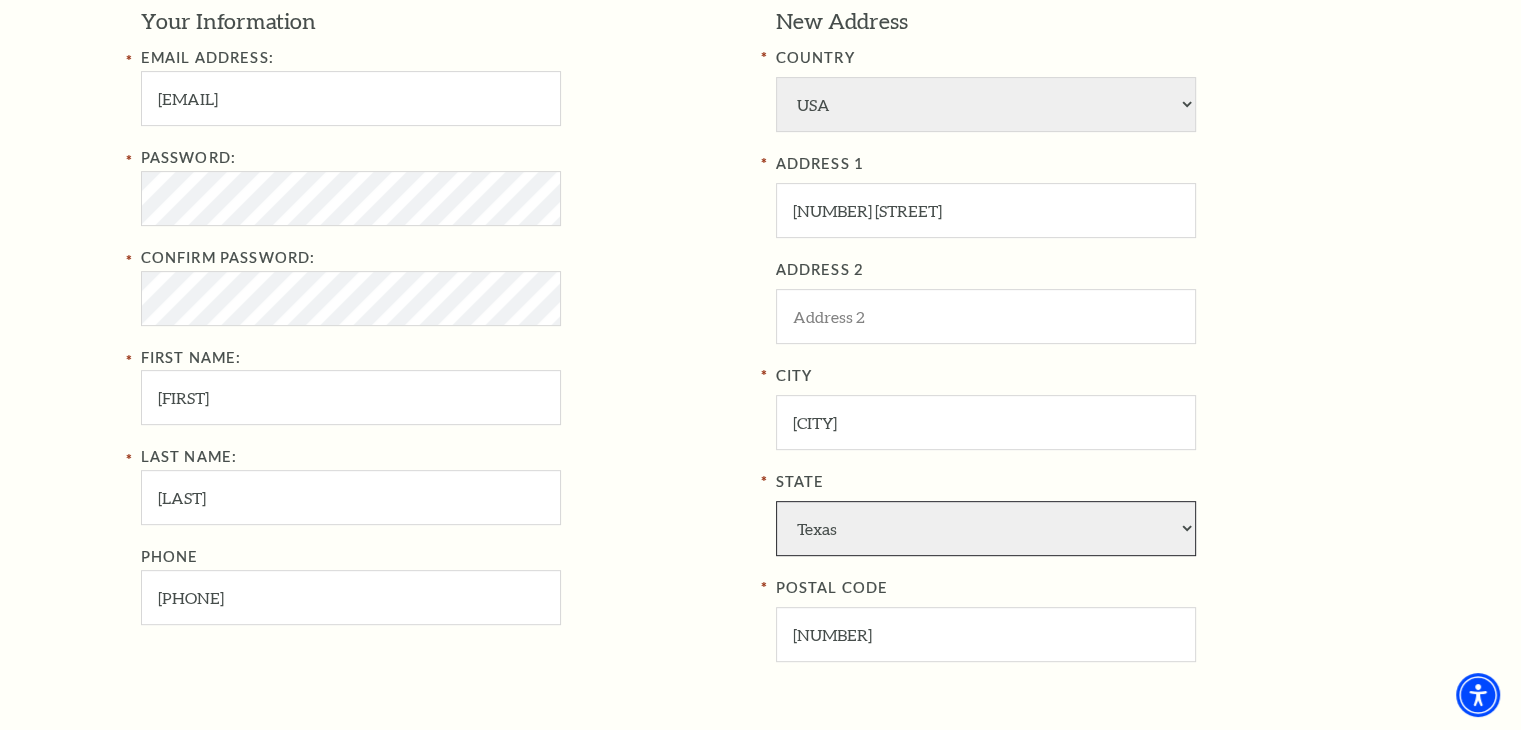 drag, startPoint x: 904, startPoint y: 516, endPoint x: 896, endPoint y: 499, distance: 18.788294 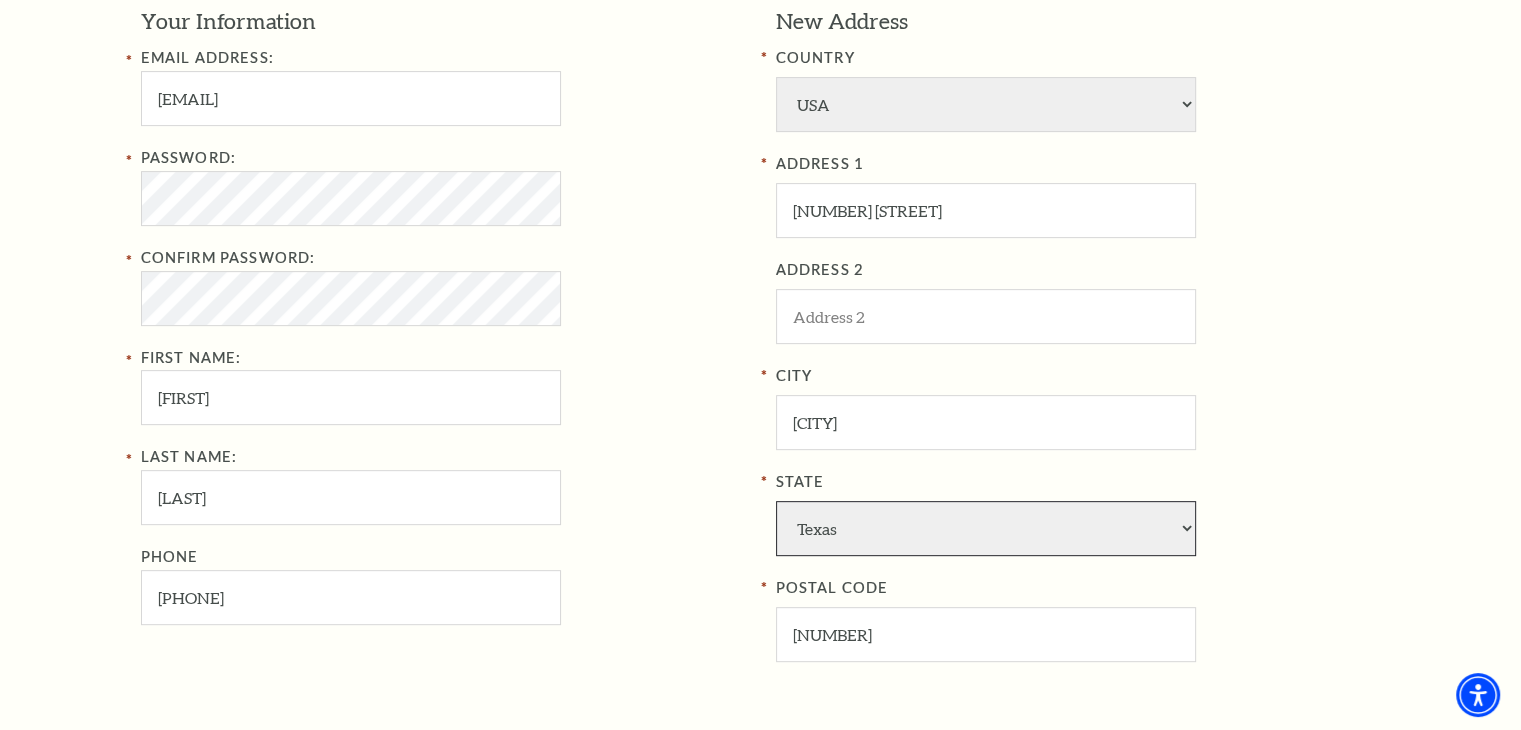 select on "[STATE]" 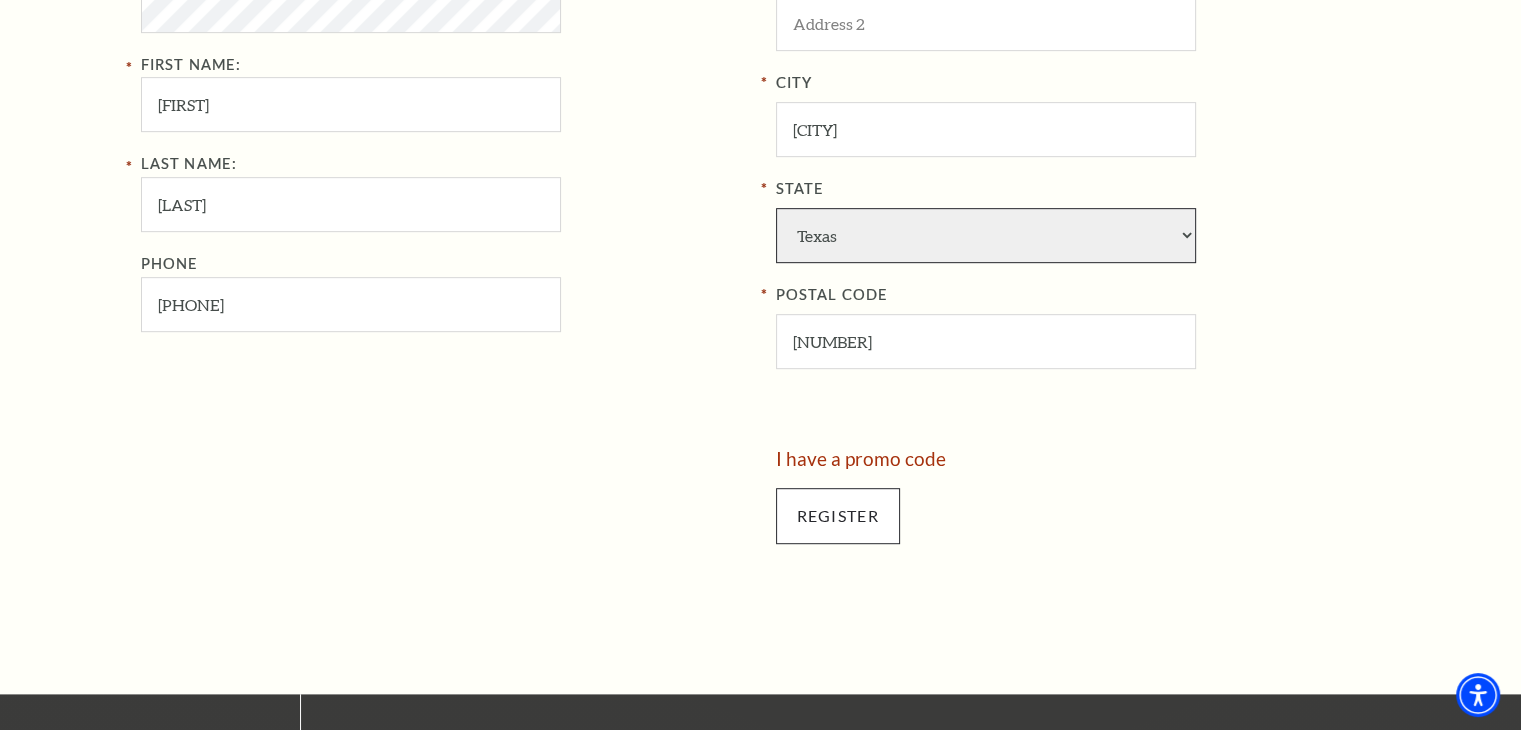 scroll, scrollTop: 996, scrollLeft: 0, axis: vertical 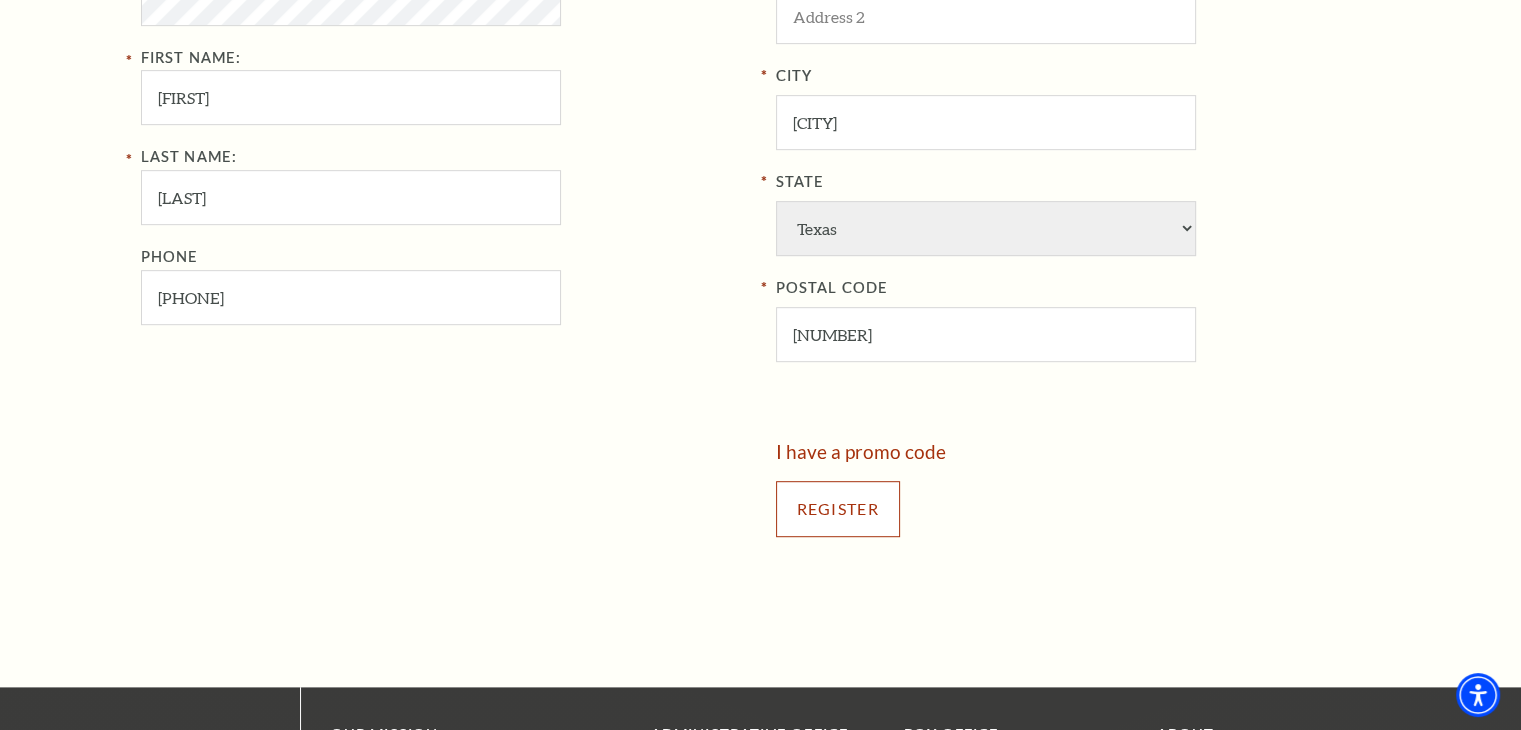 click on "Register" at bounding box center (838, 509) 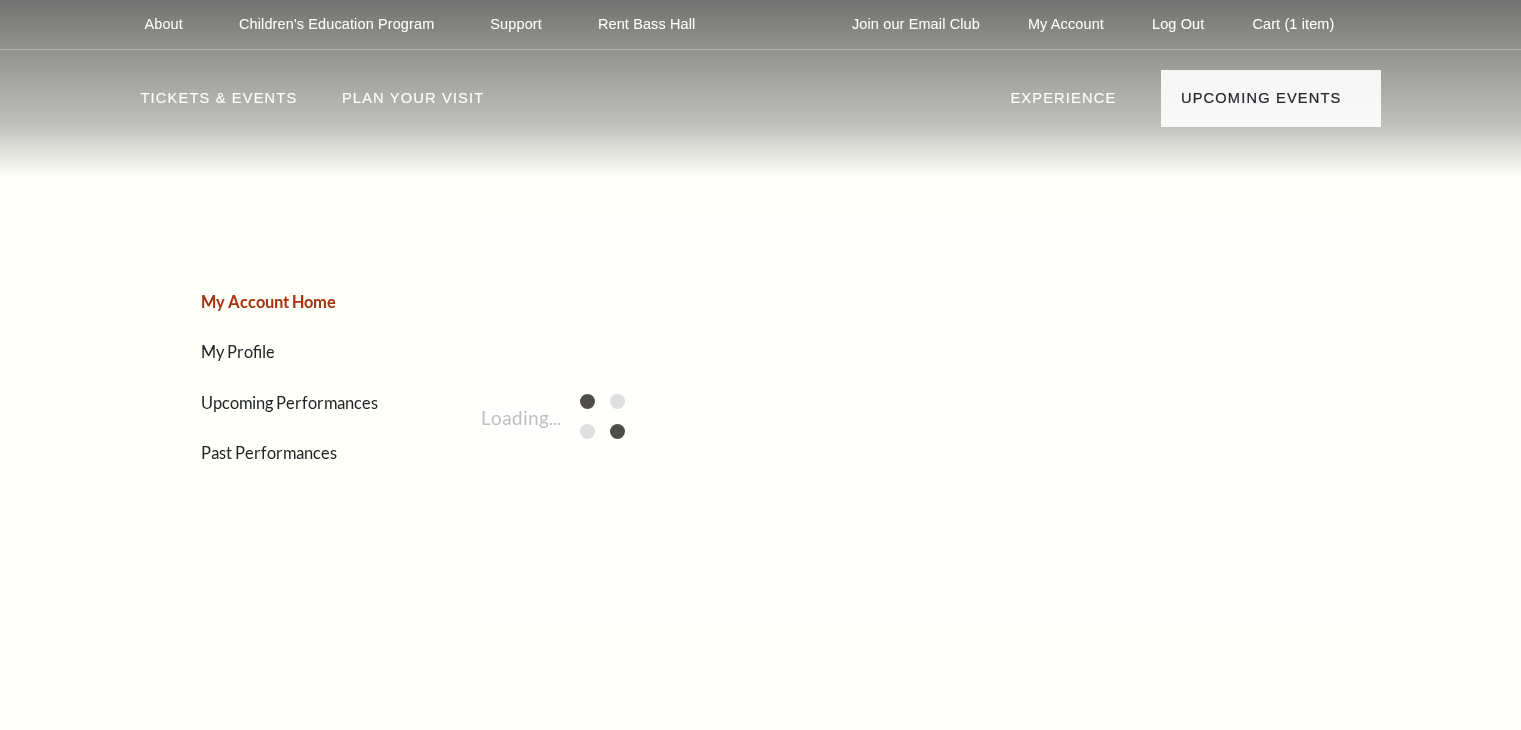 scroll, scrollTop: 0, scrollLeft: 0, axis: both 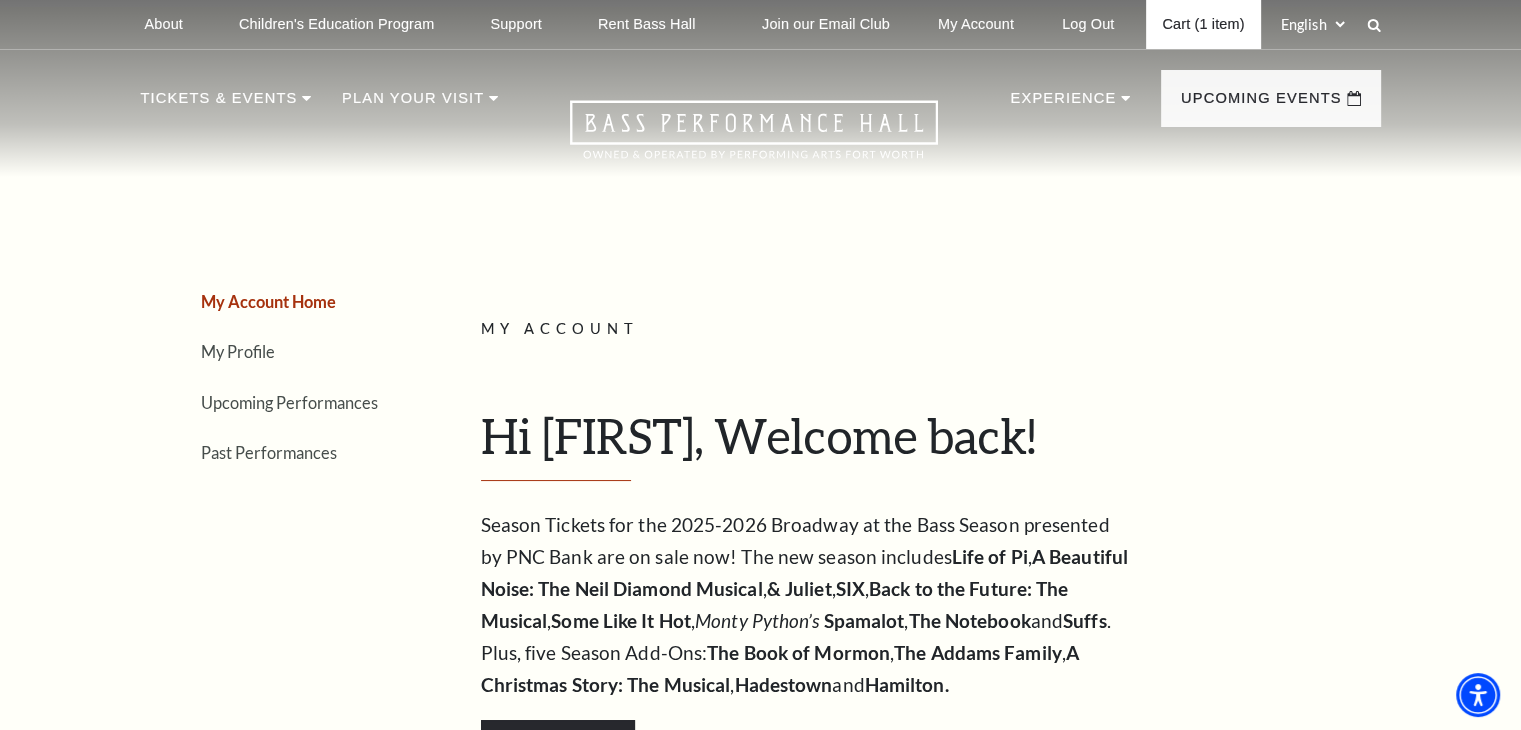 click on "Cart (1 item)" at bounding box center [1203, 24] 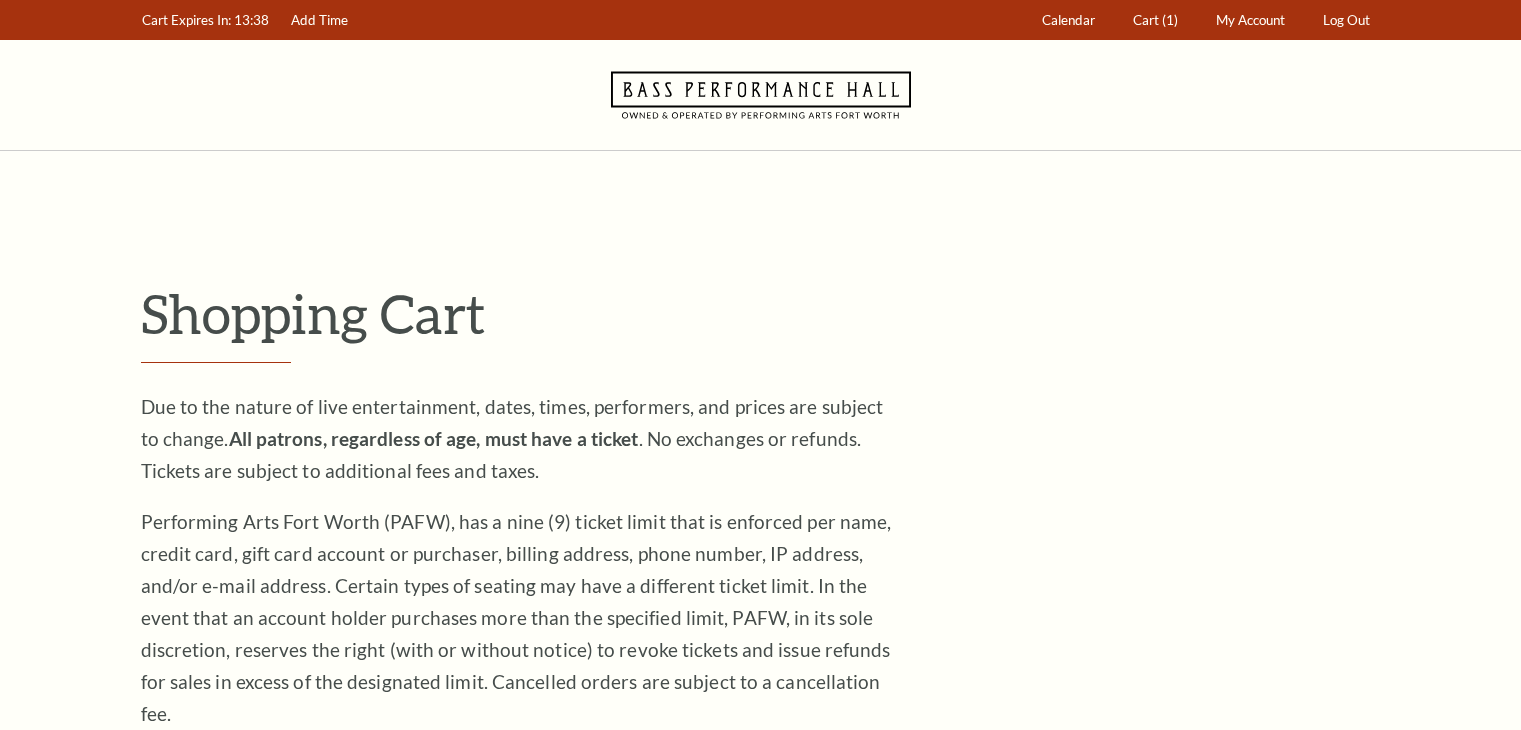 scroll, scrollTop: 0, scrollLeft: 0, axis: both 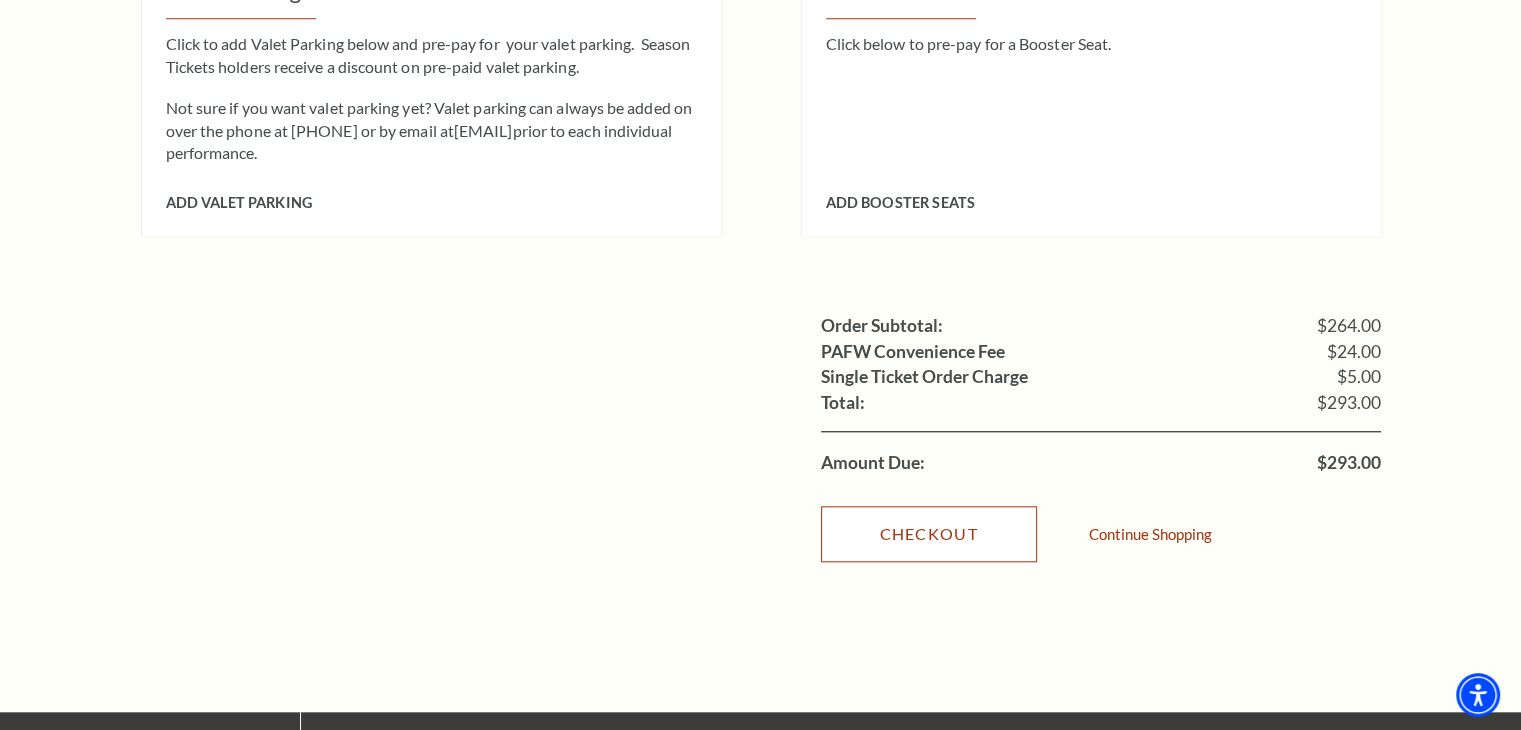 click on "Checkout" at bounding box center (929, 534) 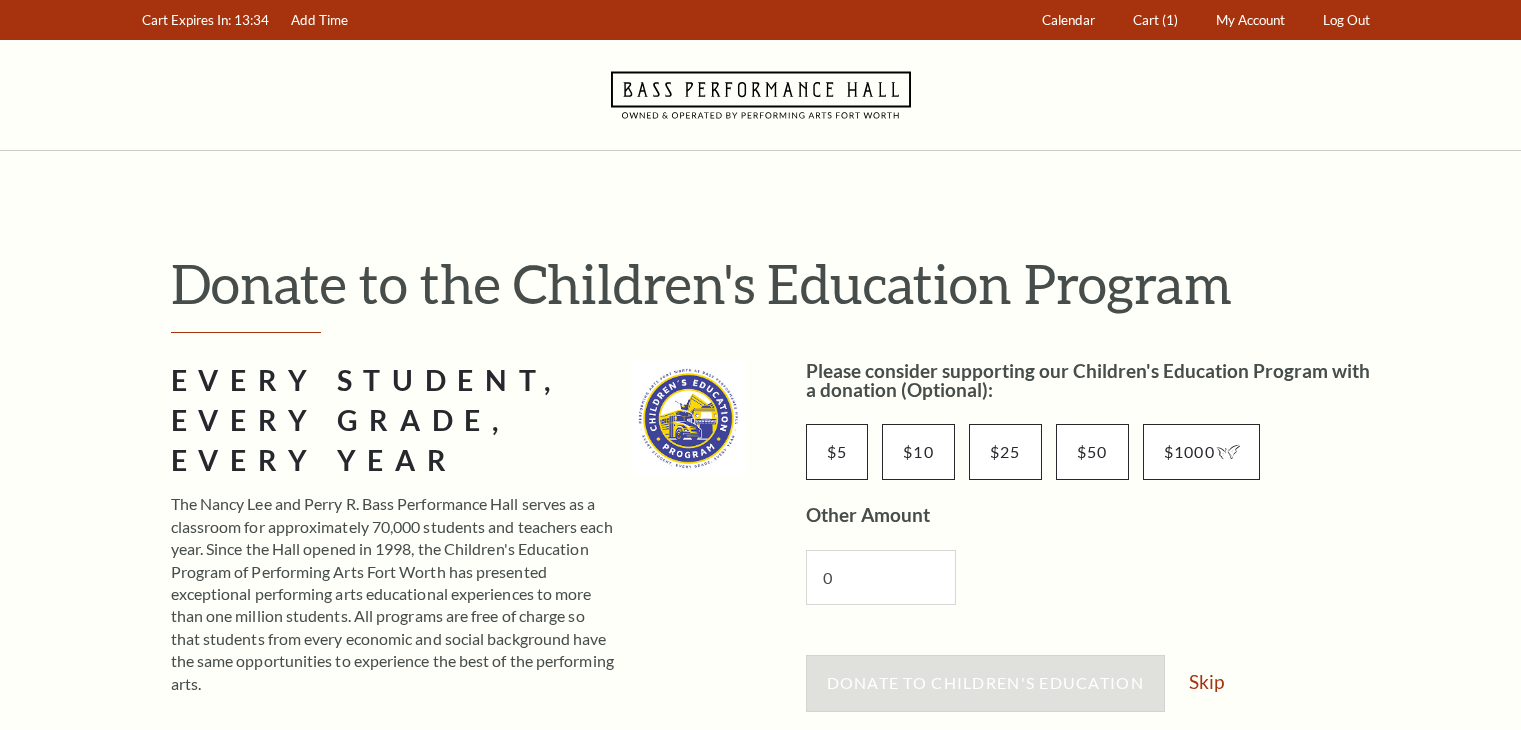 scroll, scrollTop: 0, scrollLeft: 0, axis: both 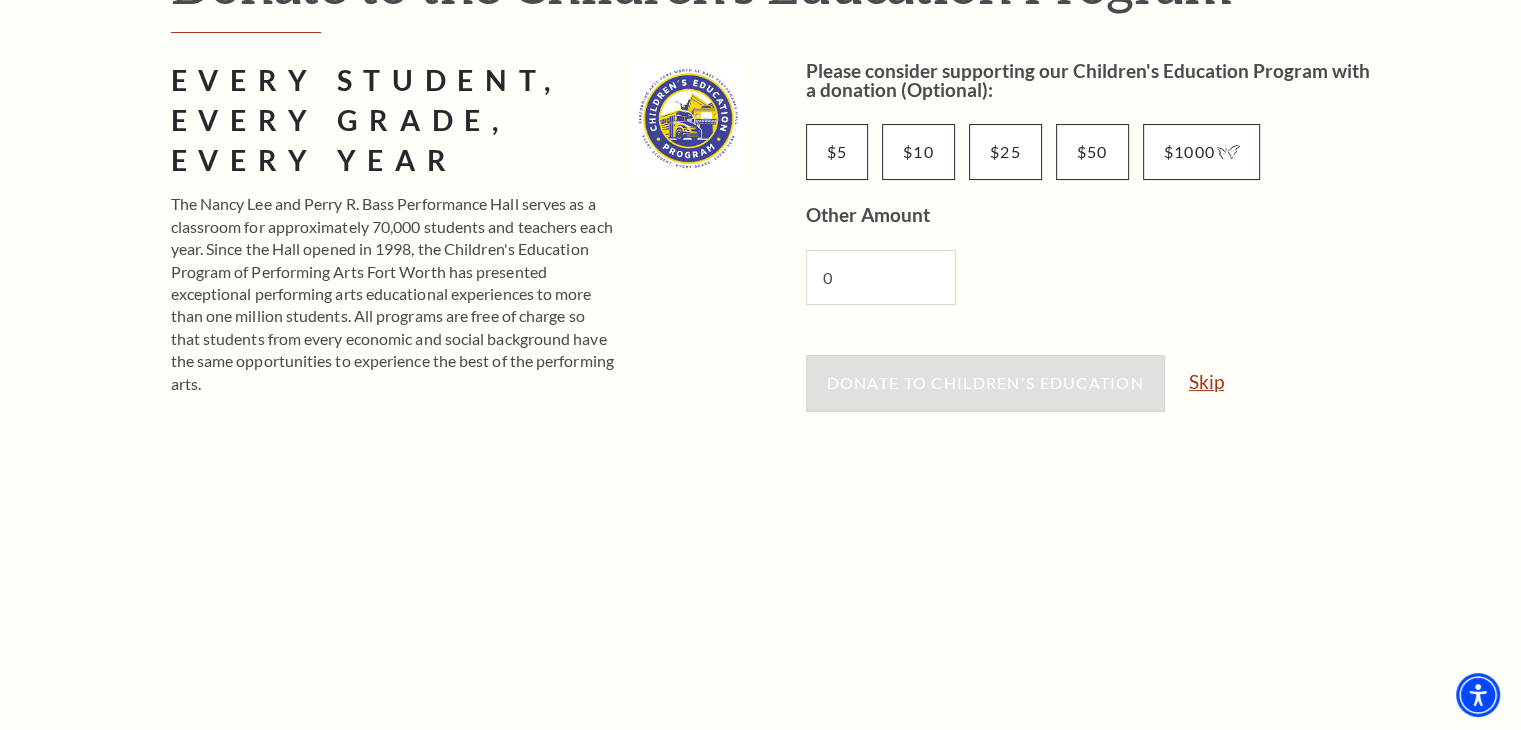 click on "Skip" at bounding box center (1206, 381) 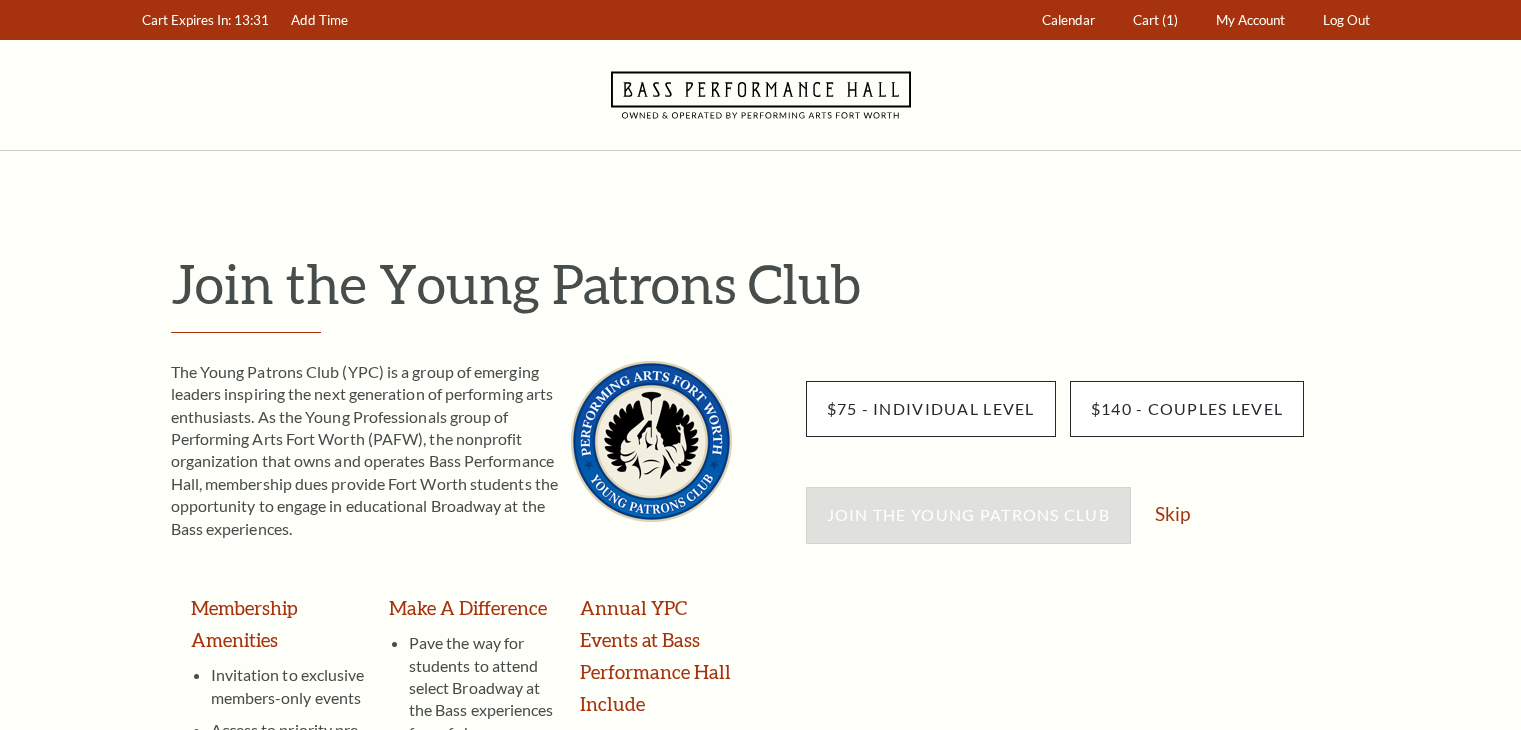 scroll, scrollTop: 0, scrollLeft: 0, axis: both 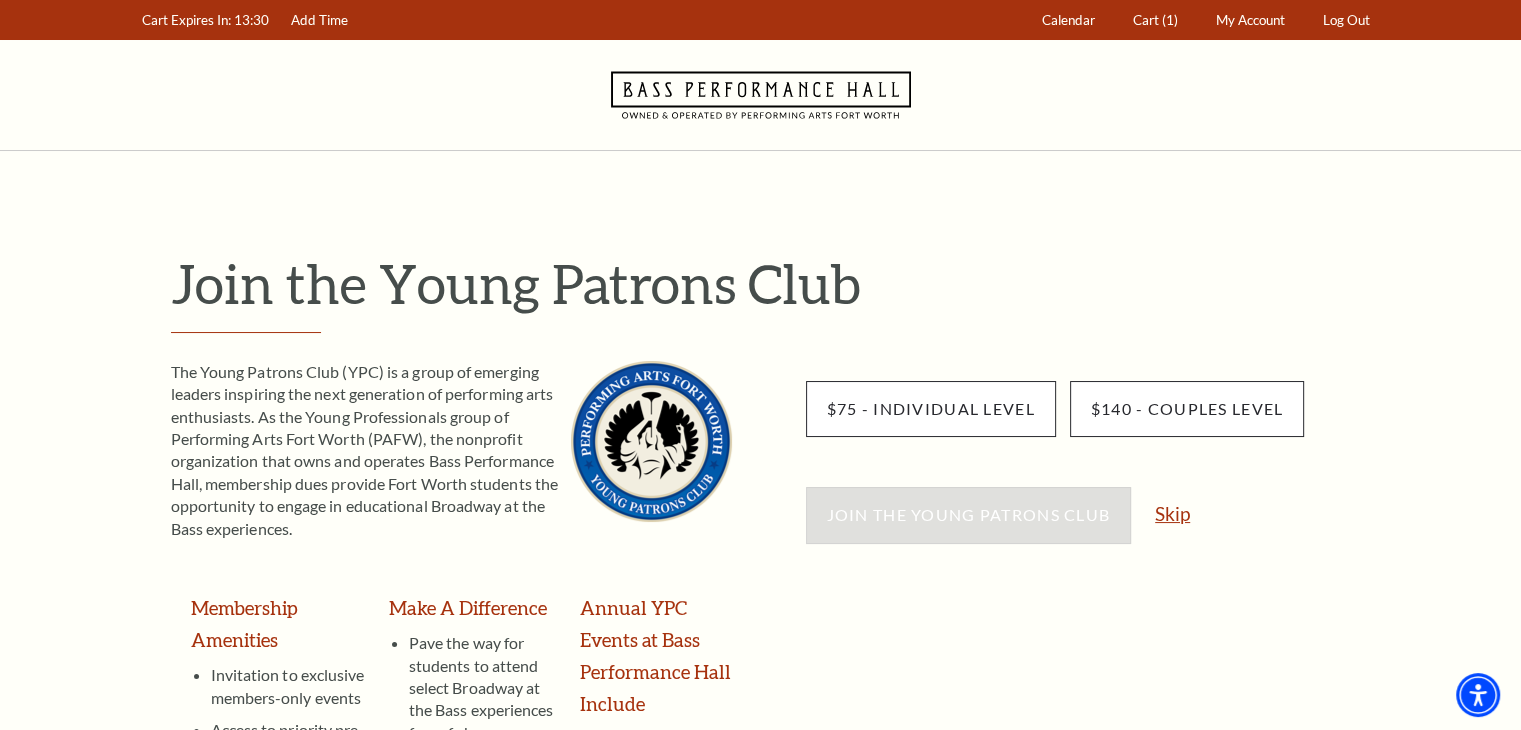 click on "Skip" at bounding box center [1172, 513] 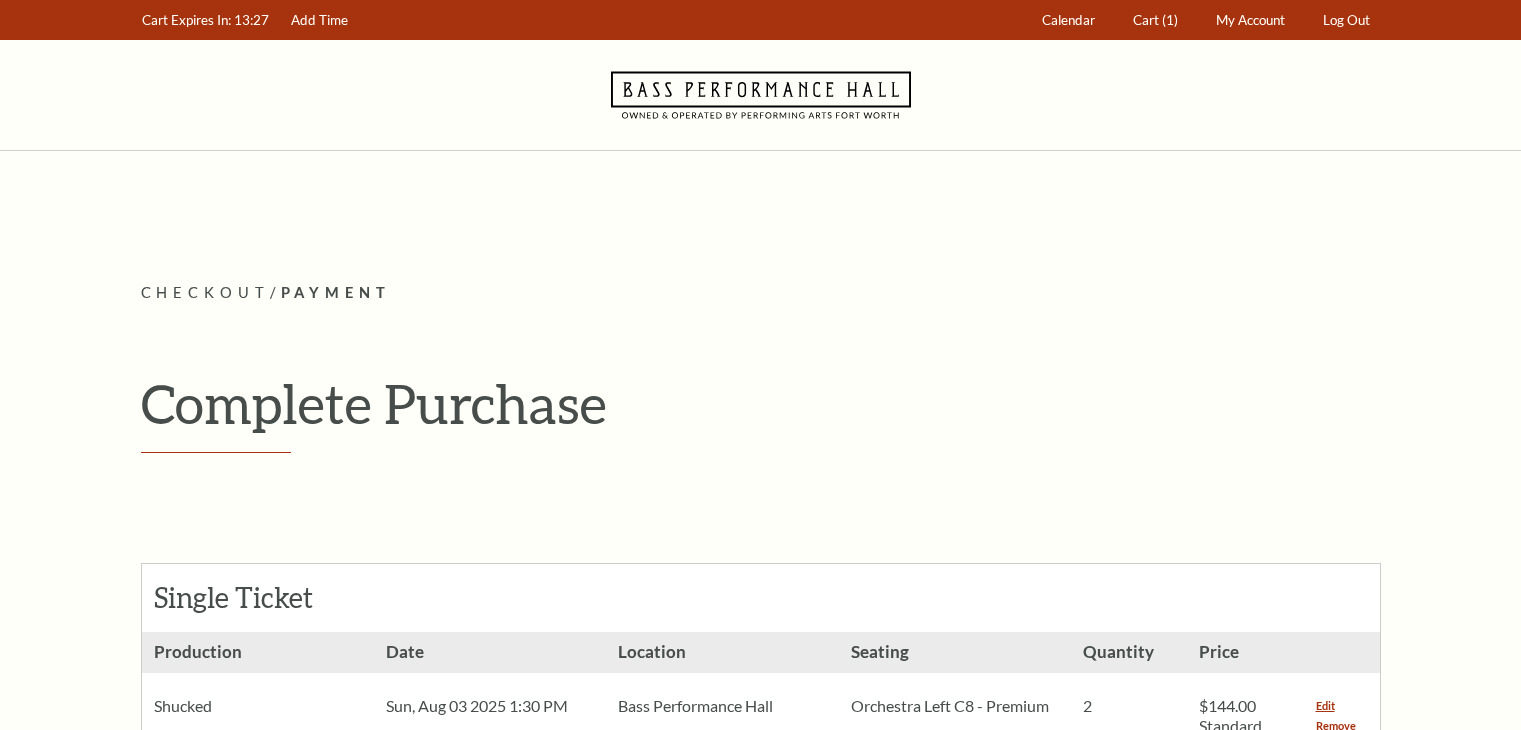 scroll, scrollTop: 0, scrollLeft: 0, axis: both 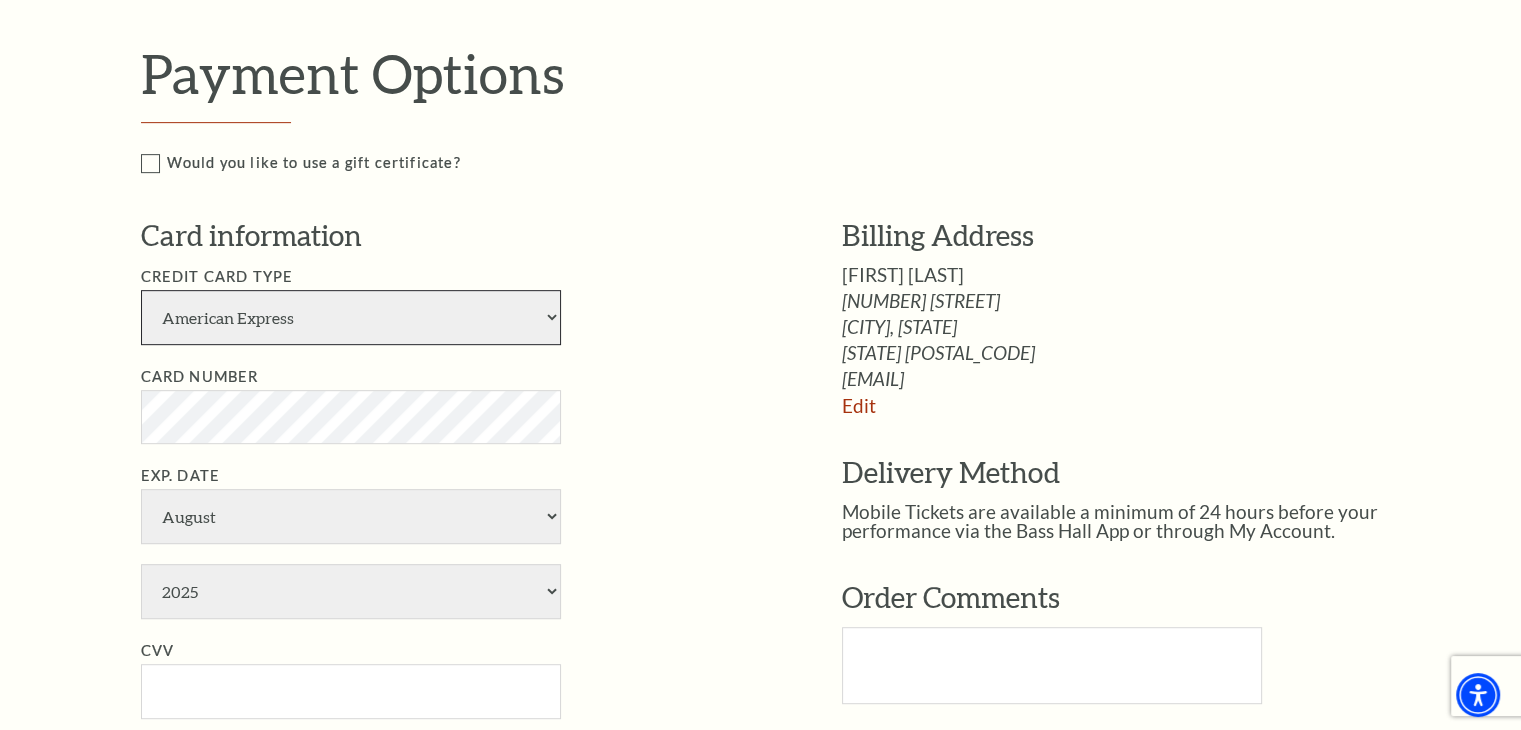 drag, startPoint x: 311, startPoint y: 329, endPoint x: 309, endPoint y: 341, distance: 12.165525 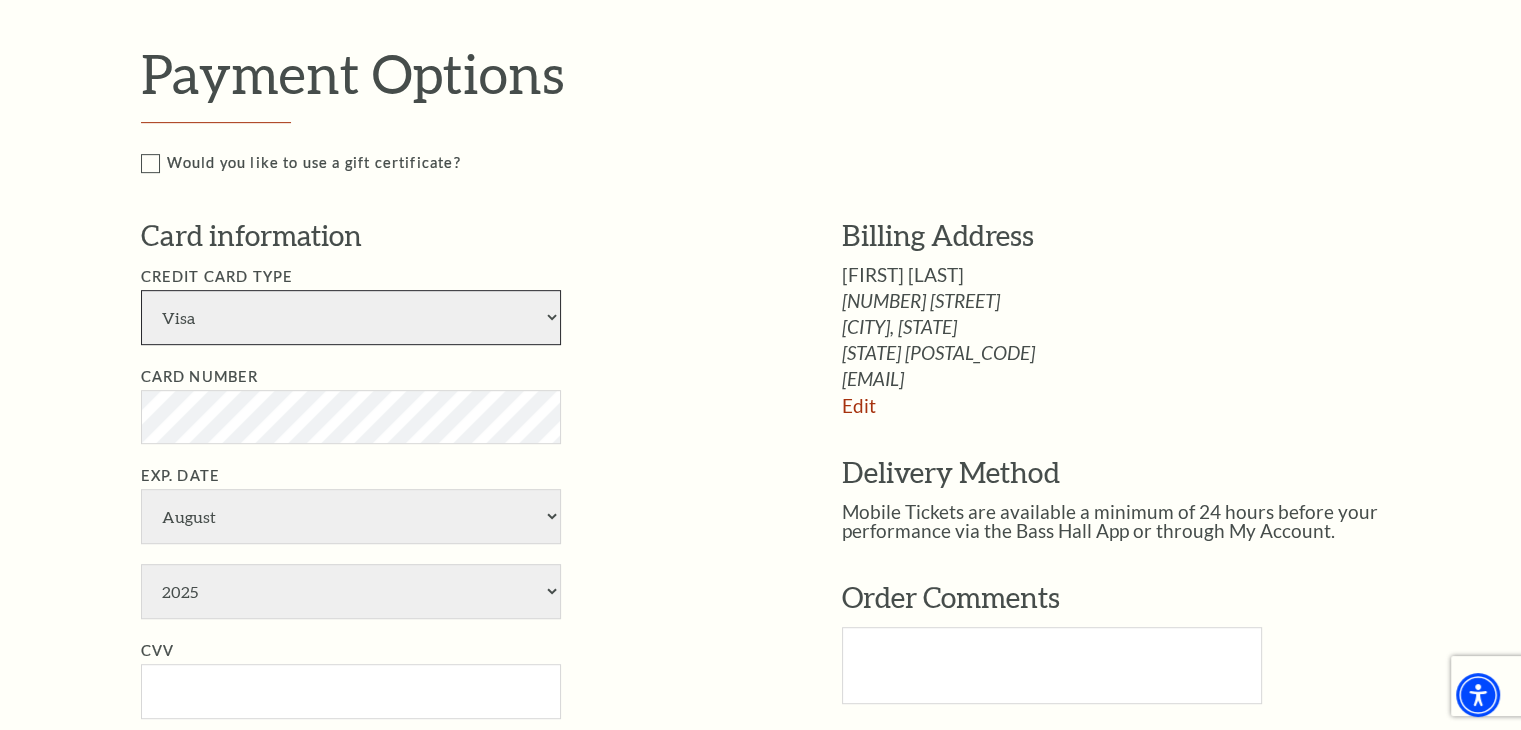 click on "American Express
Visa
Master Card
Discover" at bounding box center (351, 317) 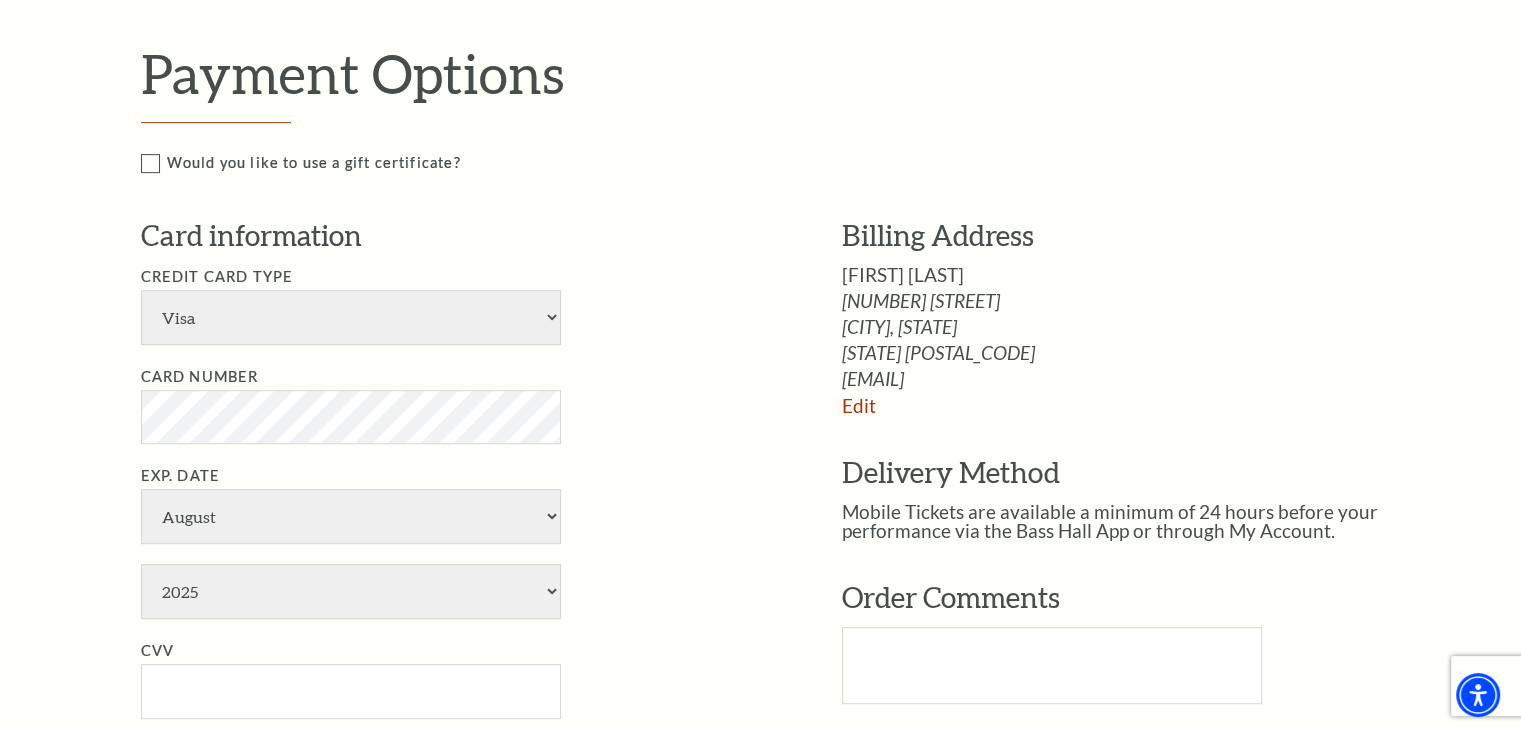 drag, startPoint x: 0, startPoint y: 305, endPoint x: 52, endPoint y: 309, distance: 52.153618 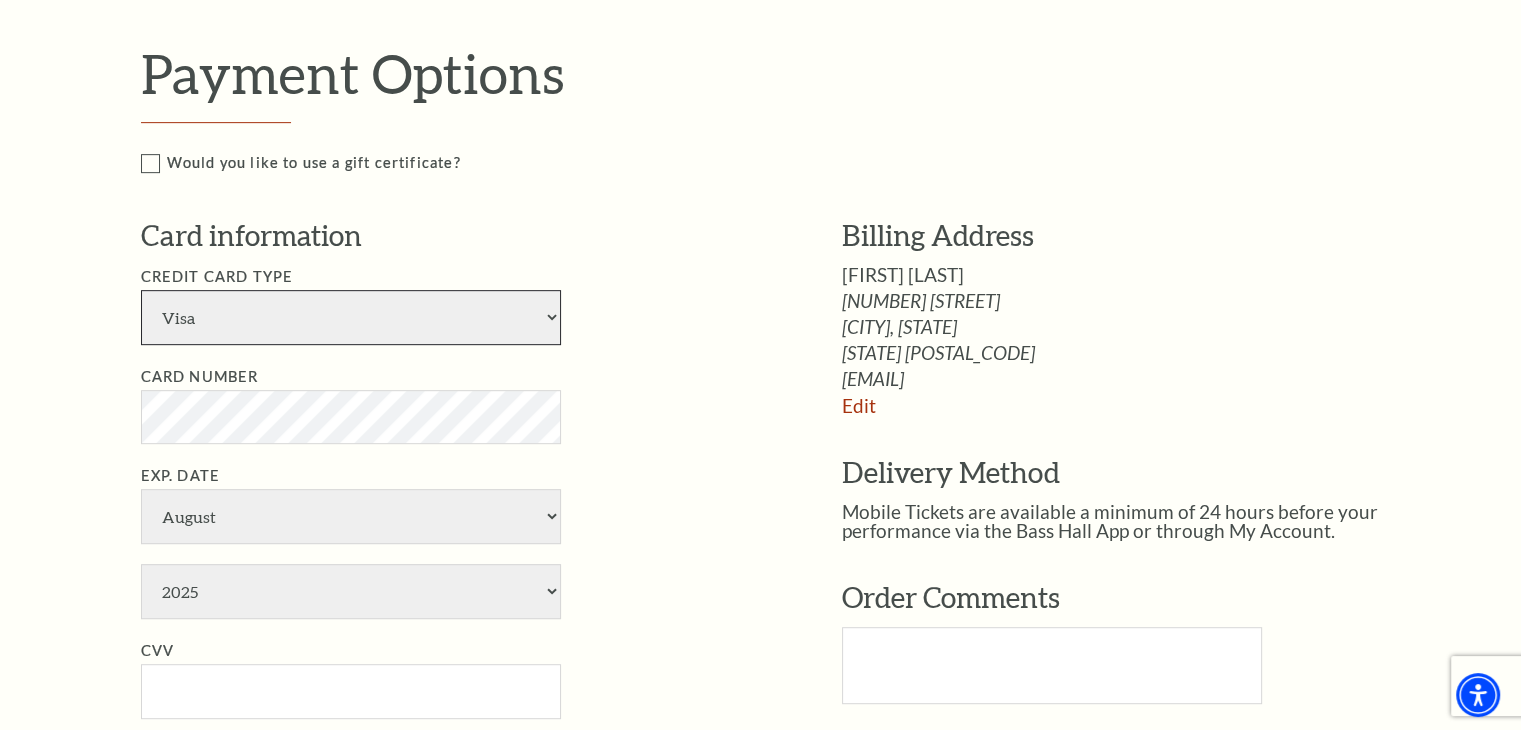 click on "American Express
Visa
Master Card
Discover" at bounding box center [351, 317] 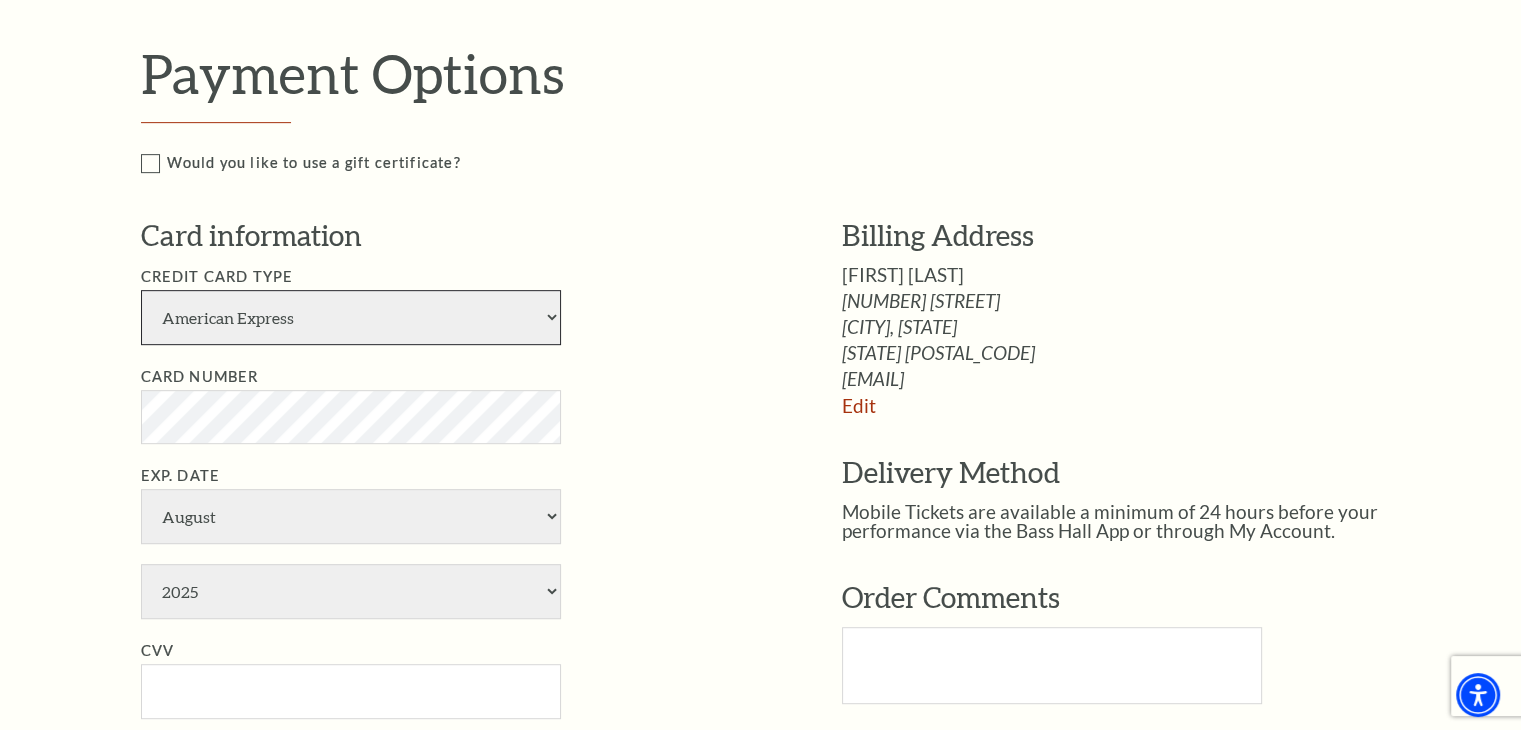click on "American Express
Visa
Master Card
Discover" at bounding box center (351, 317) 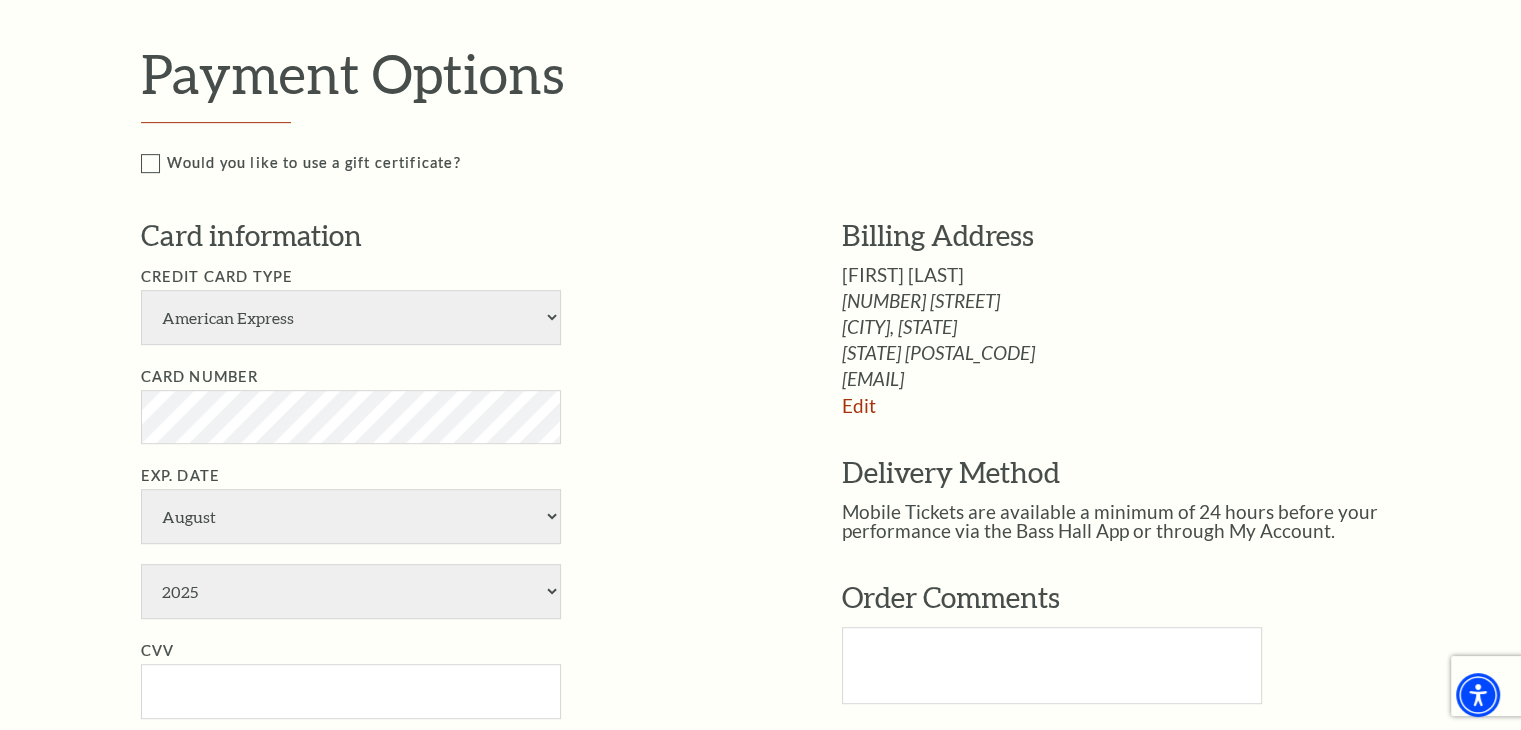 drag, startPoint x: 52, startPoint y: 447, endPoint x: 131, endPoint y: 429, distance: 81.02469 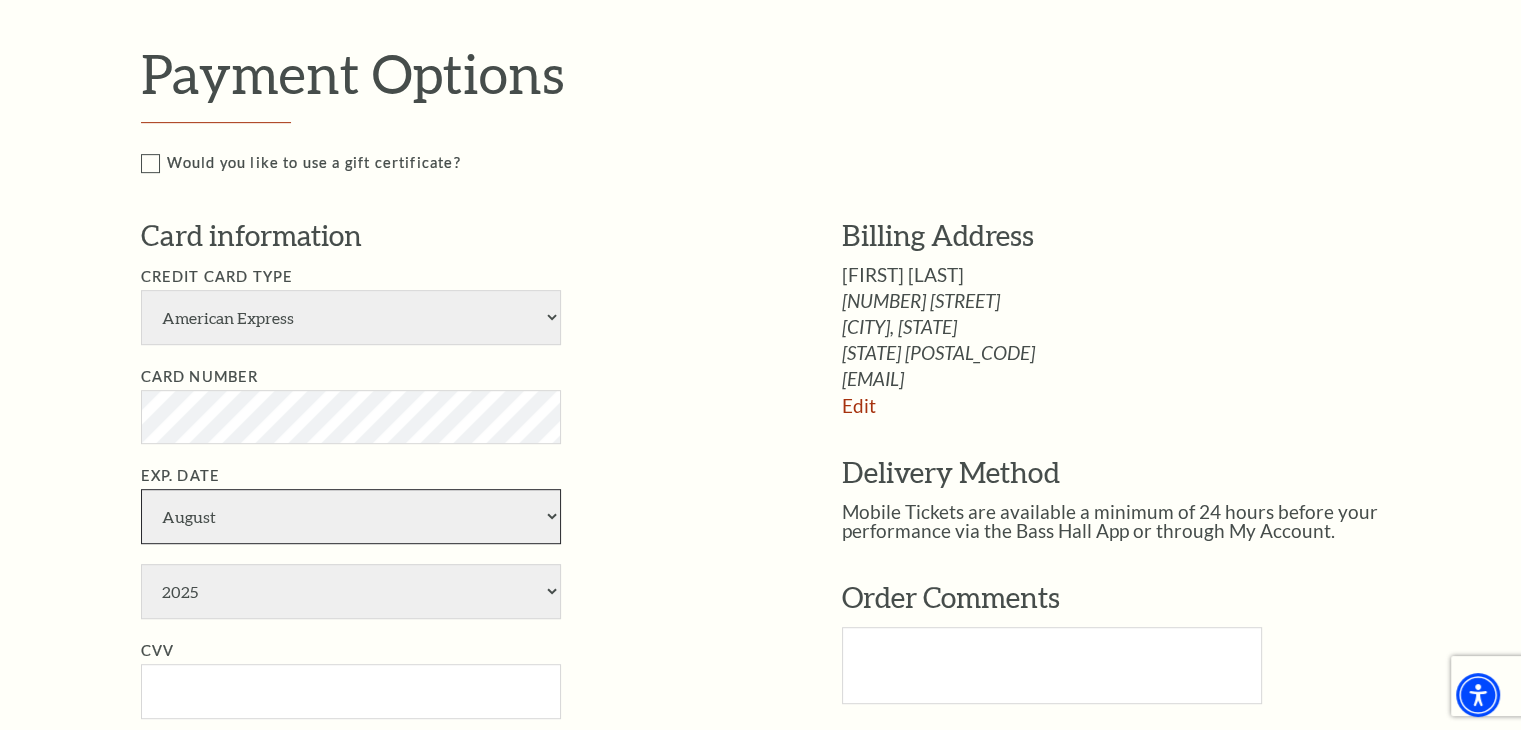 click on "January
February
March
April
May
June
July
August
September
October
November
December" at bounding box center (351, 516) 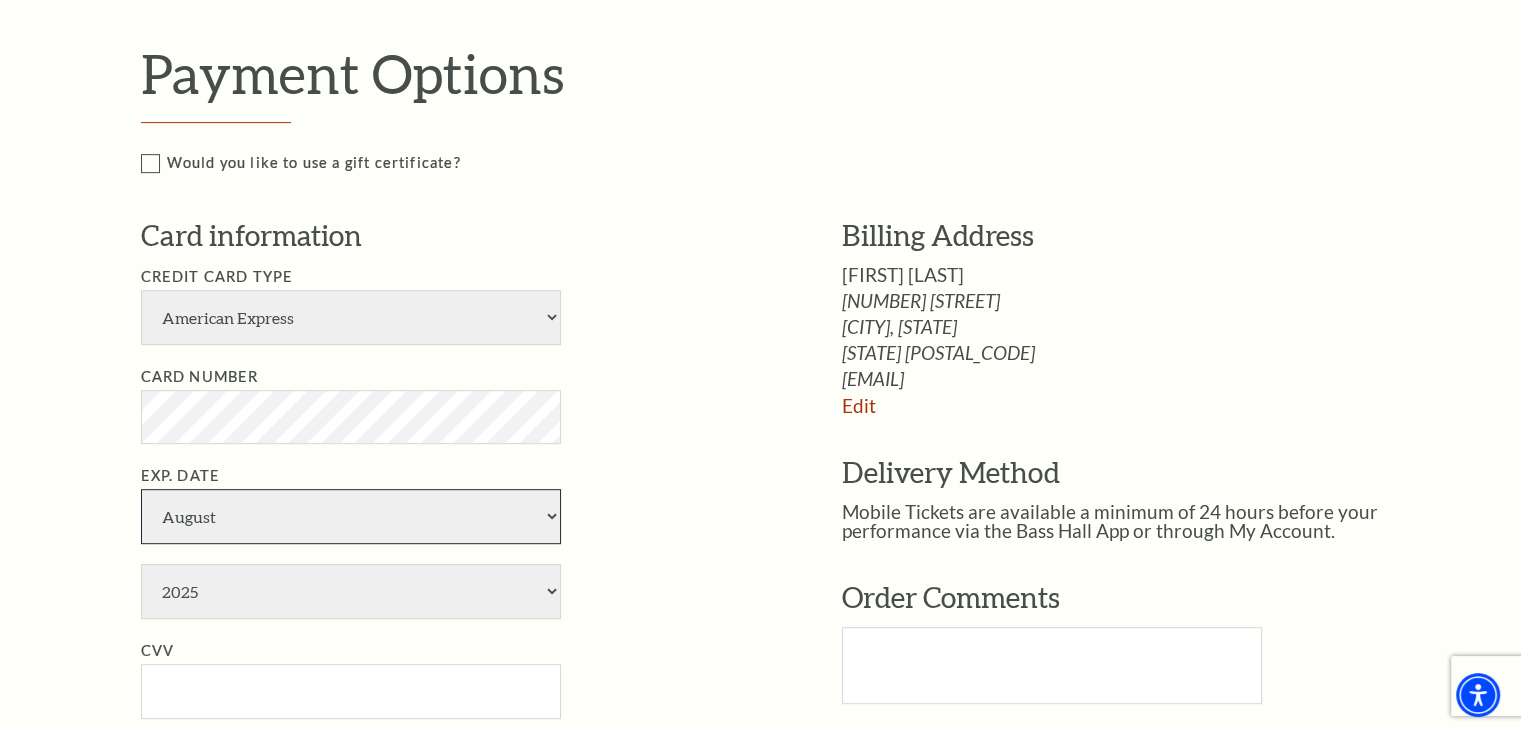 select on "6" 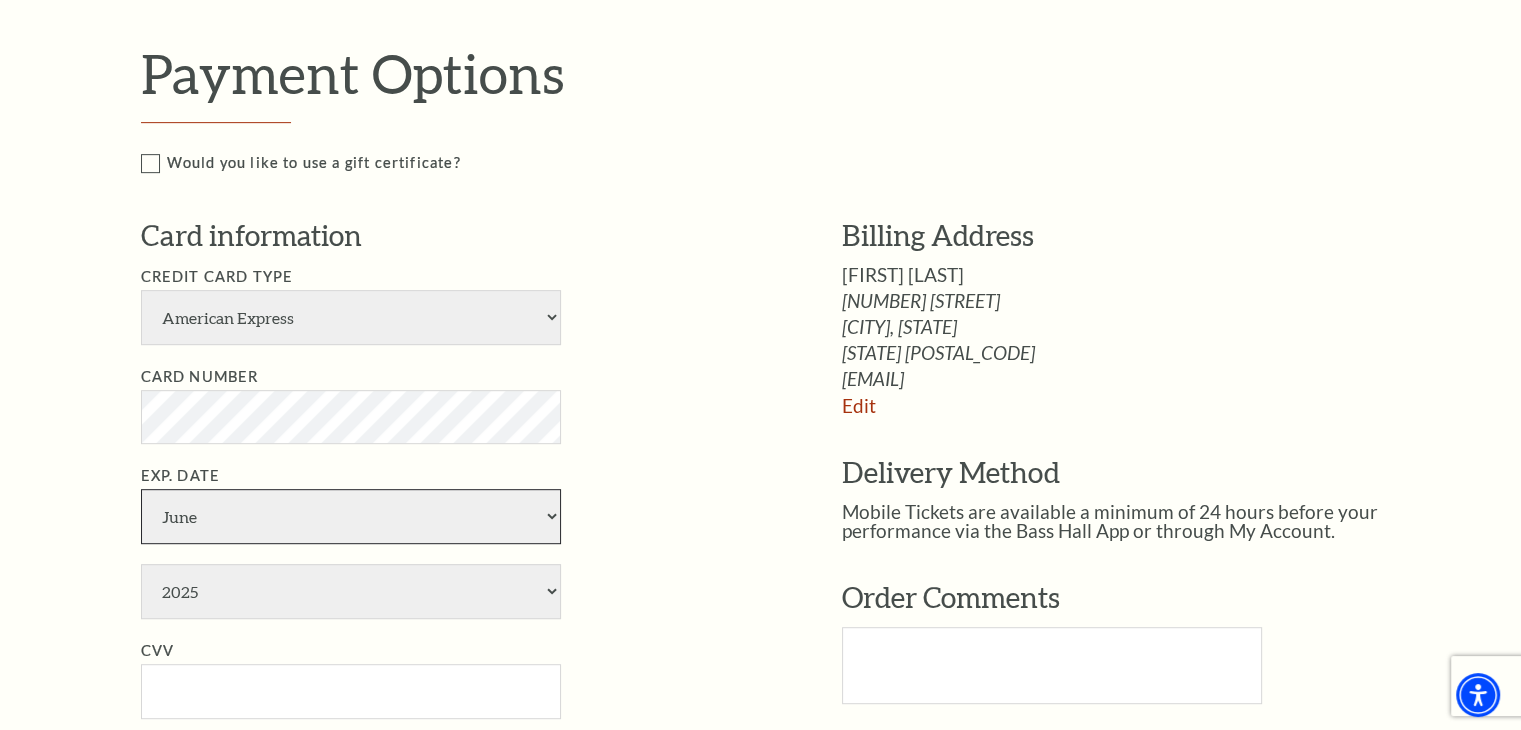 click on "January
February
March
April
May
June
July
August
September
October
November
December" at bounding box center [351, 516] 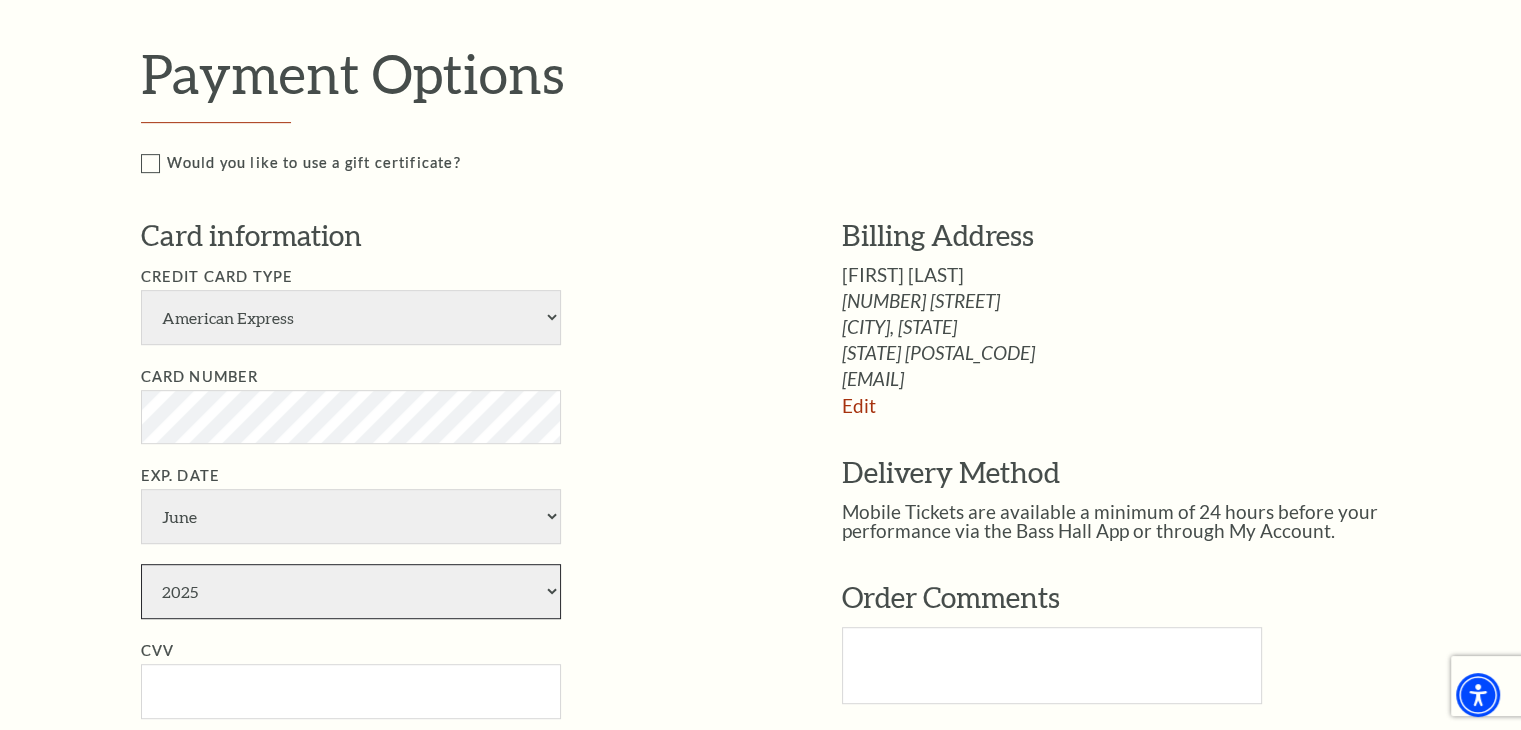 click on "2025
2026
2027
2028
2029
2030
2031
2032
2033
2034" at bounding box center (351, 591) 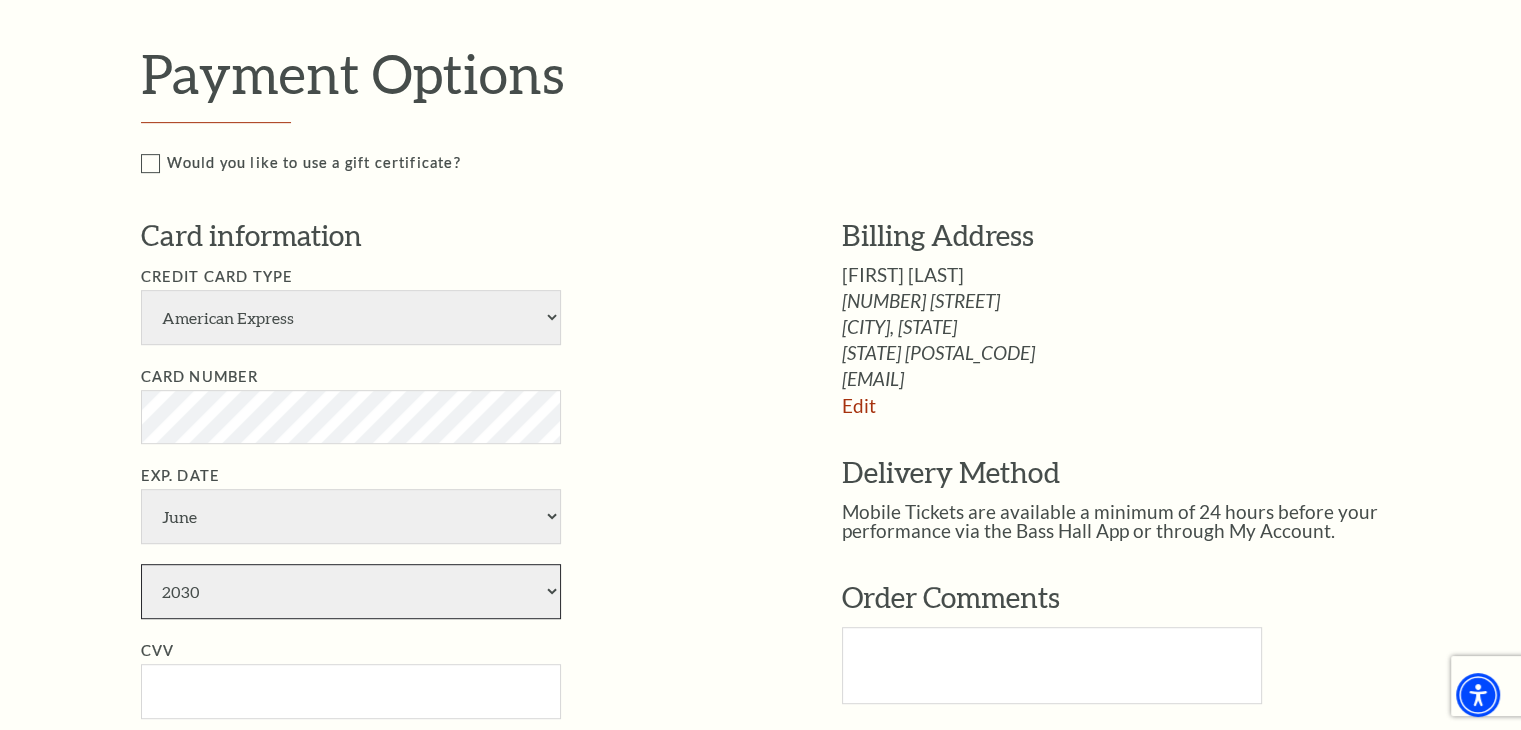 click on "2025
2026
2027
2028
2029
2030
2031
2032
2033
2034" at bounding box center [351, 591] 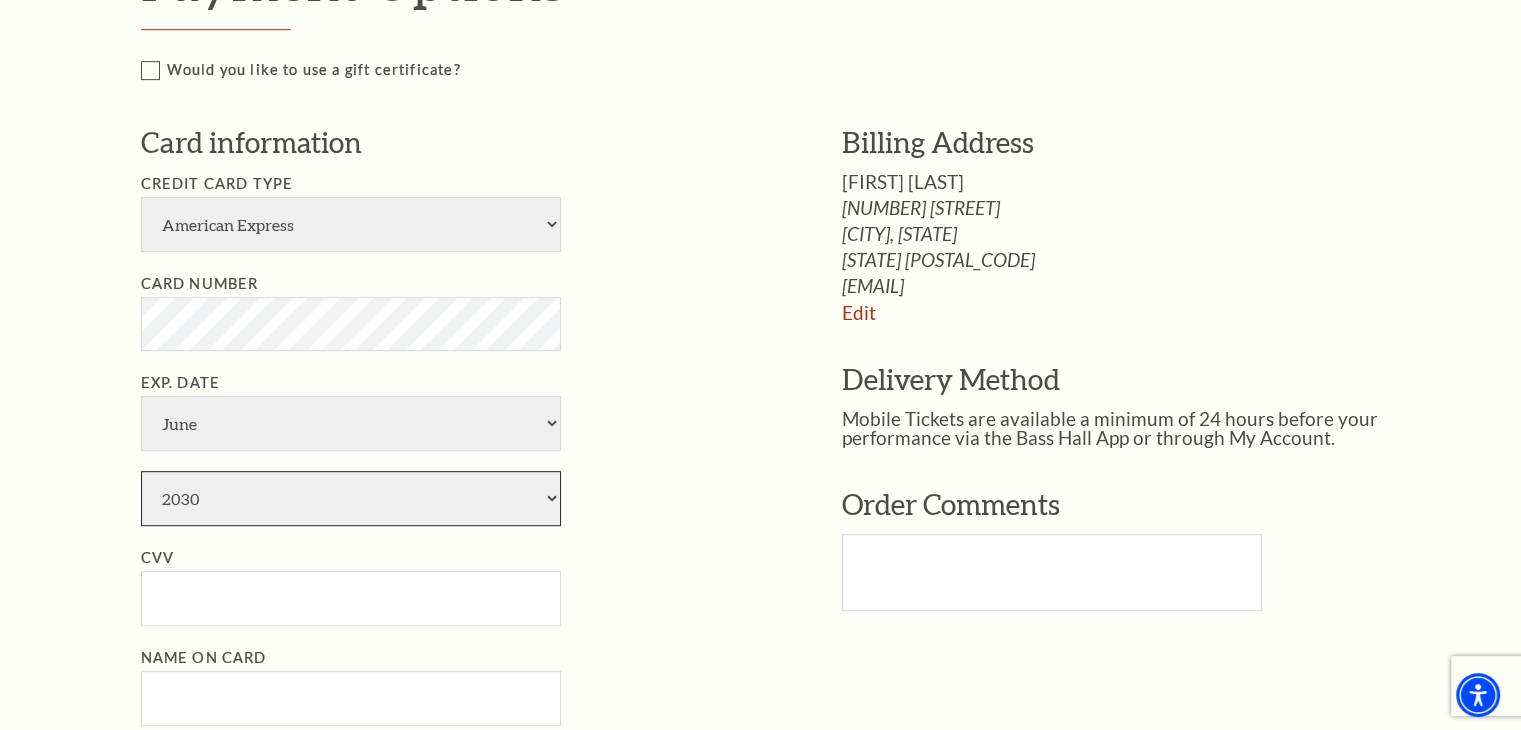scroll, scrollTop: 1000, scrollLeft: 0, axis: vertical 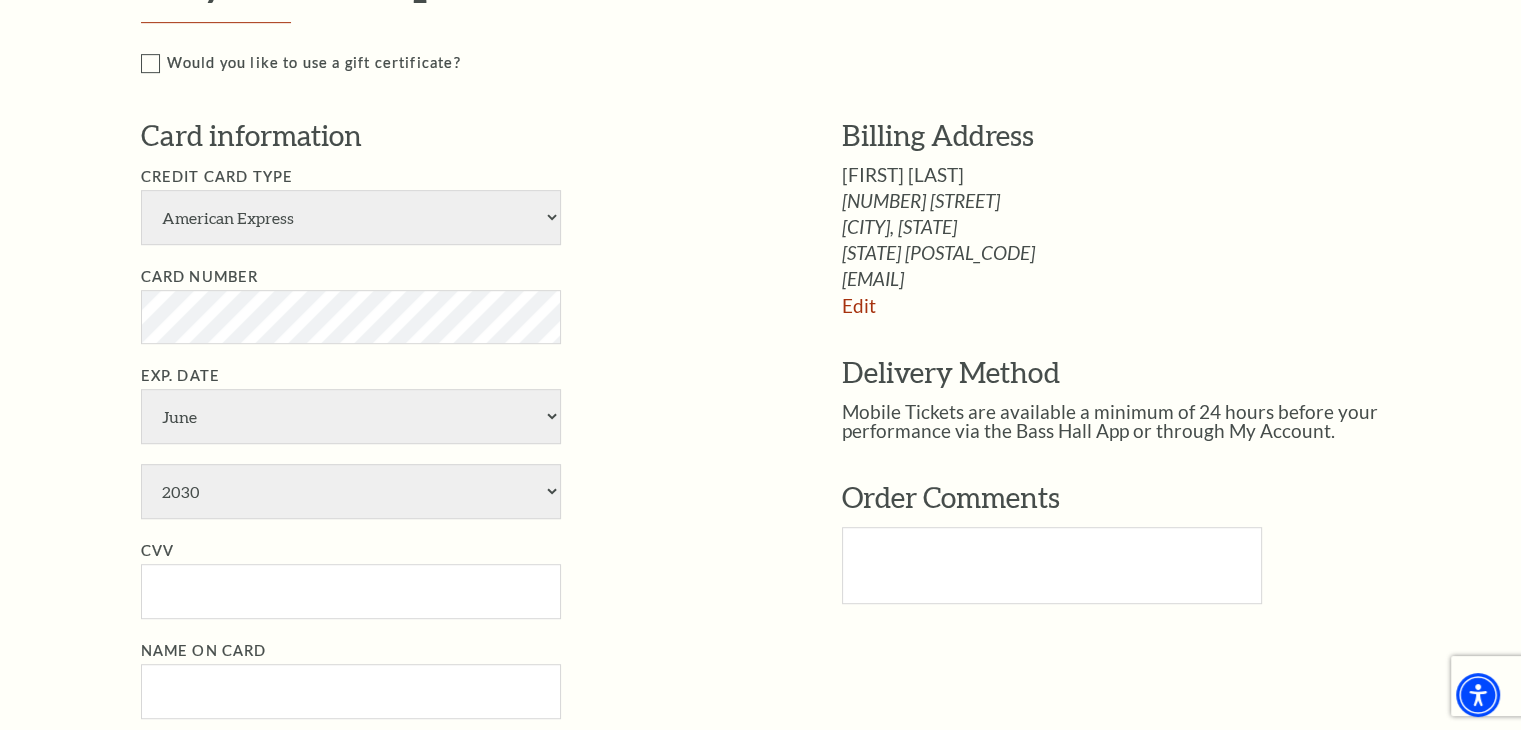 drag, startPoint x: 42, startPoint y: 552, endPoint x: 145, endPoint y: 601, distance: 114.061386 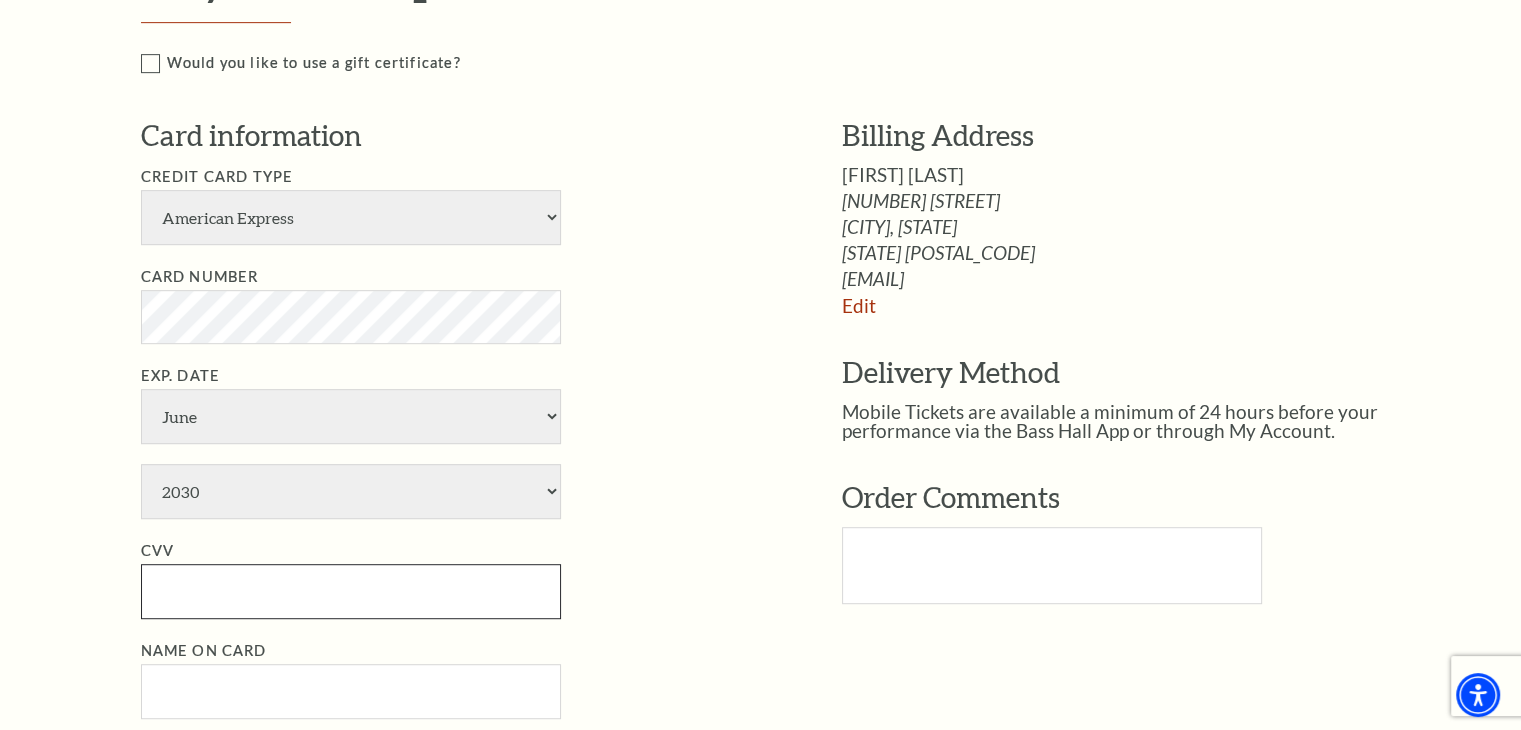 click on "CVV" at bounding box center [351, 591] 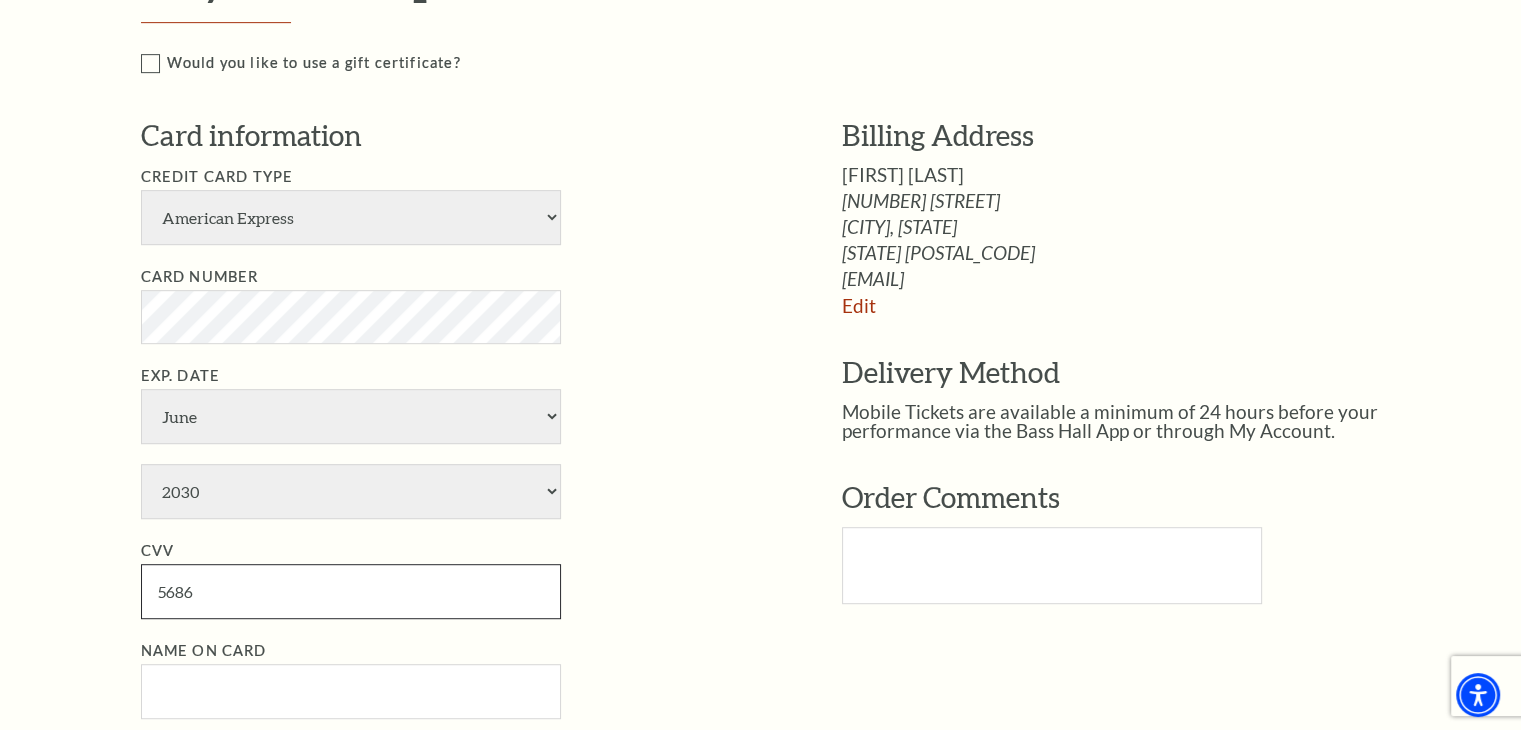 type on "5686" 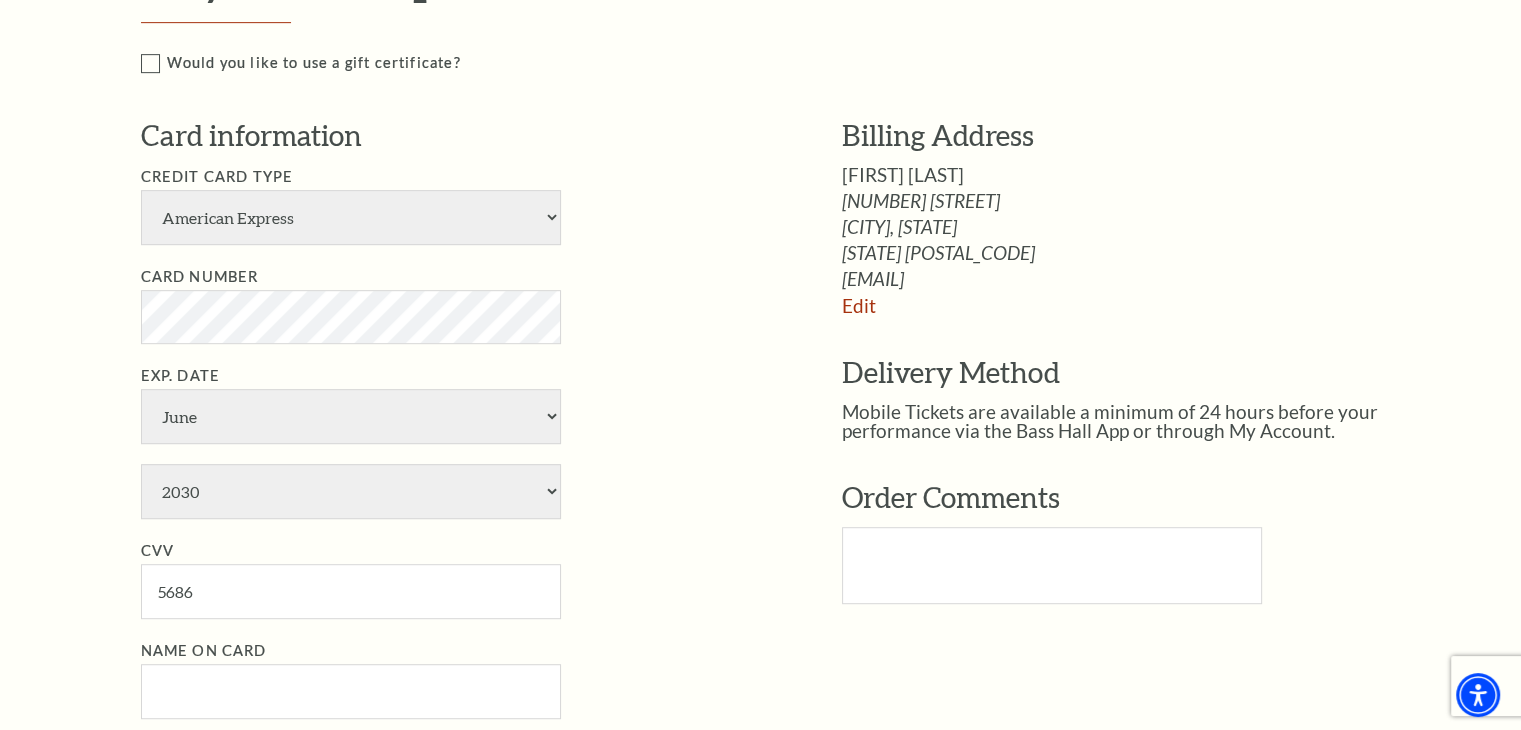 click on "Notice
×
Tickets cannot be removed during a Ticket Exchange. Choose Start Over to begin the Ticket Exchange Process again from the beginning, or close this dialogue to resume.
Close
Start Over
Notice
×
Subscriptions cannot be removed during a Renewal. Choose Start Over to begin the Renewal Process again from the beginning, or close this dialogue to resume.
Close
Start Over" at bounding box center [760, 286] 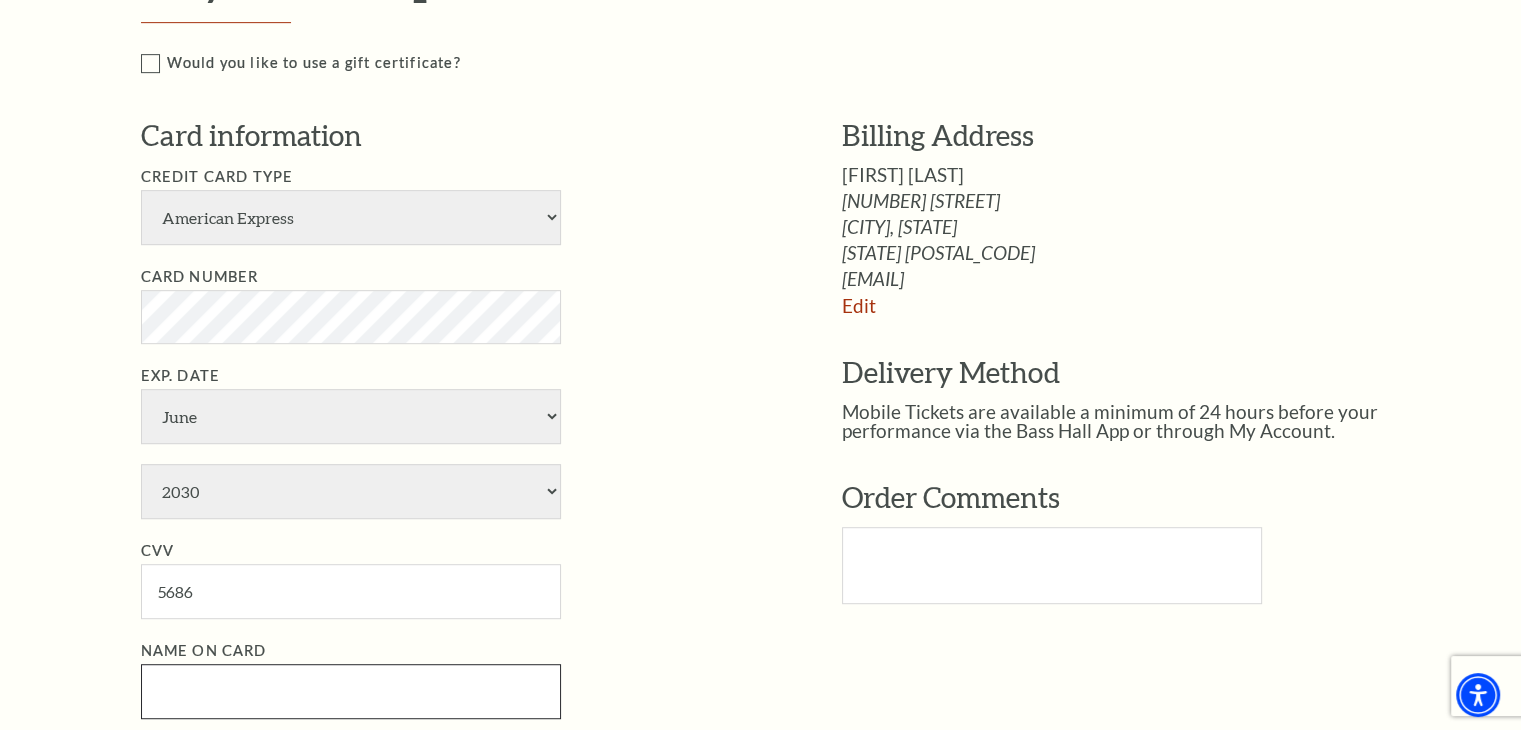 click on "Name on Card" at bounding box center [351, 691] 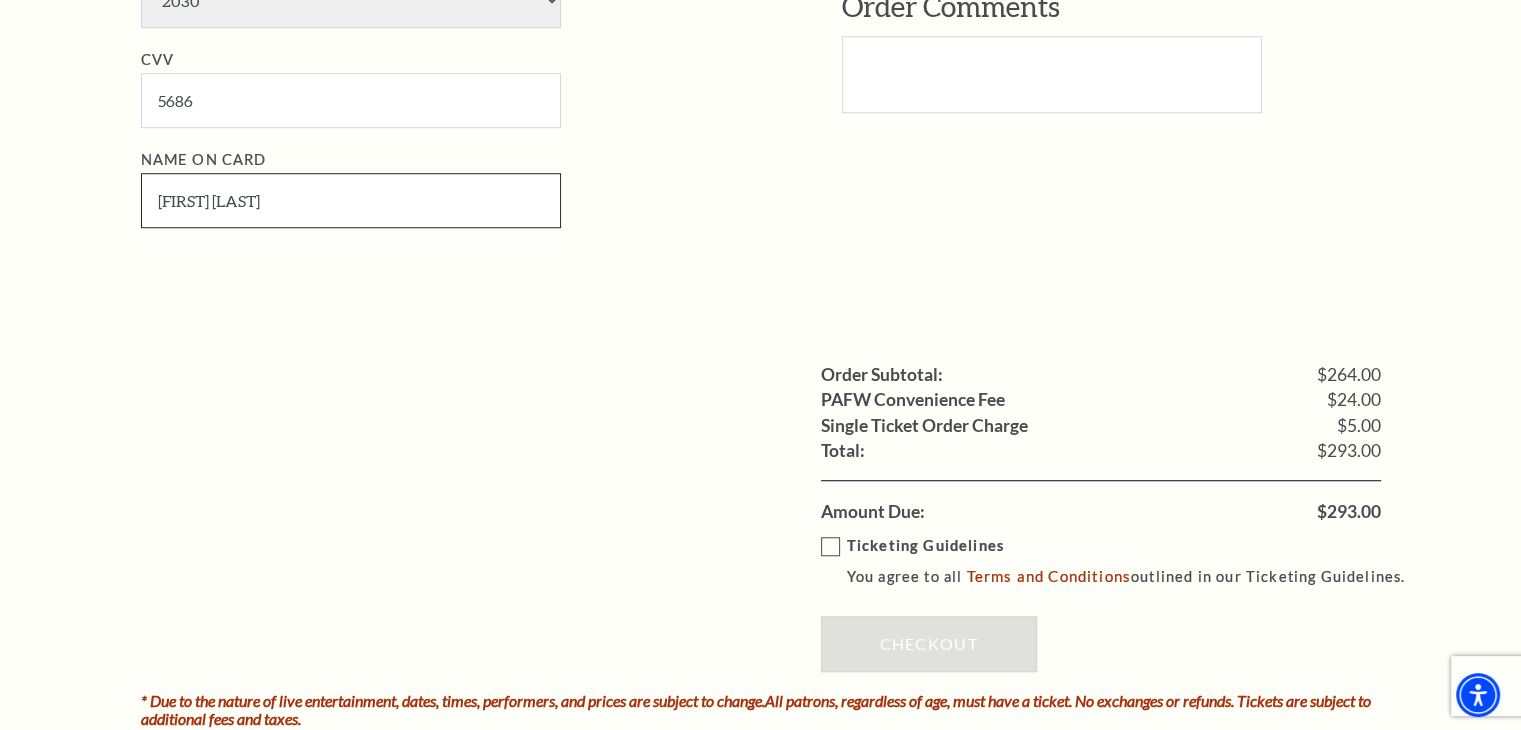 scroll, scrollTop: 1500, scrollLeft: 0, axis: vertical 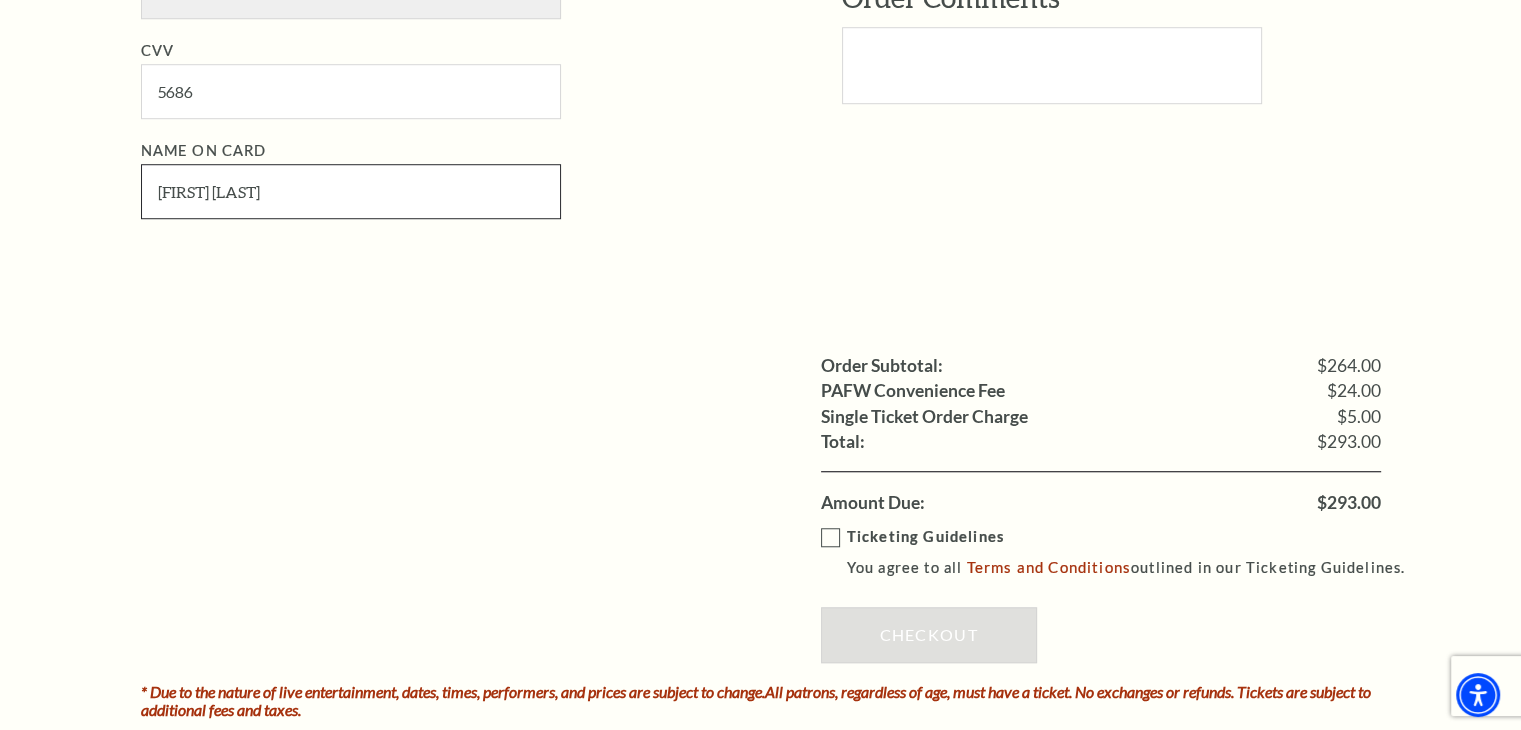 type on "[FIRST] [LAST]" 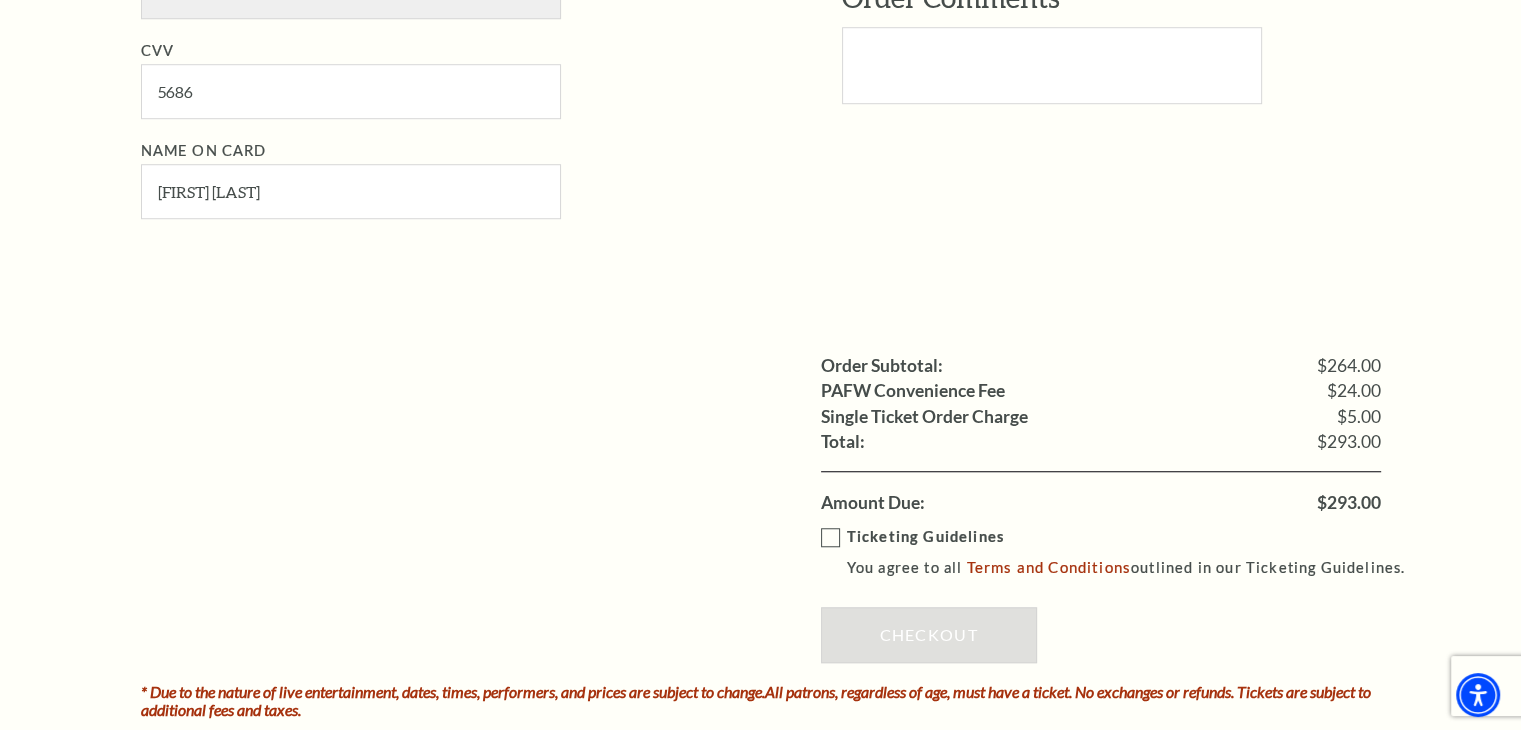 click on "Ticketing Guidelines
You agree to all   Terms and Conditions  outlined in our Ticketing Guidelines." at bounding box center (1122, 552) 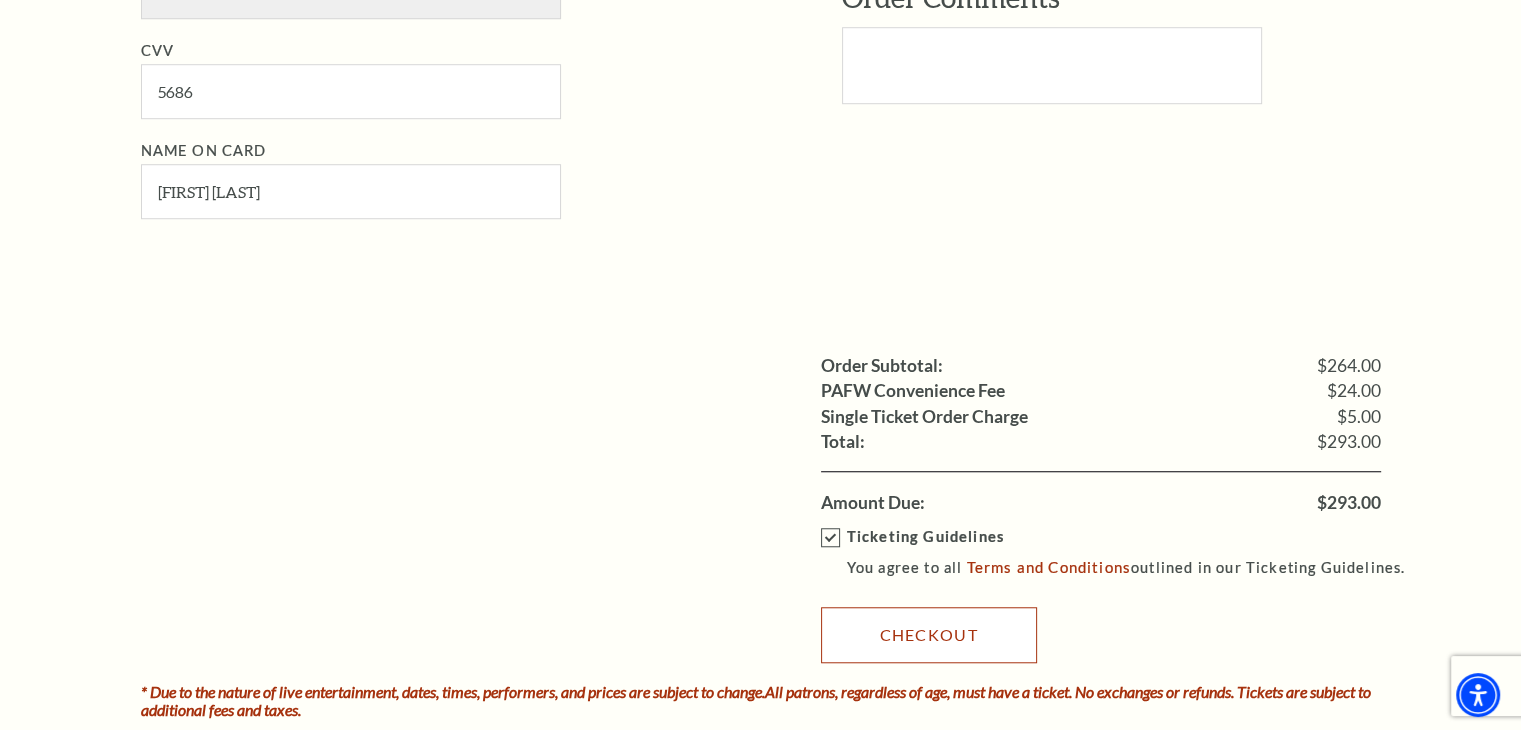 click on "Checkout" at bounding box center [929, 635] 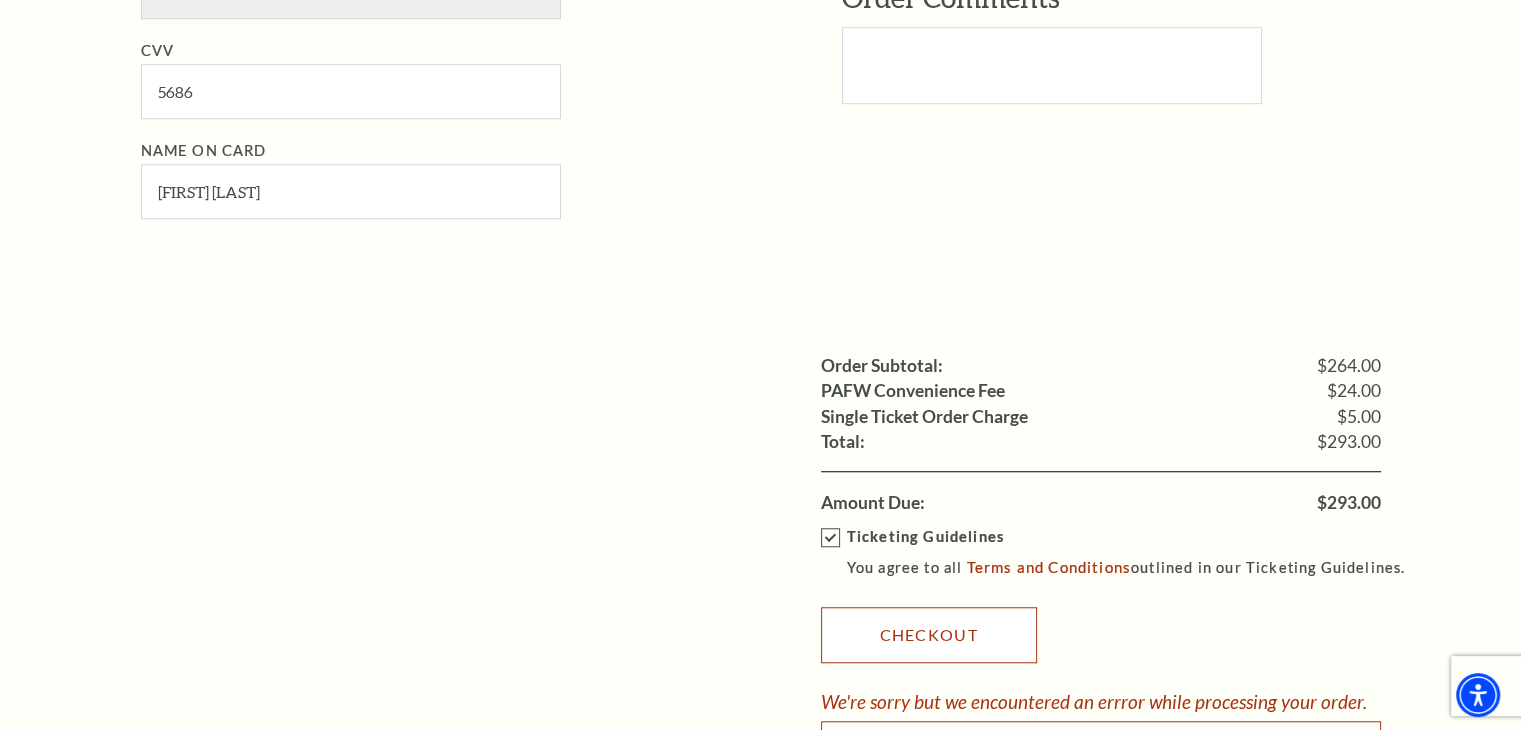 click on "Checkout" at bounding box center [929, 635] 